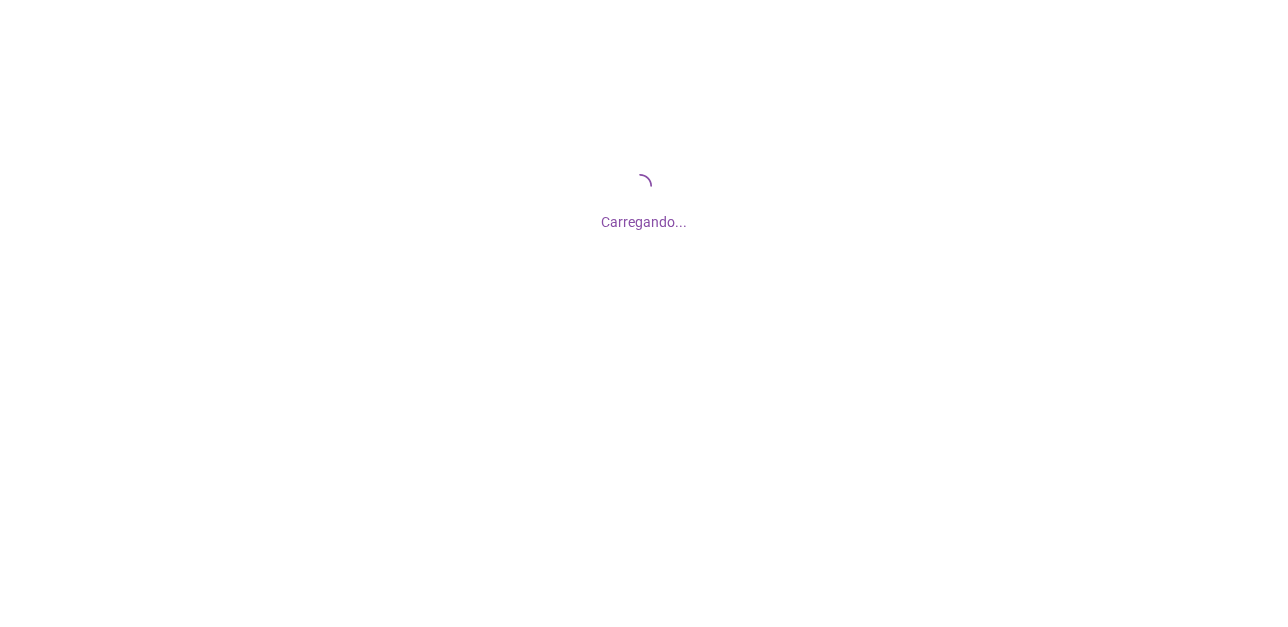 scroll, scrollTop: 0, scrollLeft: 0, axis: both 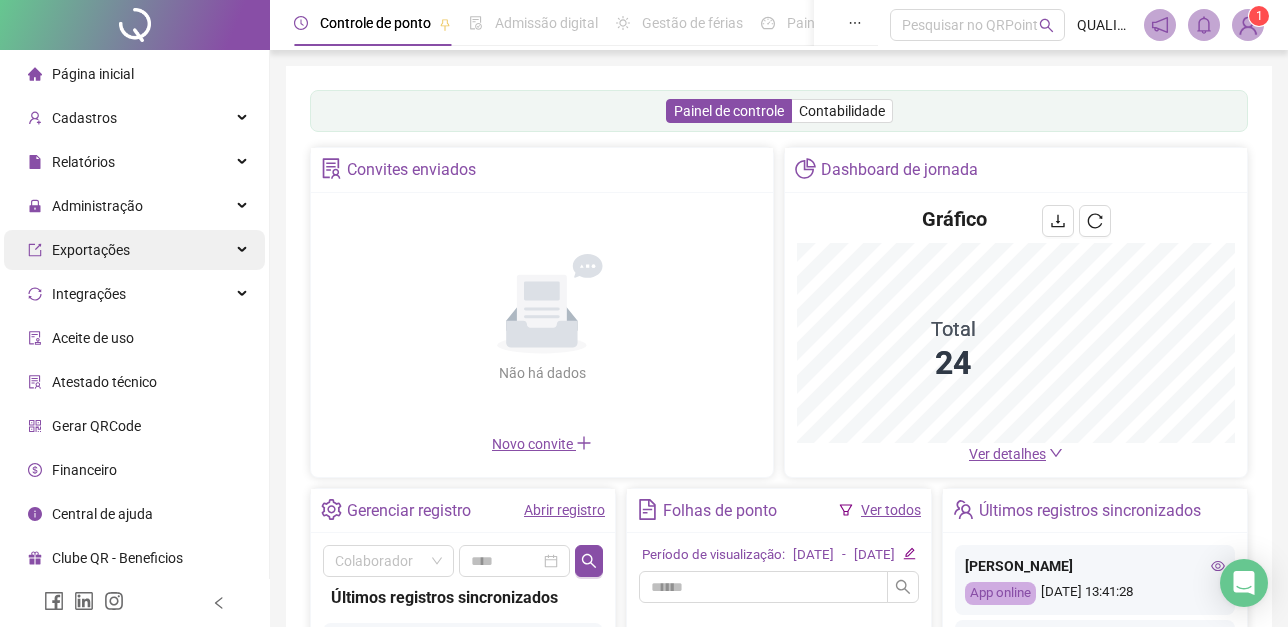 click on "Exportações" at bounding box center (134, 250) 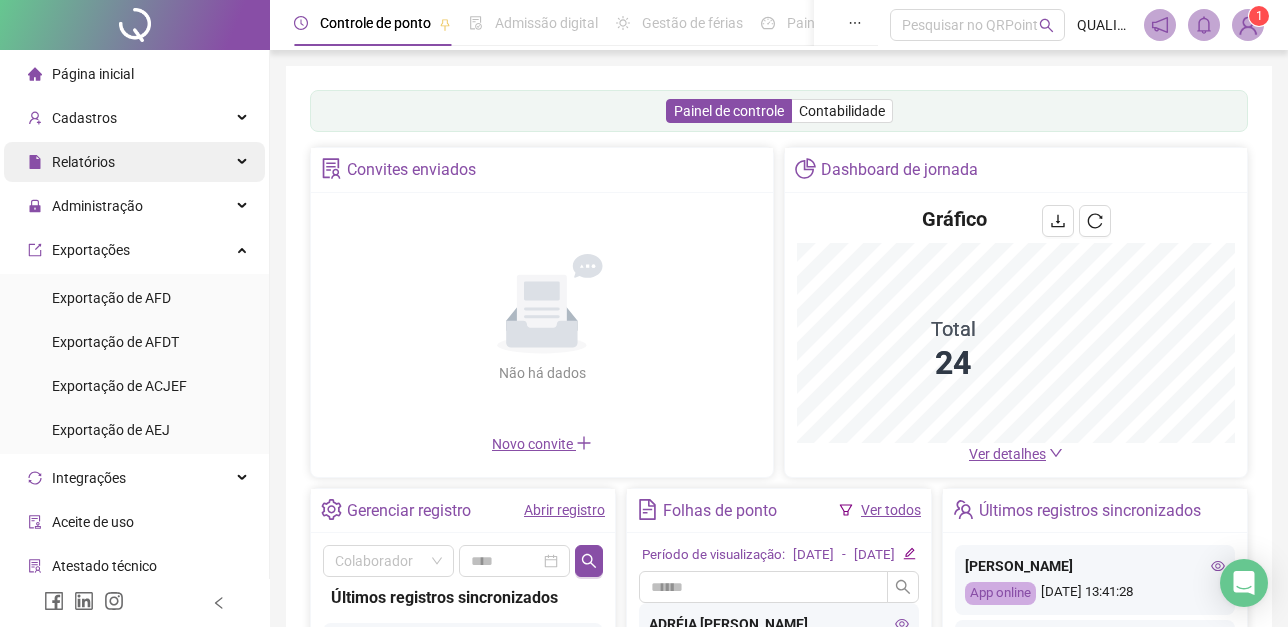 click on "Relatórios" at bounding box center [83, 162] 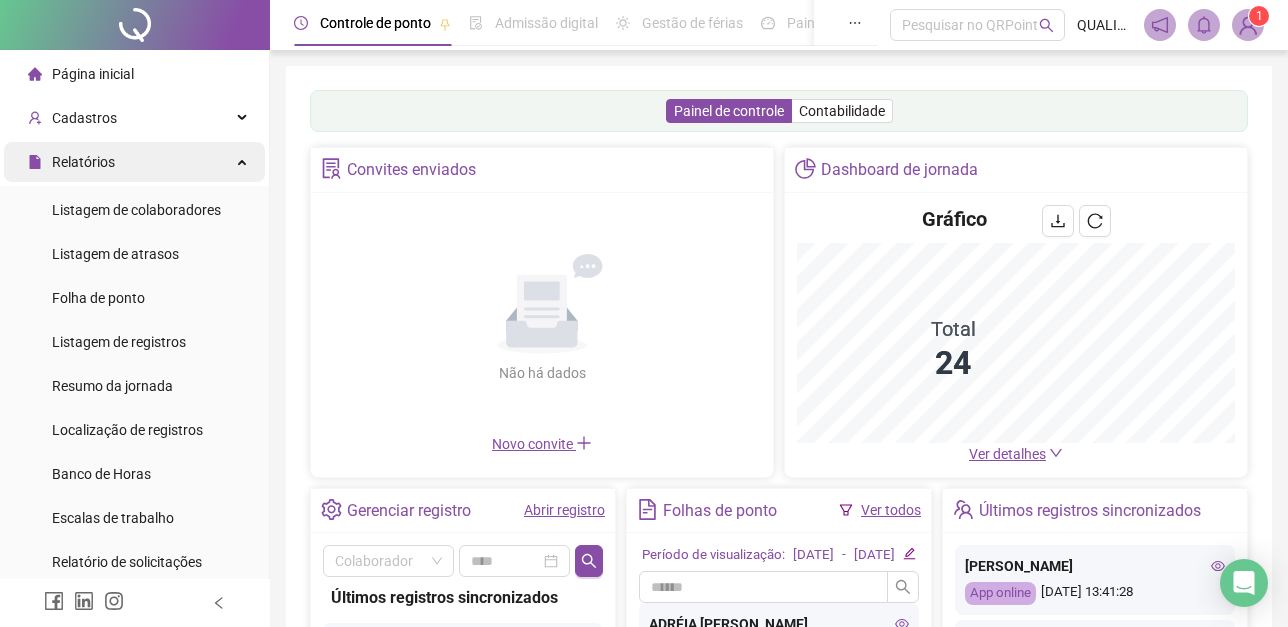 click on "Relatórios" at bounding box center [134, 162] 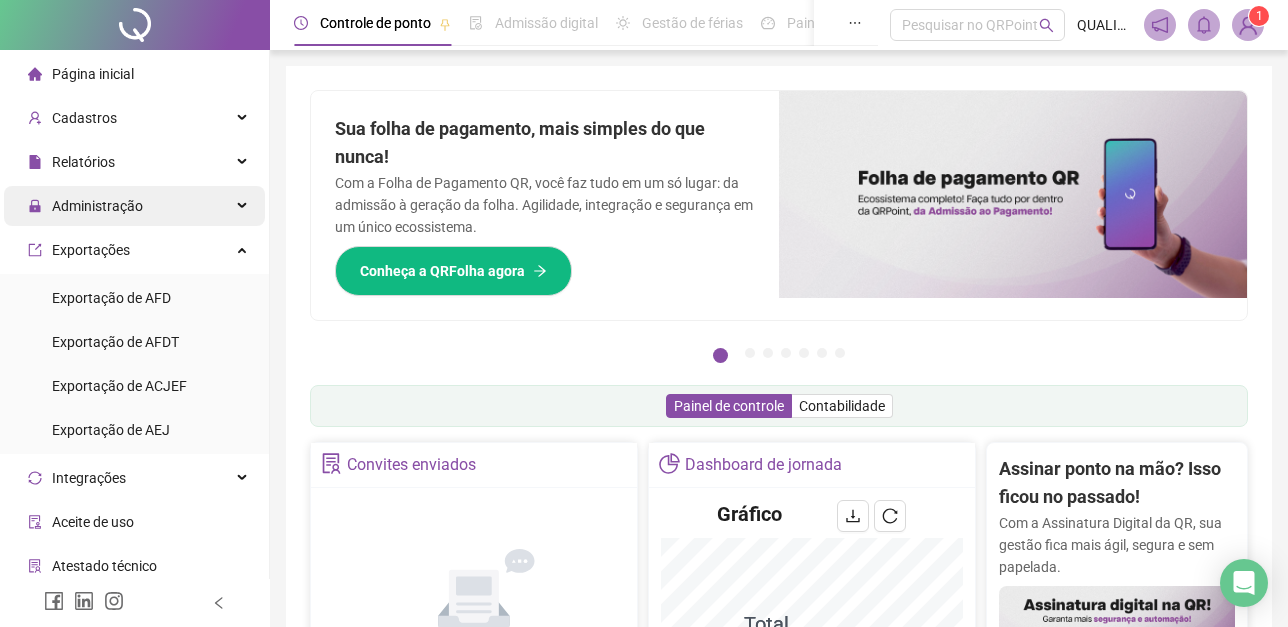 click on "Administração" at bounding box center [97, 206] 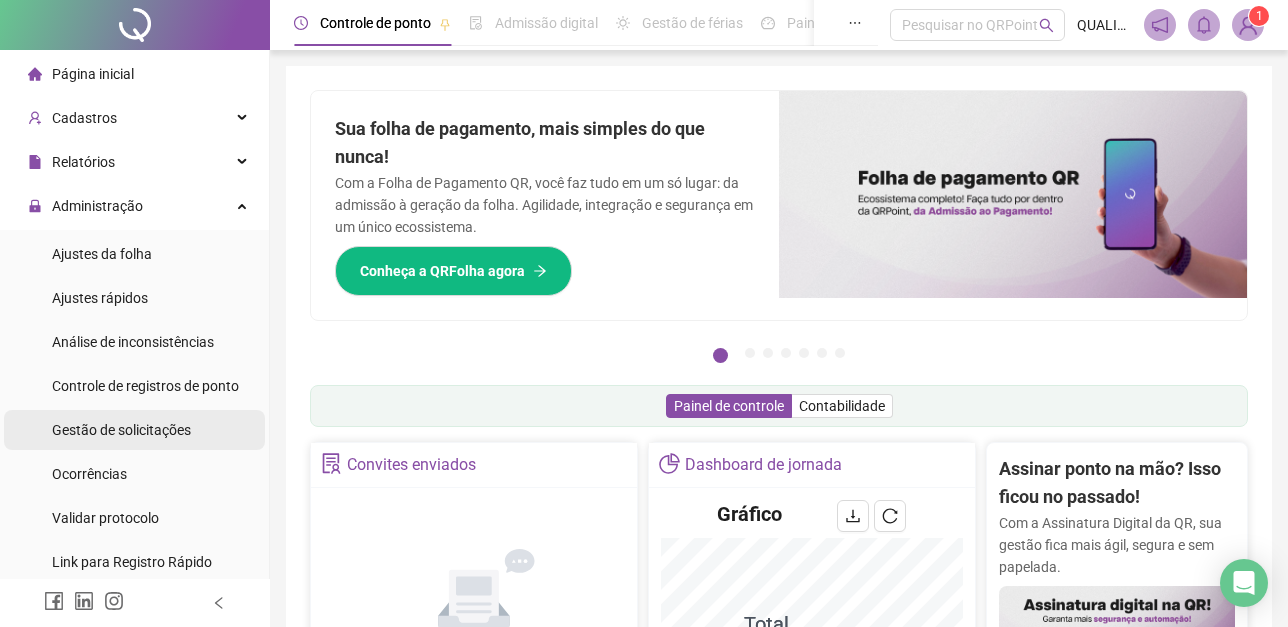 click on "Gestão de solicitações" at bounding box center [121, 430] 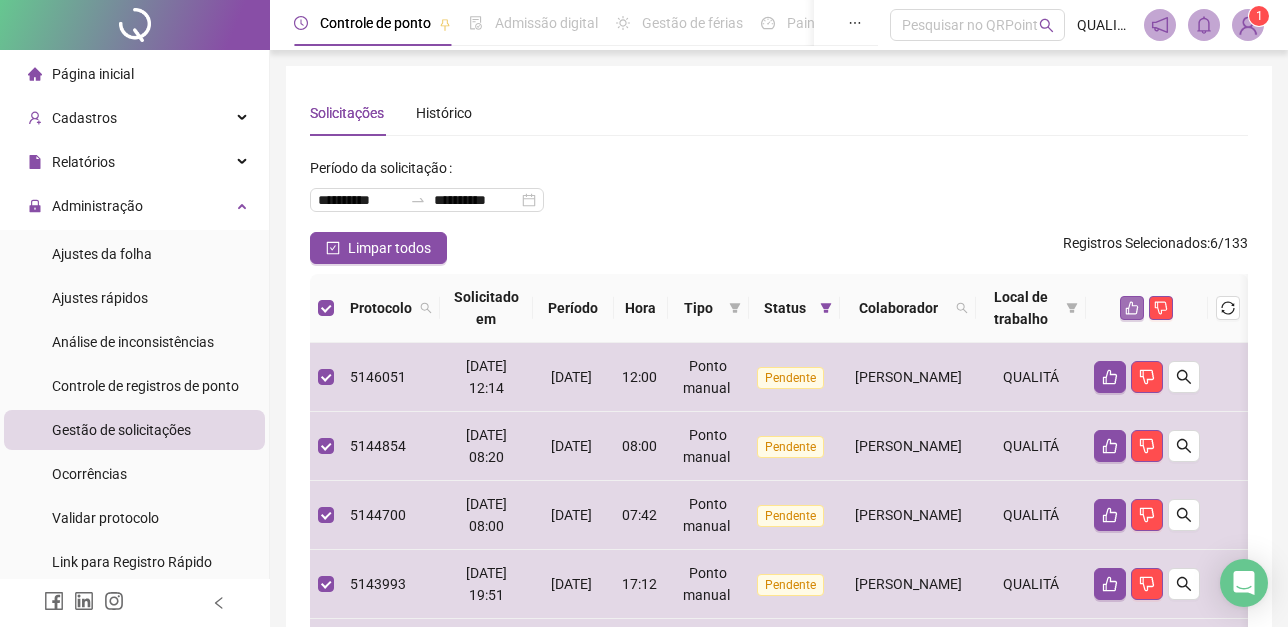click 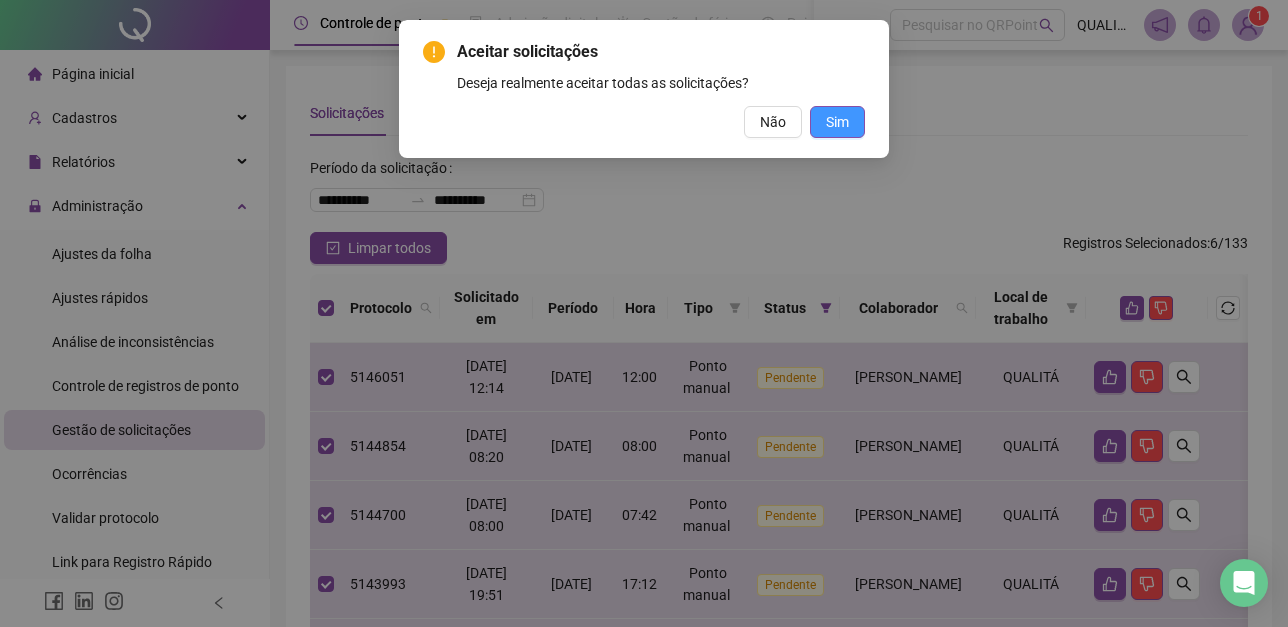 click on "Sim" at bounding box center (837, 122) 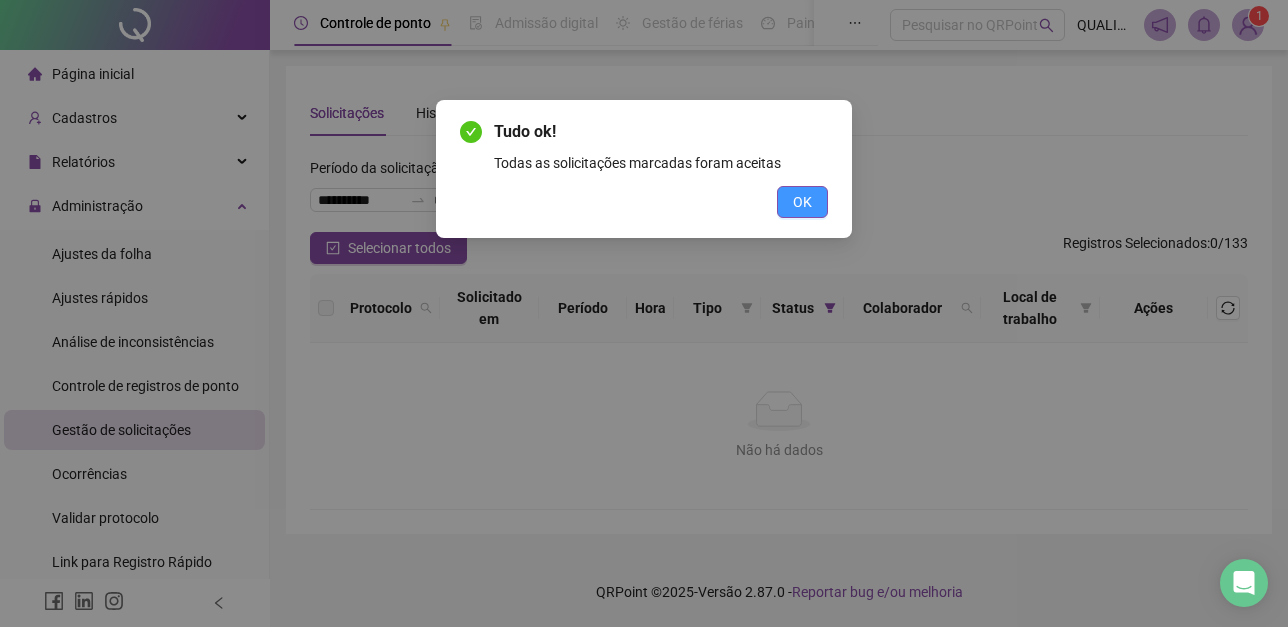 click on "OK" at bounding box center (802, 202) 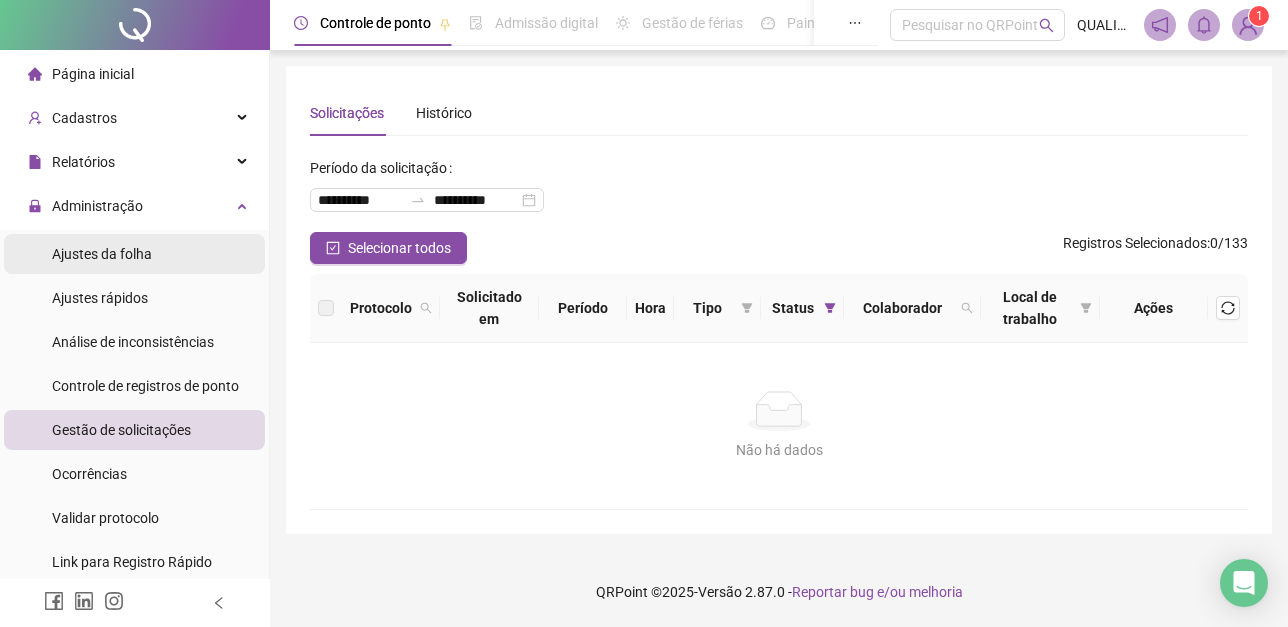 click on "Ajustes da folha" at bounding box center [102, 254] 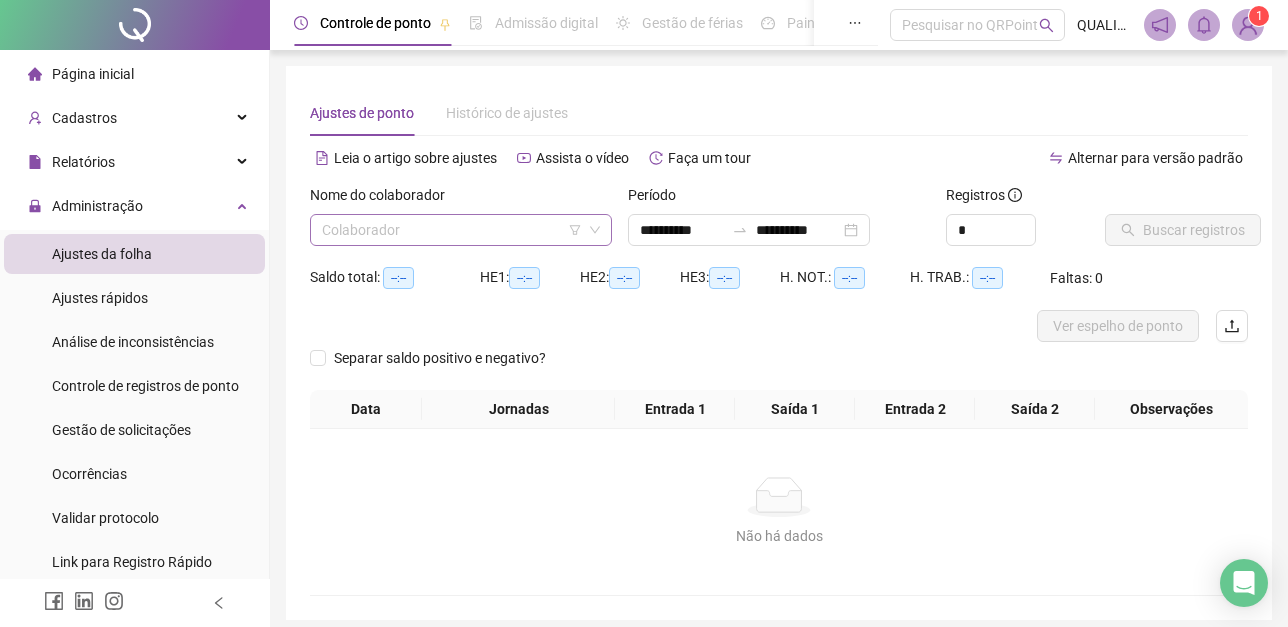 click at bounding box center (455, 230) 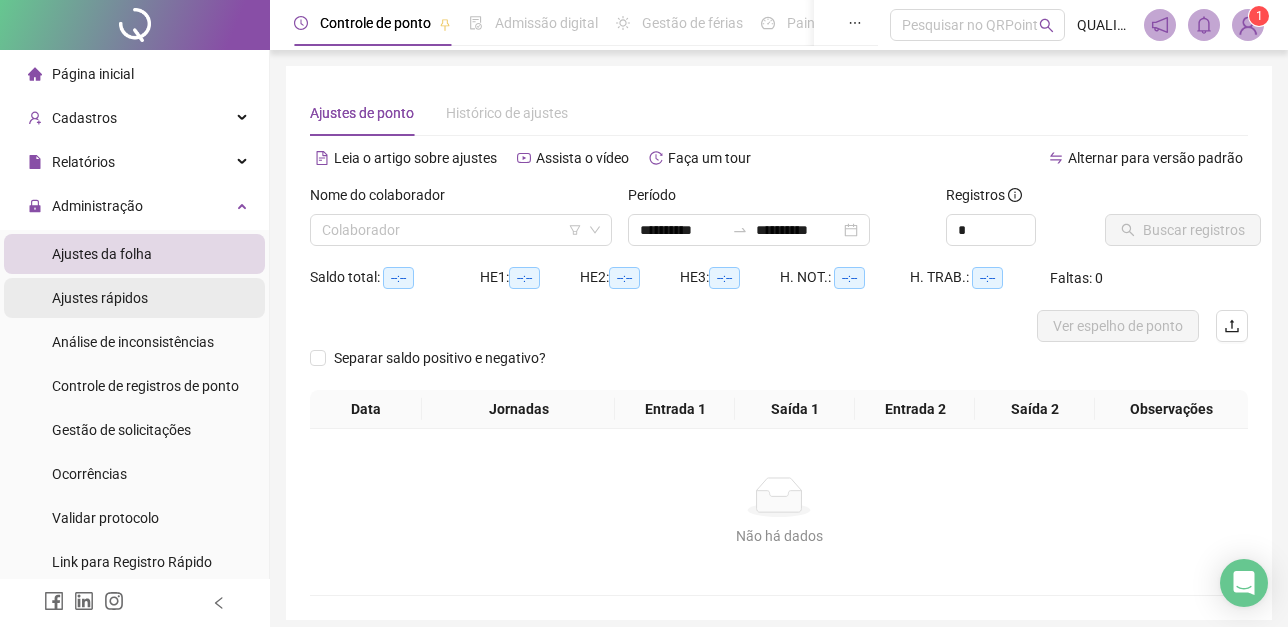 click on "Ajustes rápidos" at bounding box center [100, 298] 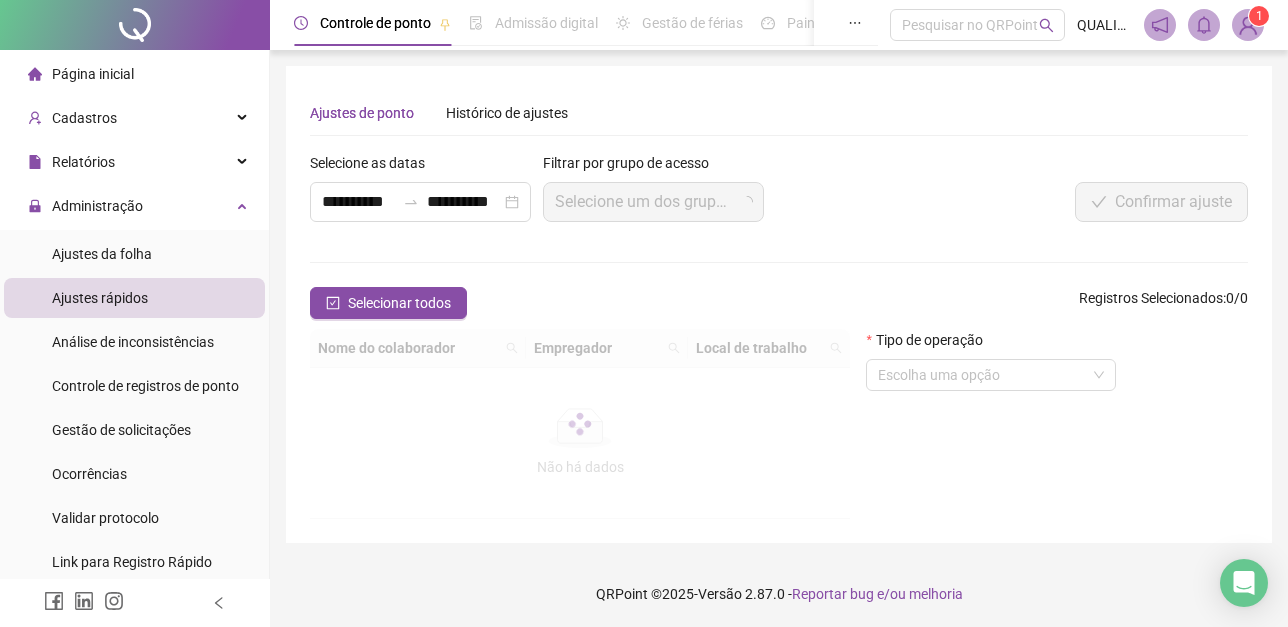 click on "**********" at bounding box center (779, 335) 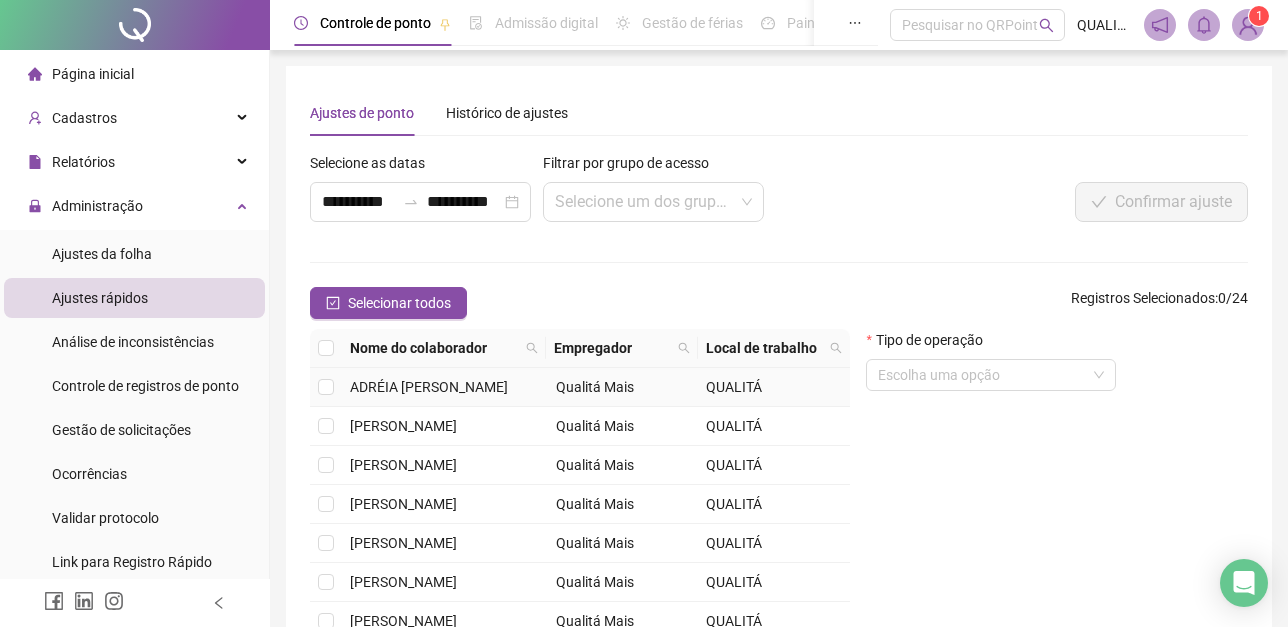 click on "ADRÉIA [PERSON_NAME]" at bounding box center (429, 387) 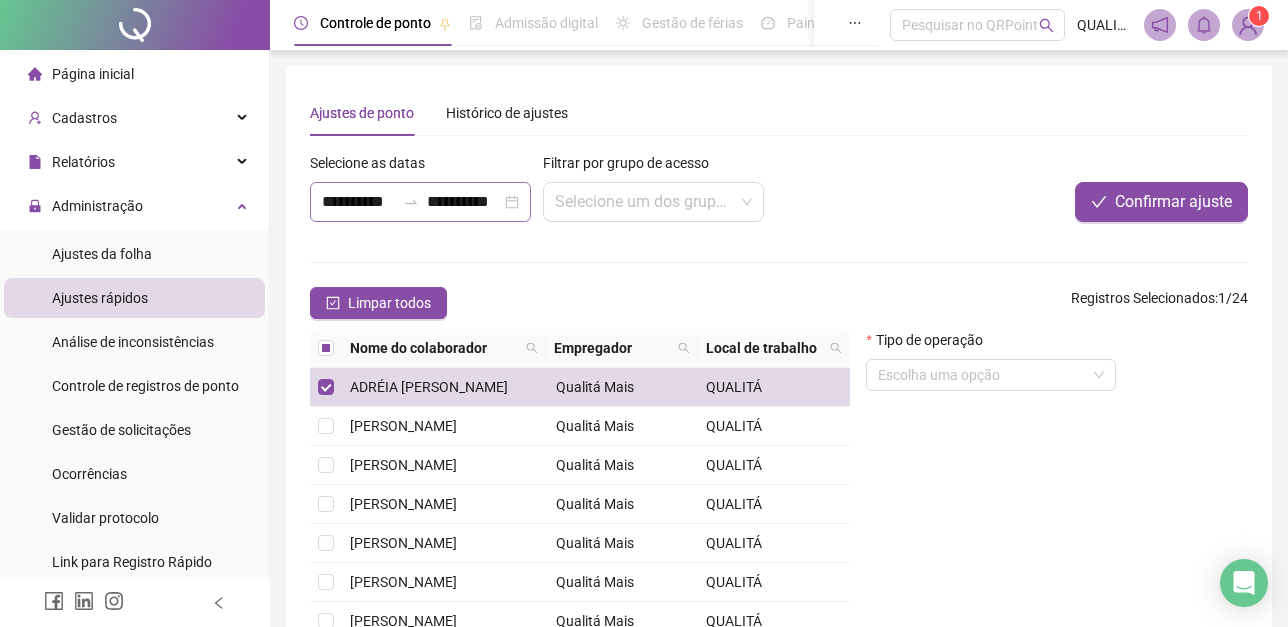 click on "**********" at bounding box center (420, 202) 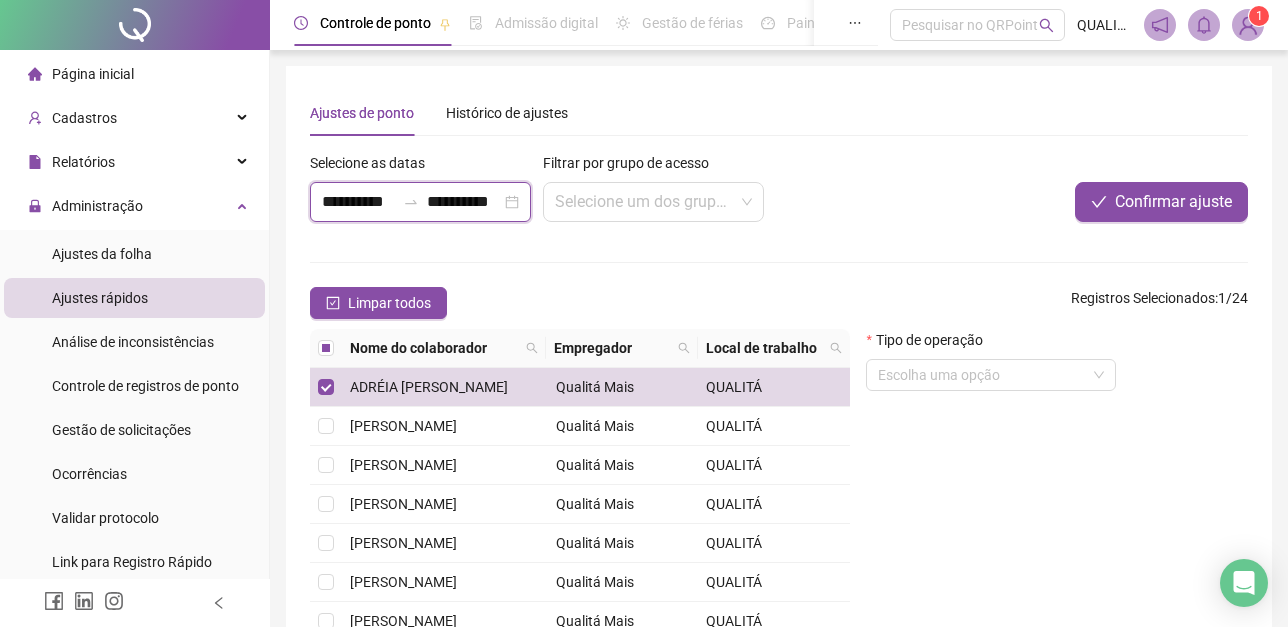 scroll, scrollTop: 0, scrollLeft: 12, axis: horizontal 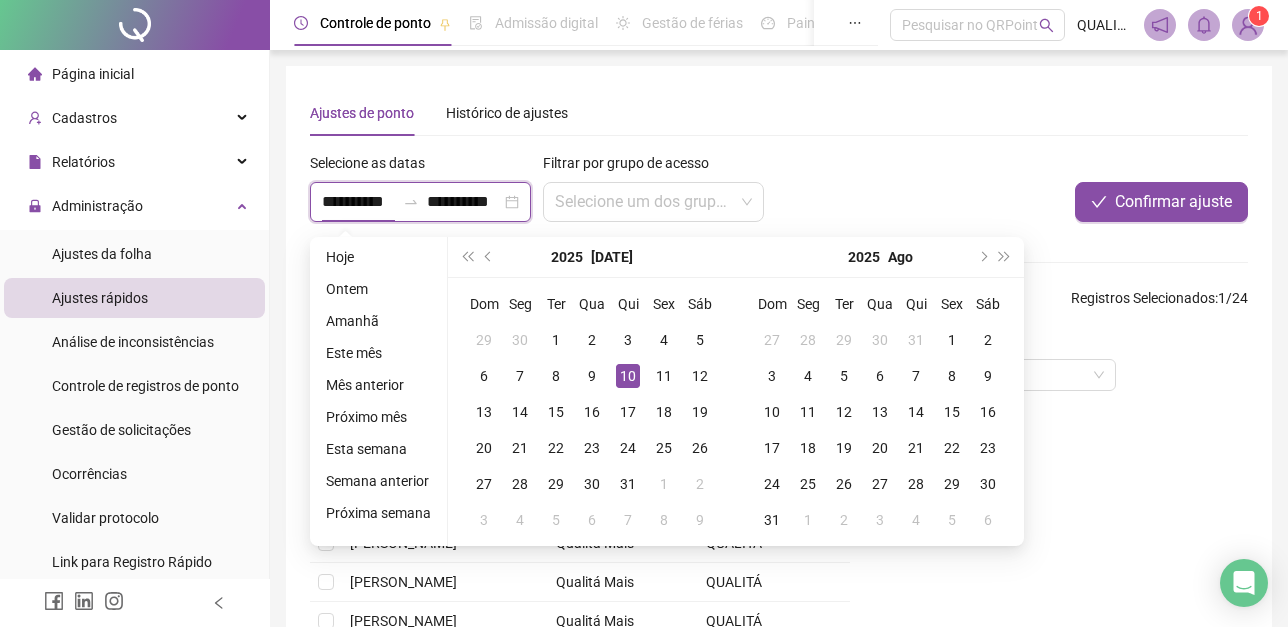 click on "**********" at bounding box center (420, 202) 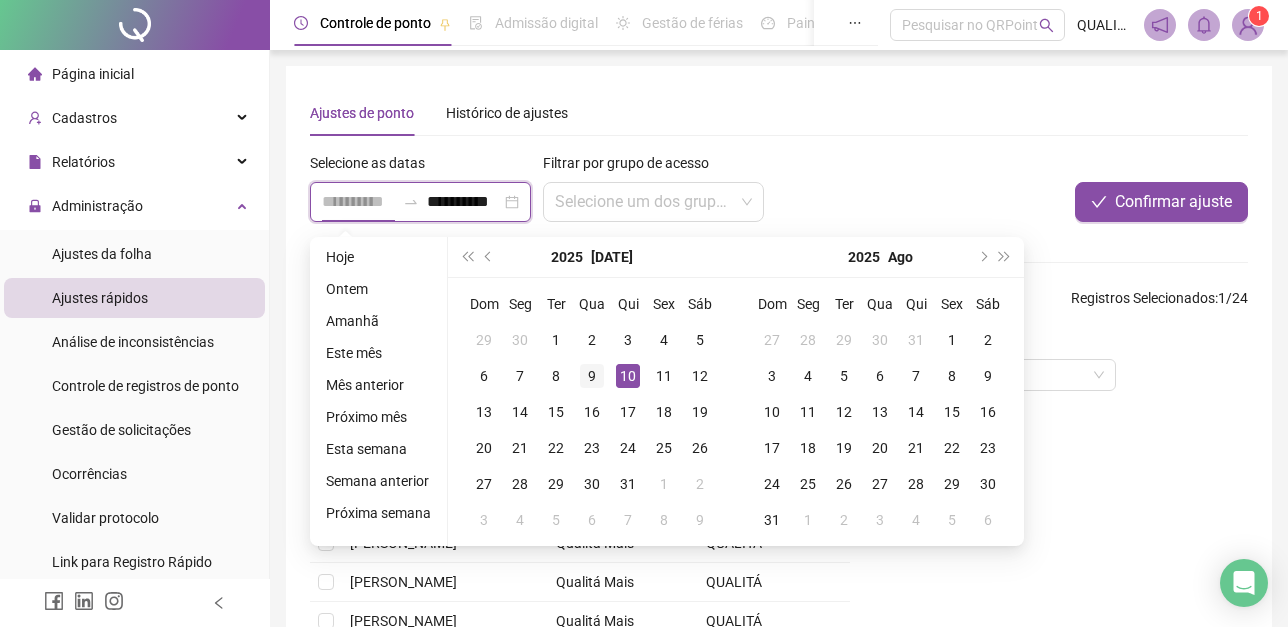 type on "**********" 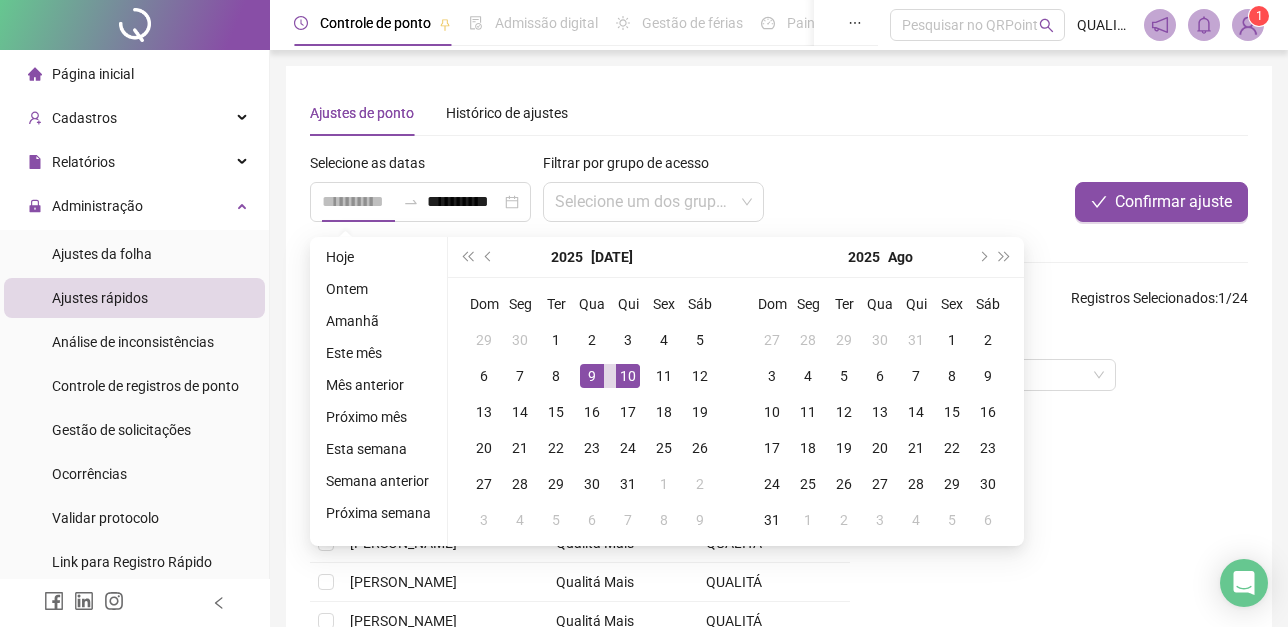 click on "9" at bounding box center (592, 376) 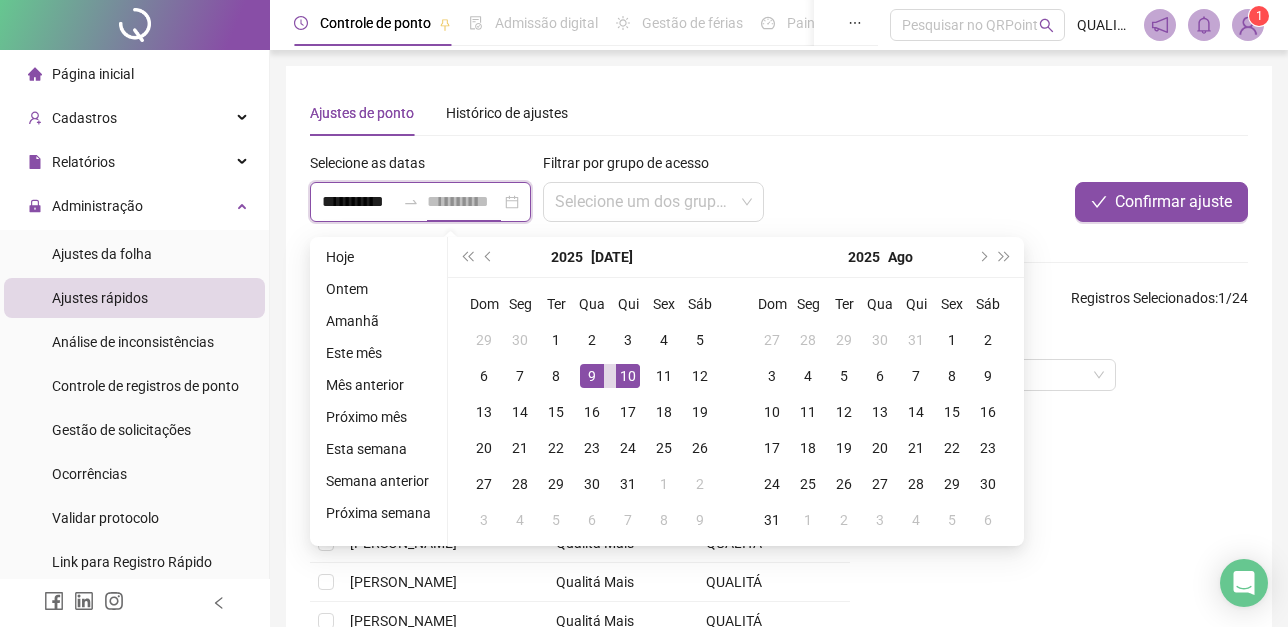 scroll, scrollTop: 0, scrollLeft: 12, axis: horizontal 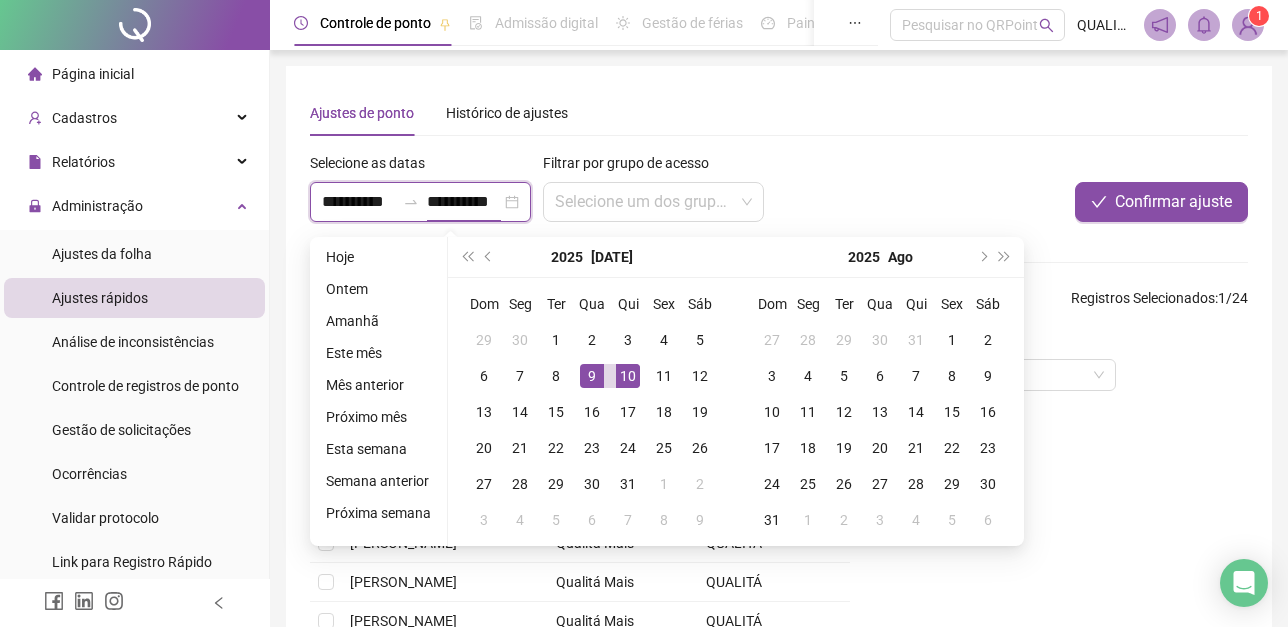 click on "**********" at bounding box center [464, 202] 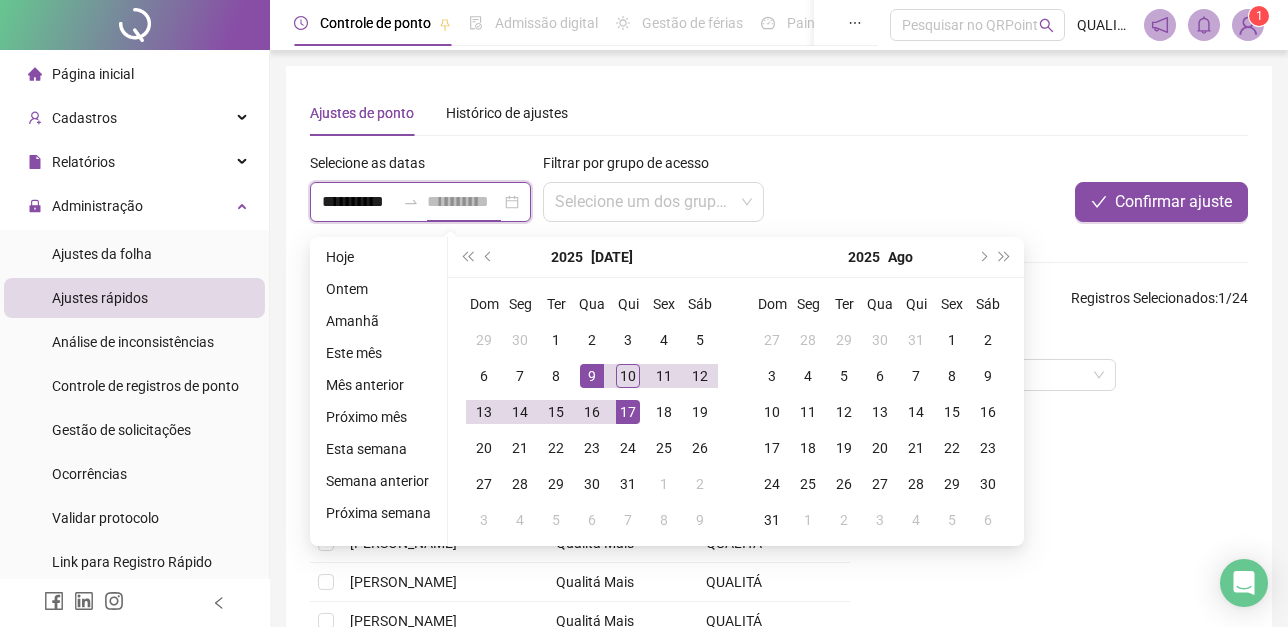 type on "**********" 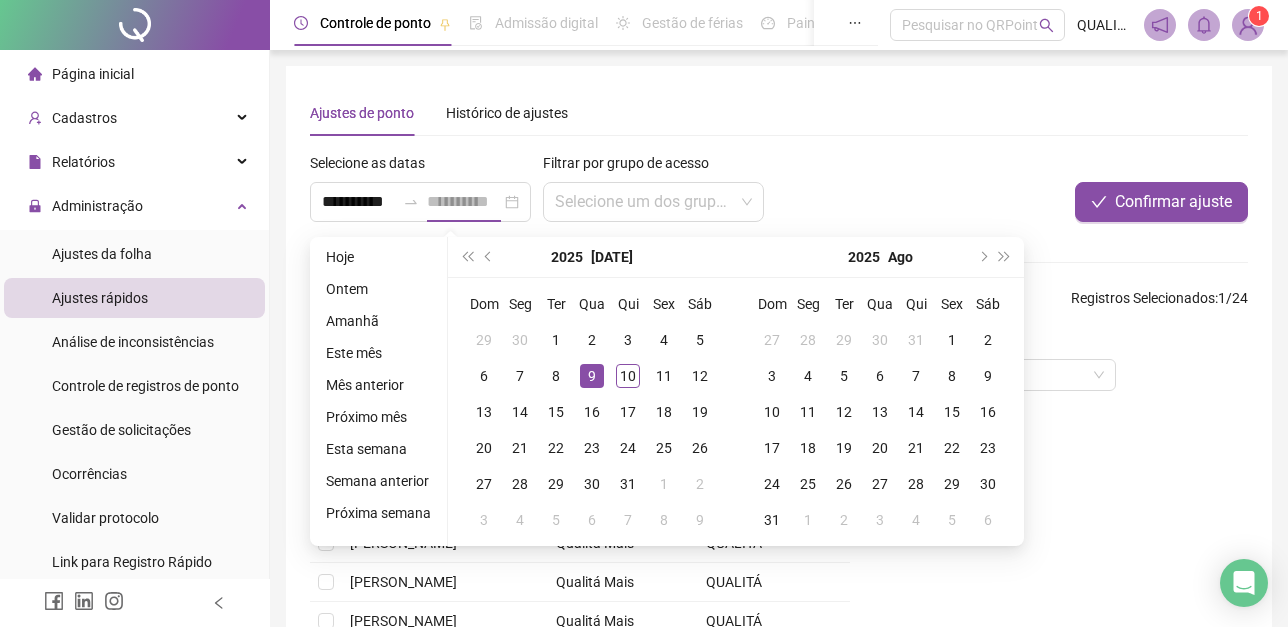 click on "9" at bounding box center [592, 376] 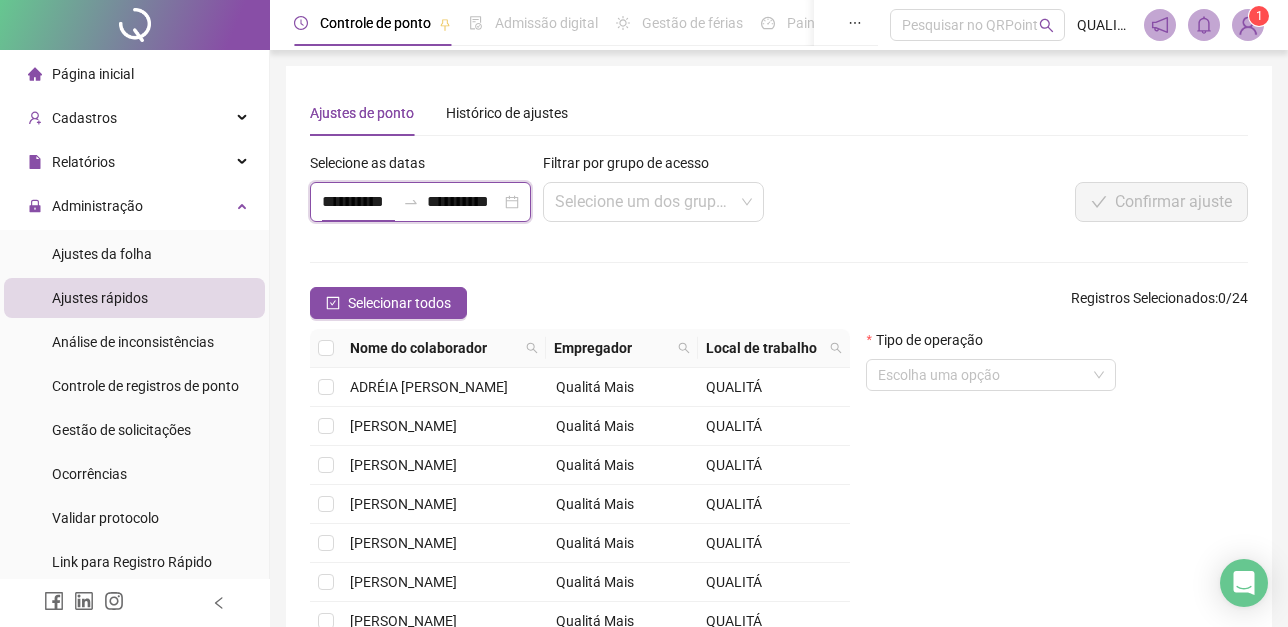 scroll, scrollTop: 0, scrollLeft: 0, axis: both 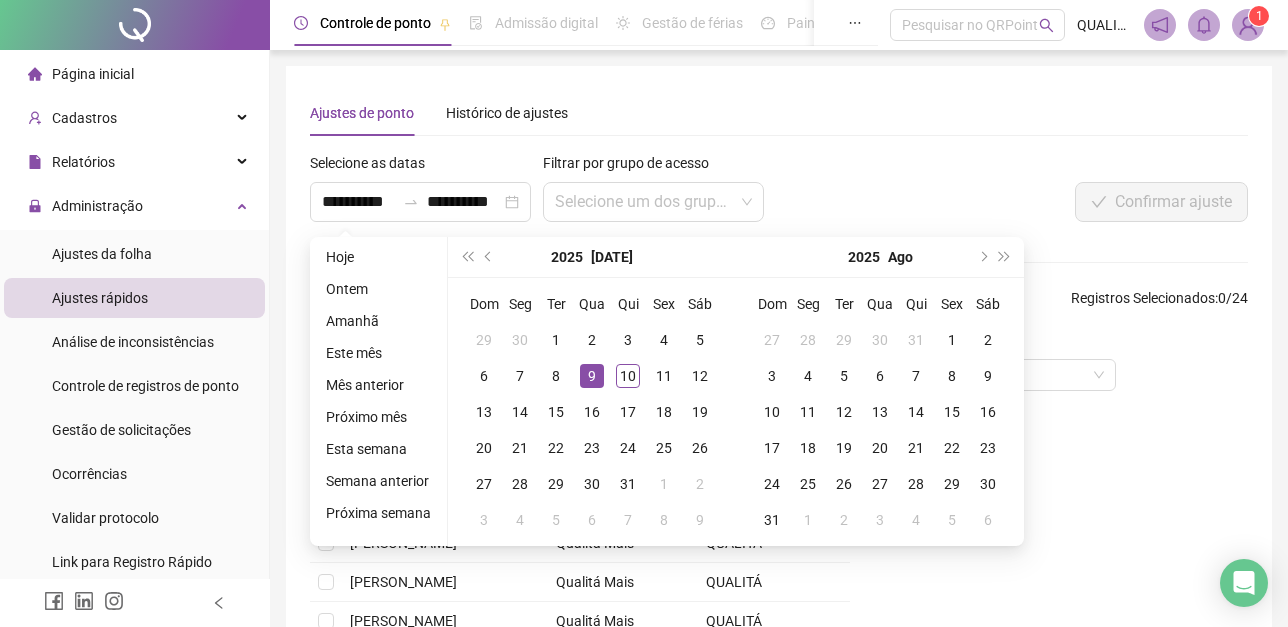 drag, startPoint x: 912, startPoint y: 136, endPoint x: 841, endPoint y: 186, distance: 86.83893 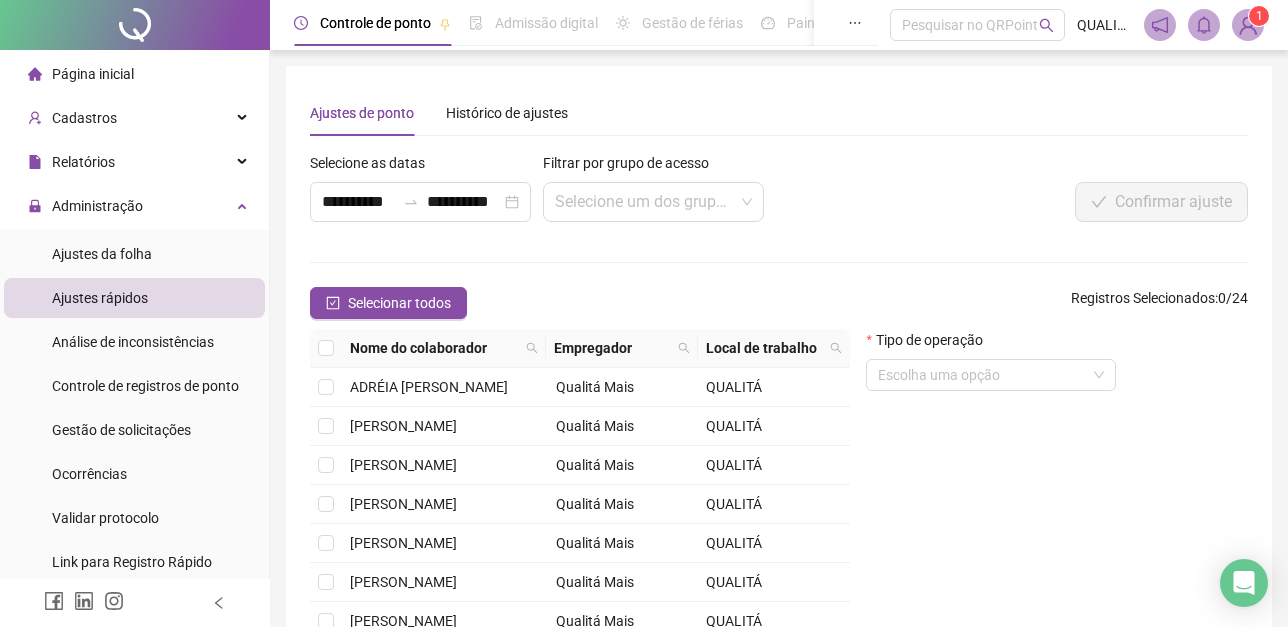 click on "**********" at bounding box center [779, 438] 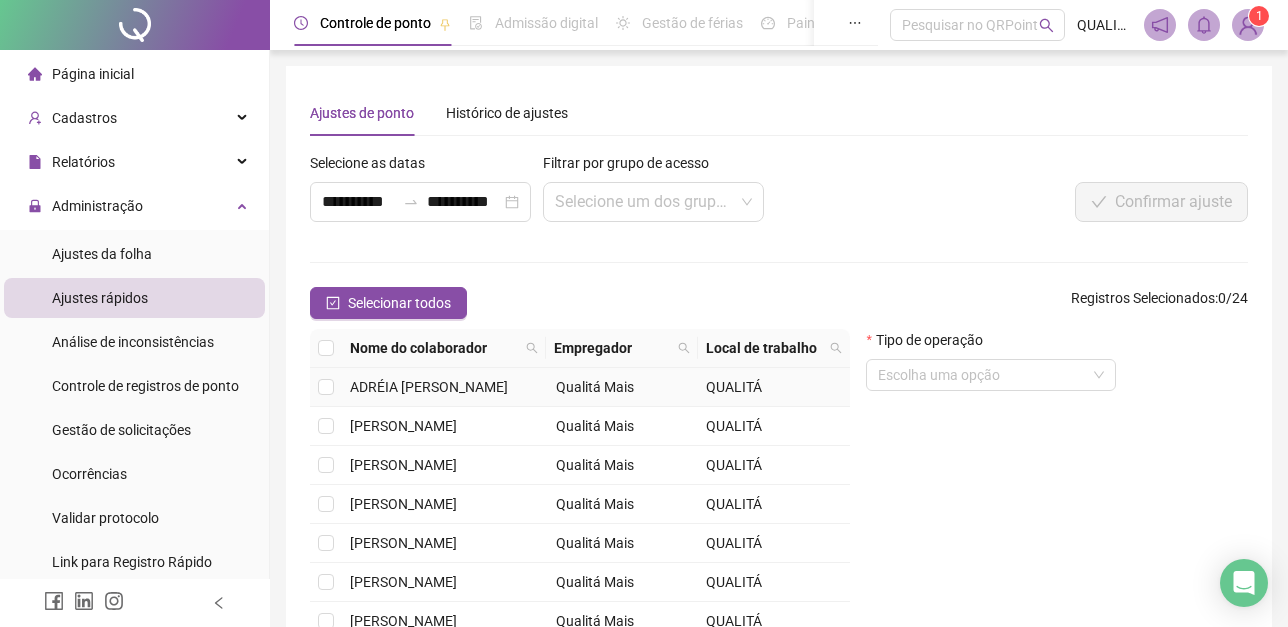 click on "ADRÉIA [PERSON_NAME]" at bounding box center [429, 387] 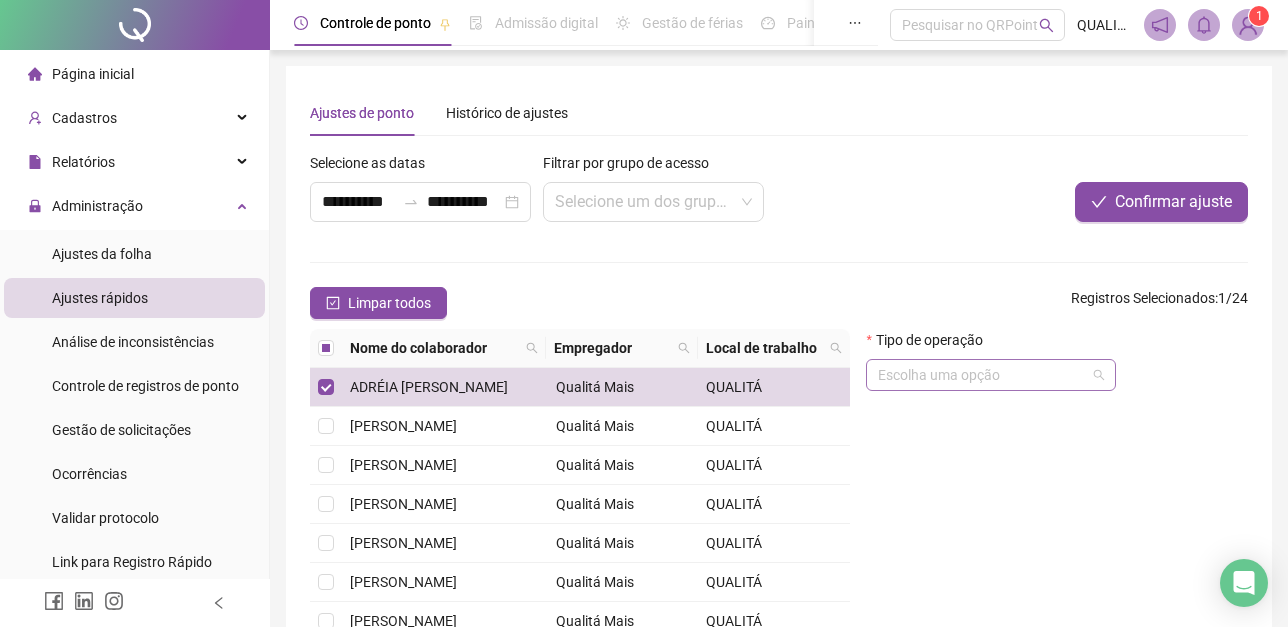 click at bounding box center (985, 375) 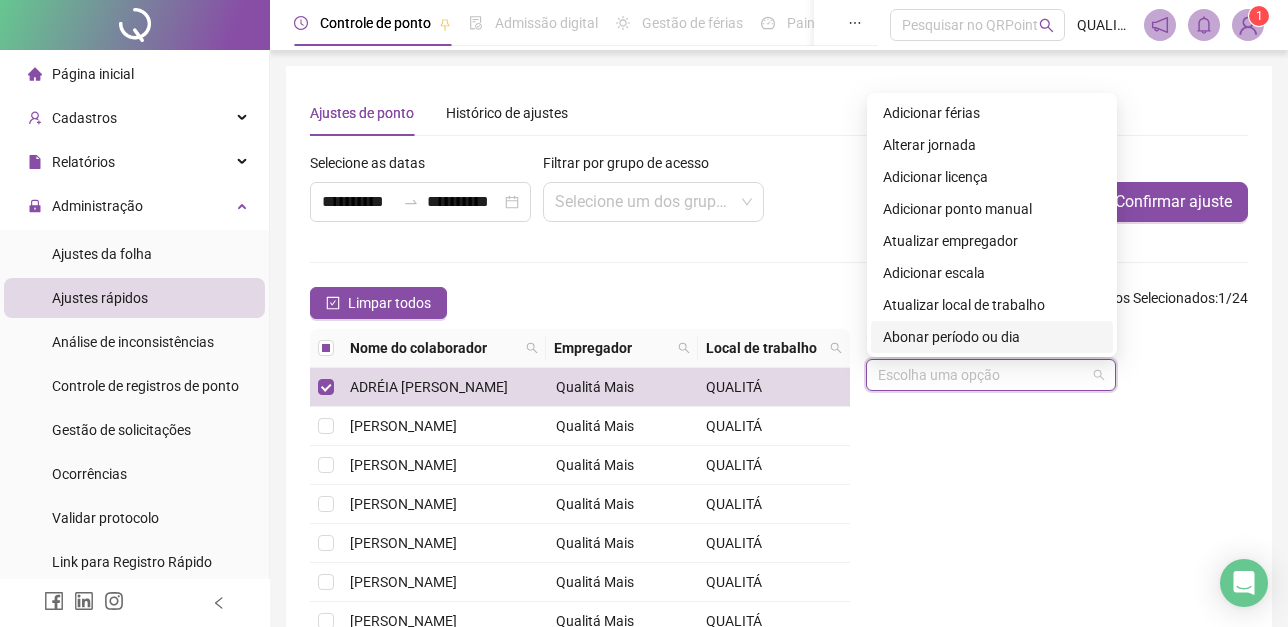click on "Abonar período ou dia" at bounding box center [992, 337] 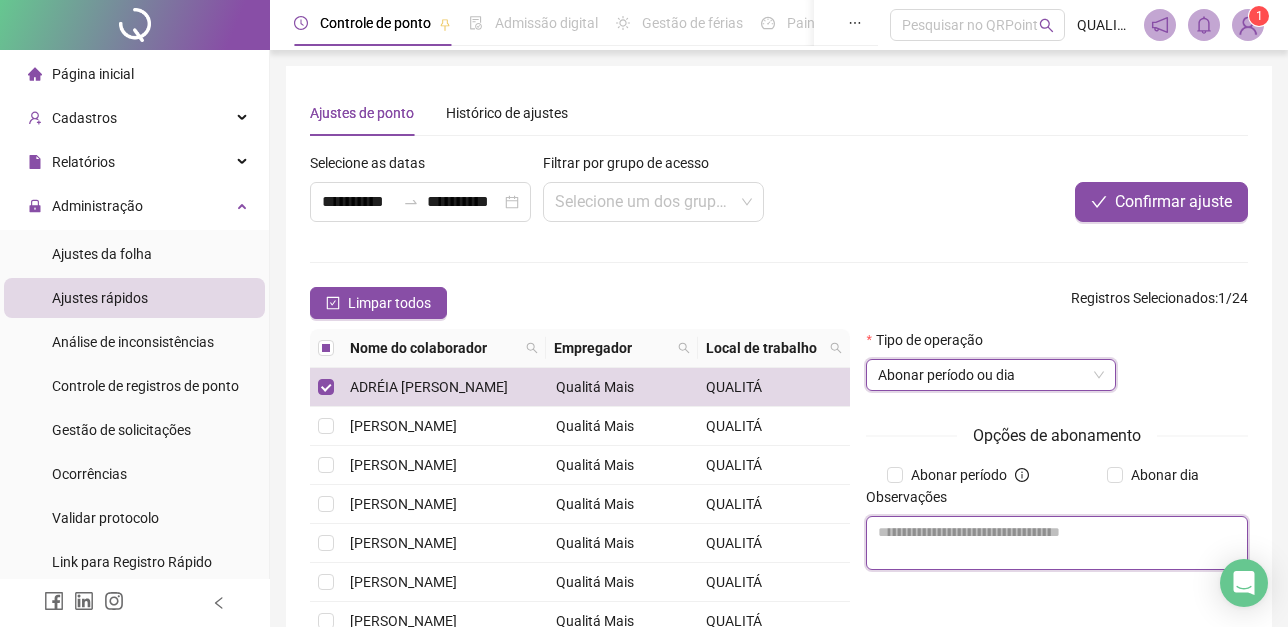 click at bounding box center (1057, 543) 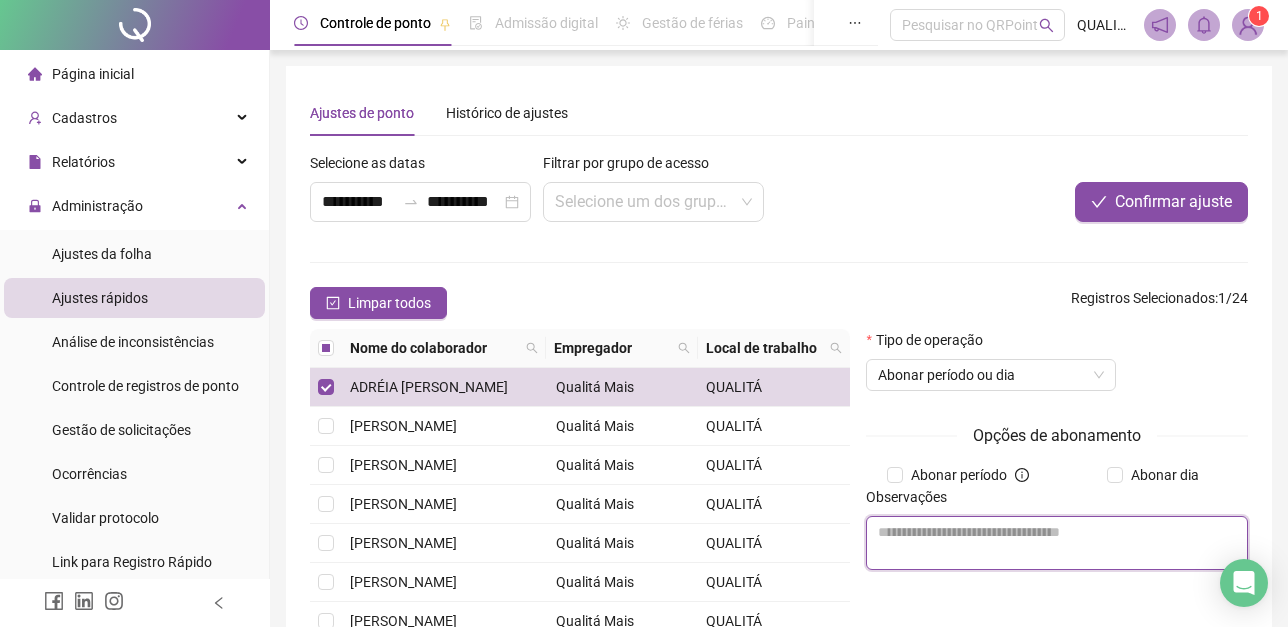 click at bounding box center (1057, 543) 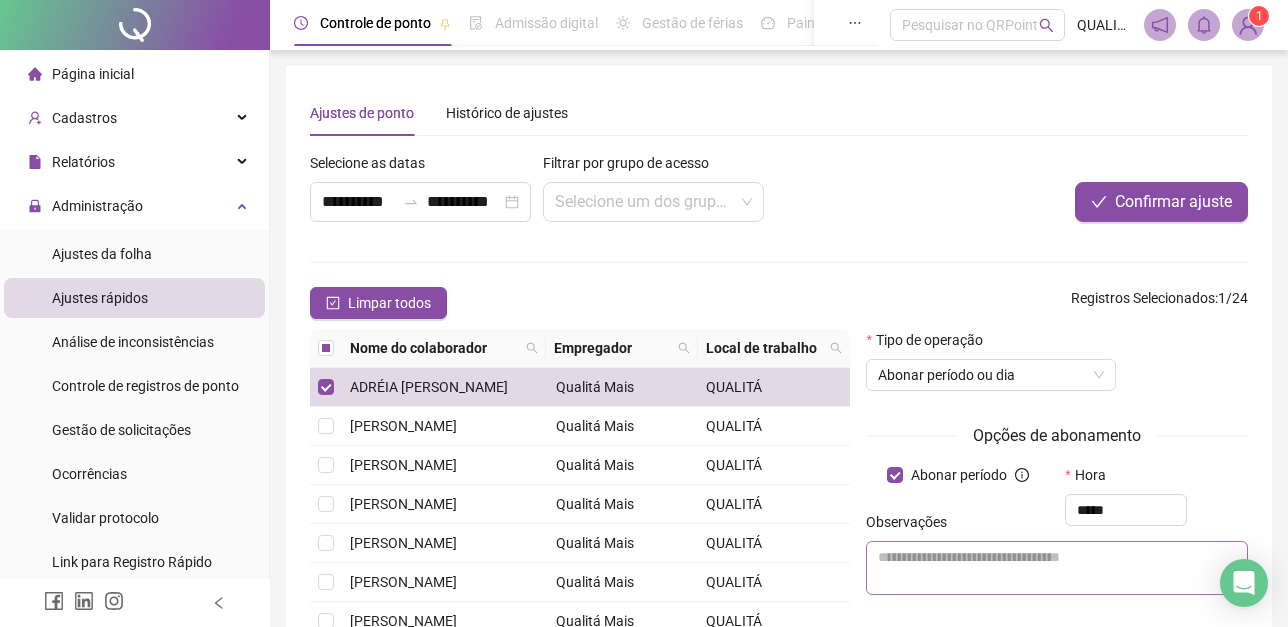 type on "*****" 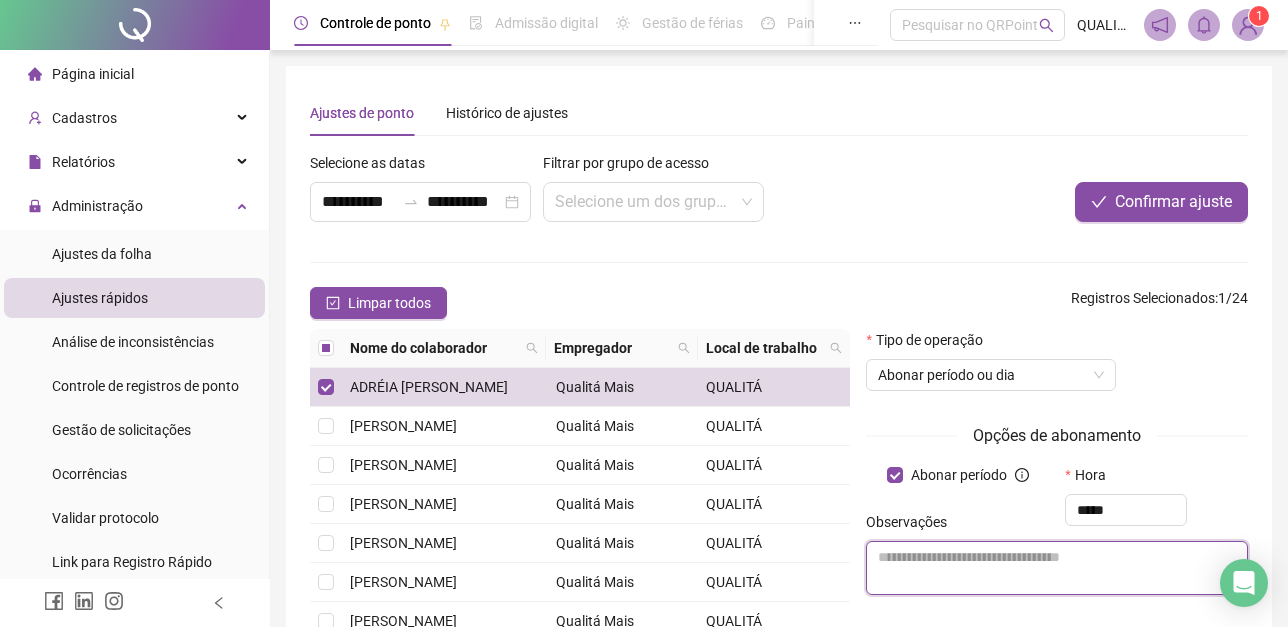 click at bounding box center (1057, 568) 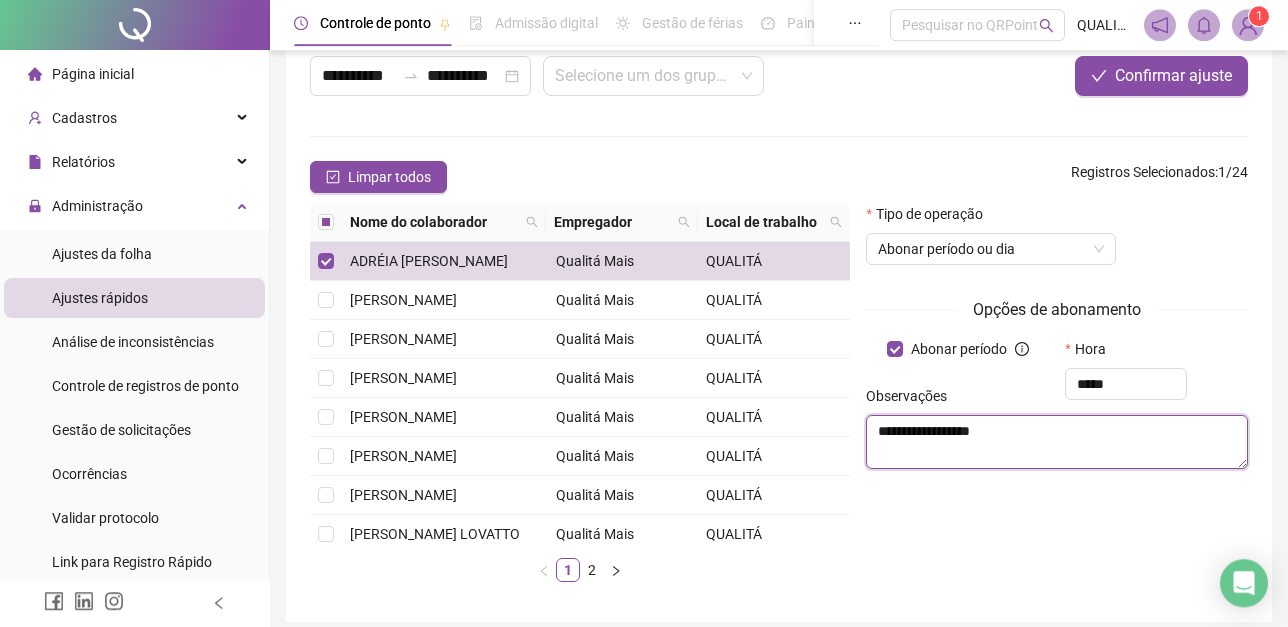 scroll, scrollTop: 0, scrollLeft: 0, axis: both 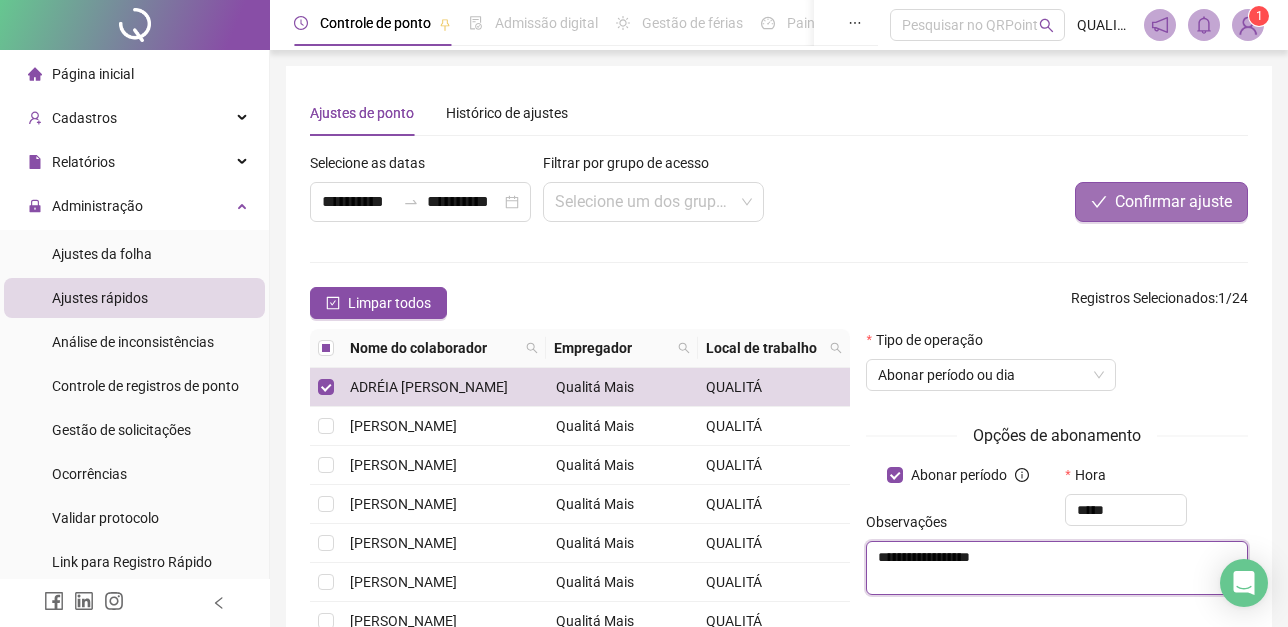 type on "**********" 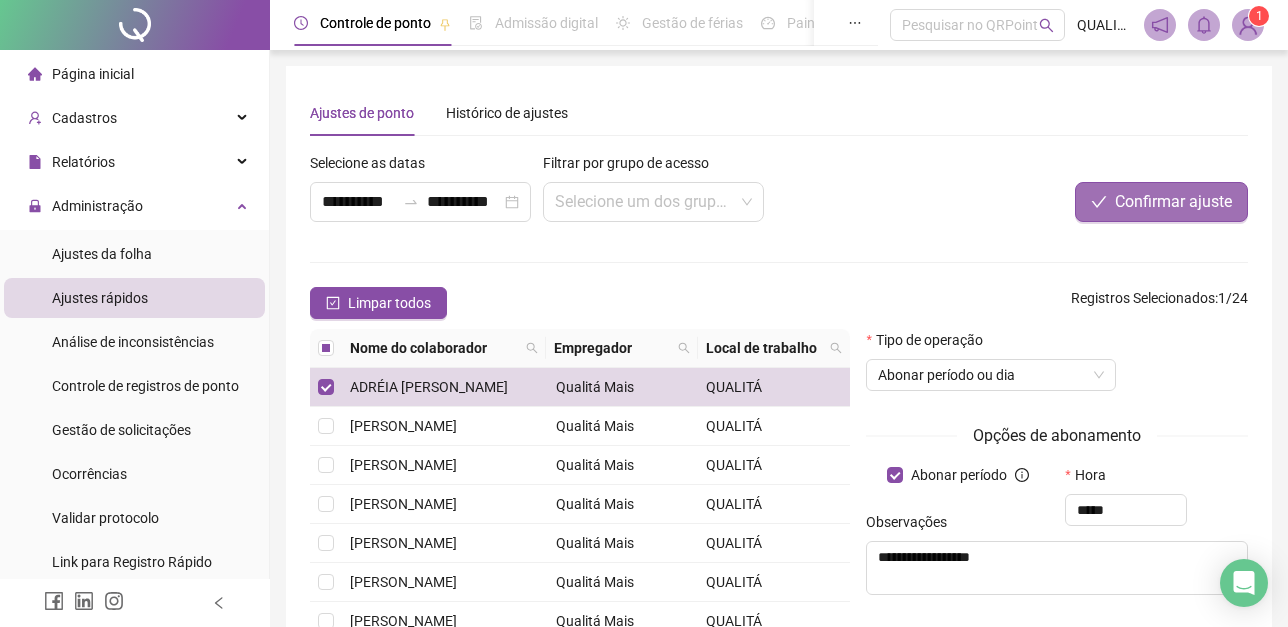 click on "Confirmar ajuste" at bounding box center (1173, 202) 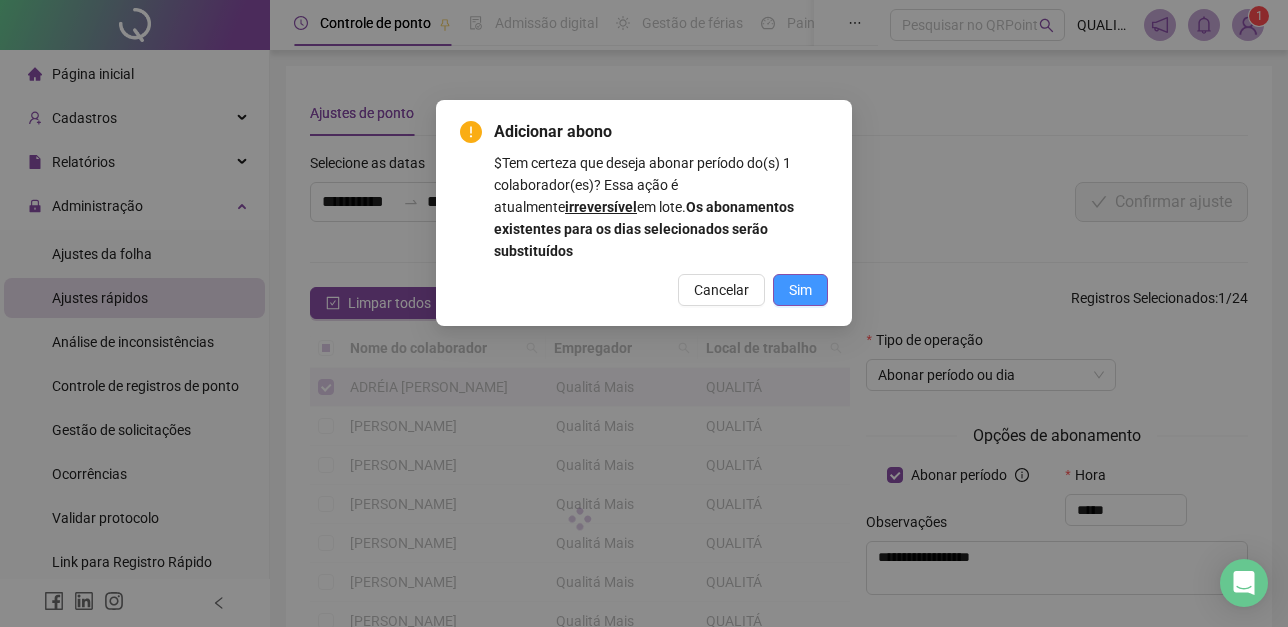 click on "Sim" at bounding box center (800, 290) 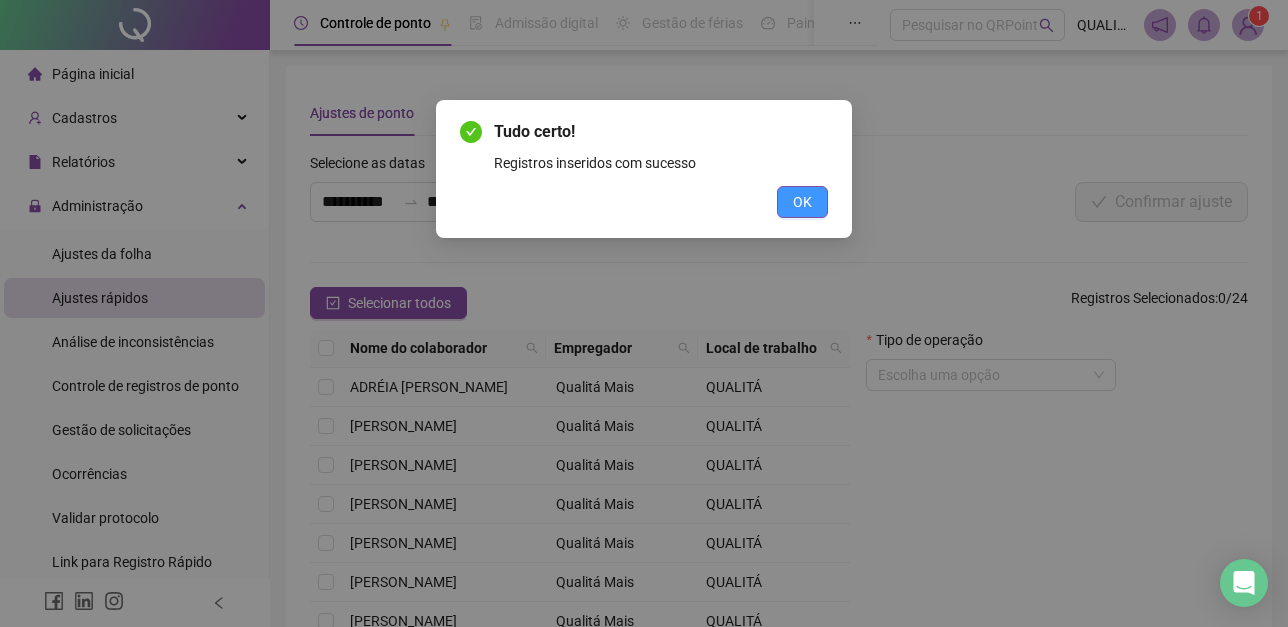 click on "OK" at bounding box center [802, 202] 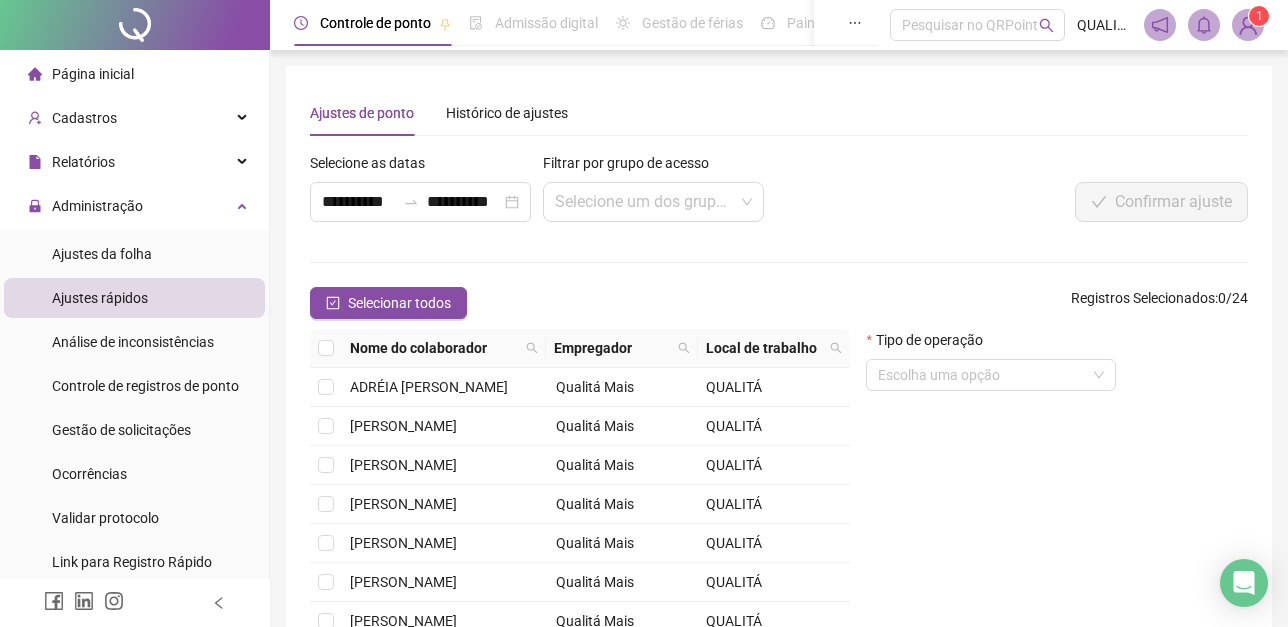 click on "Ajustes rápidos" at bounding box center [100, 298] 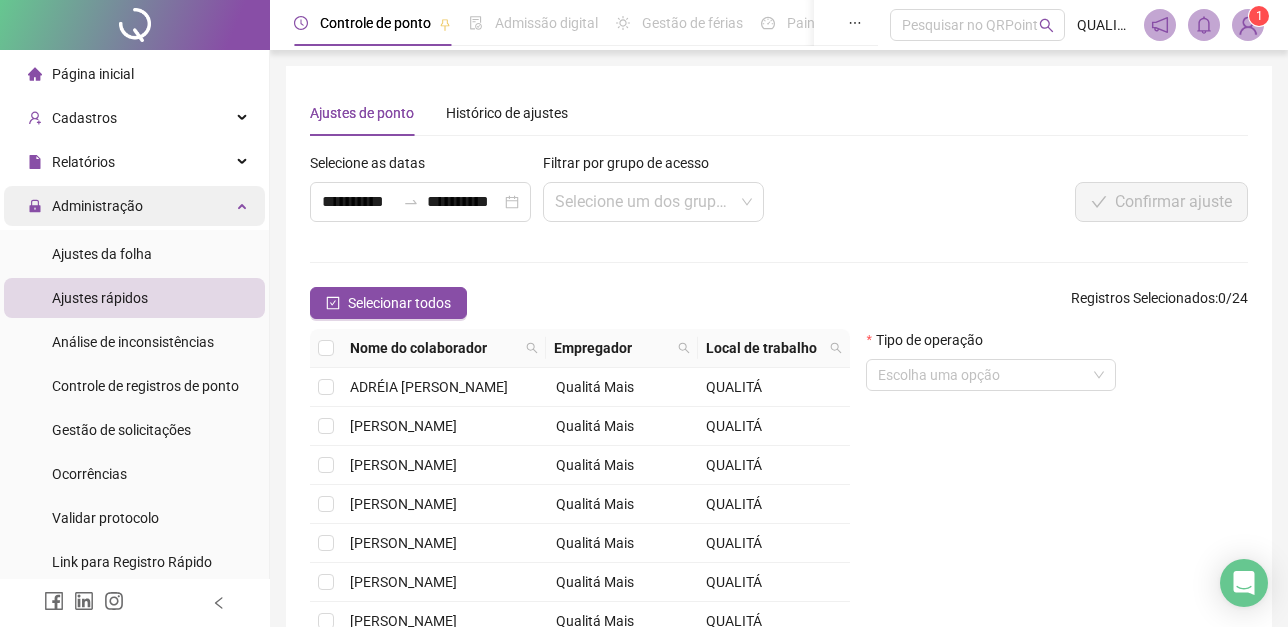 click on "Administração" at bounding box center (134, 206) 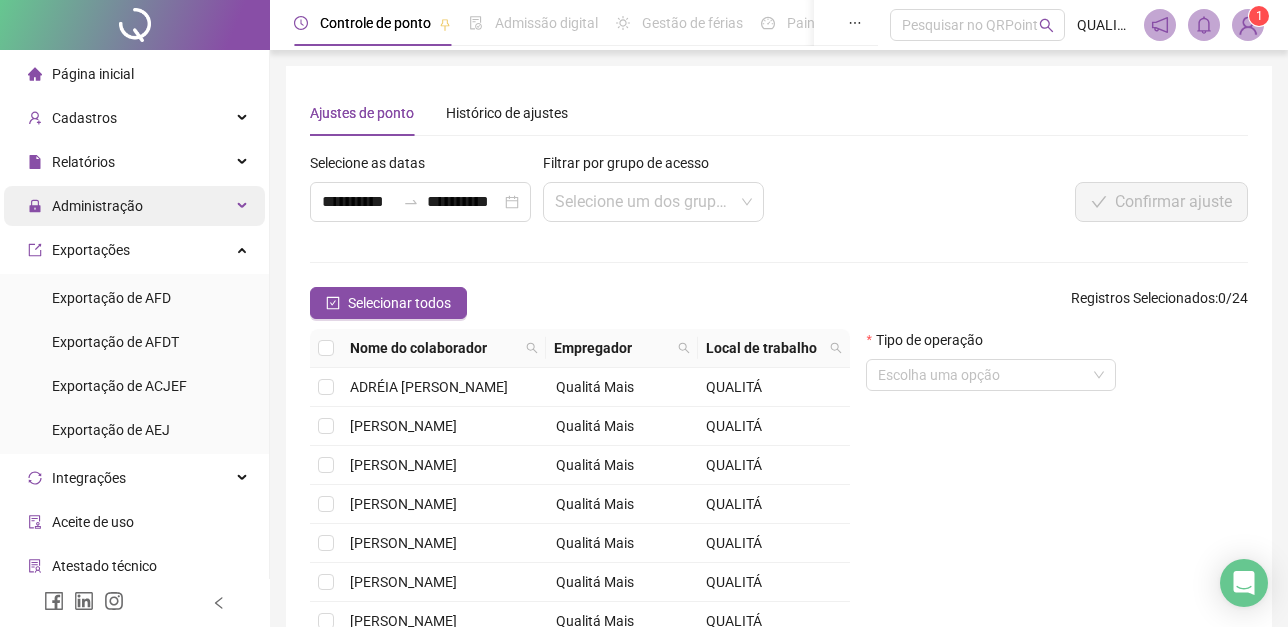 click on "Administração" at bounding box center [134, 206] 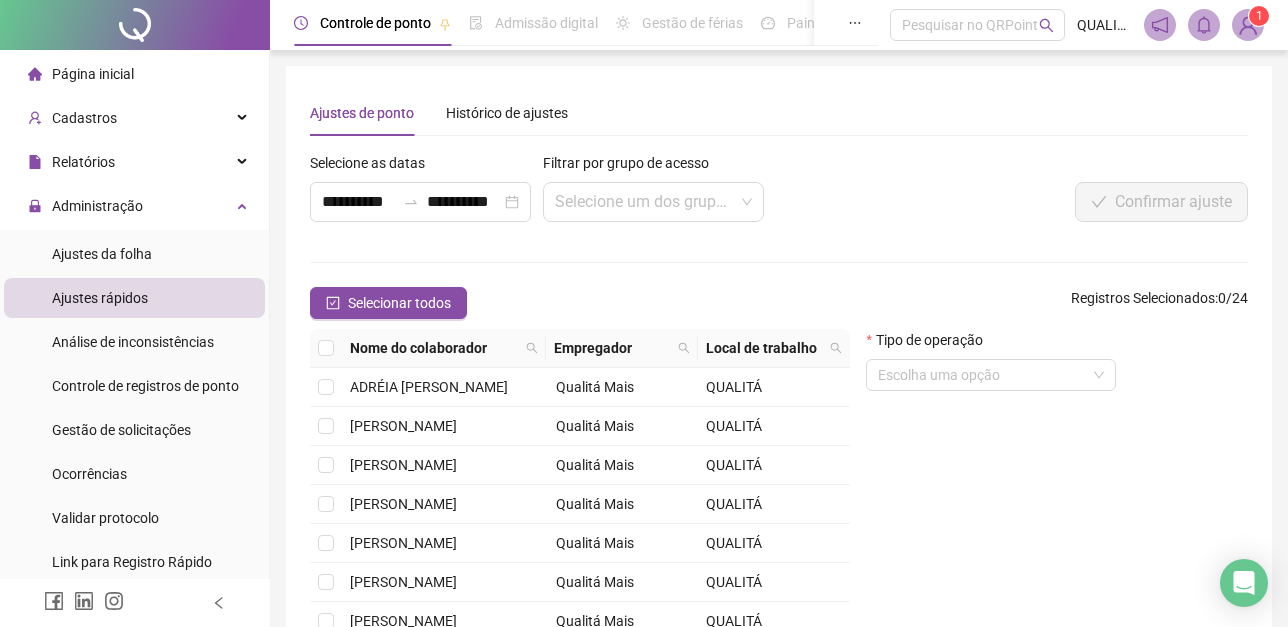 click on "**********" at bounding box center (779, 438) 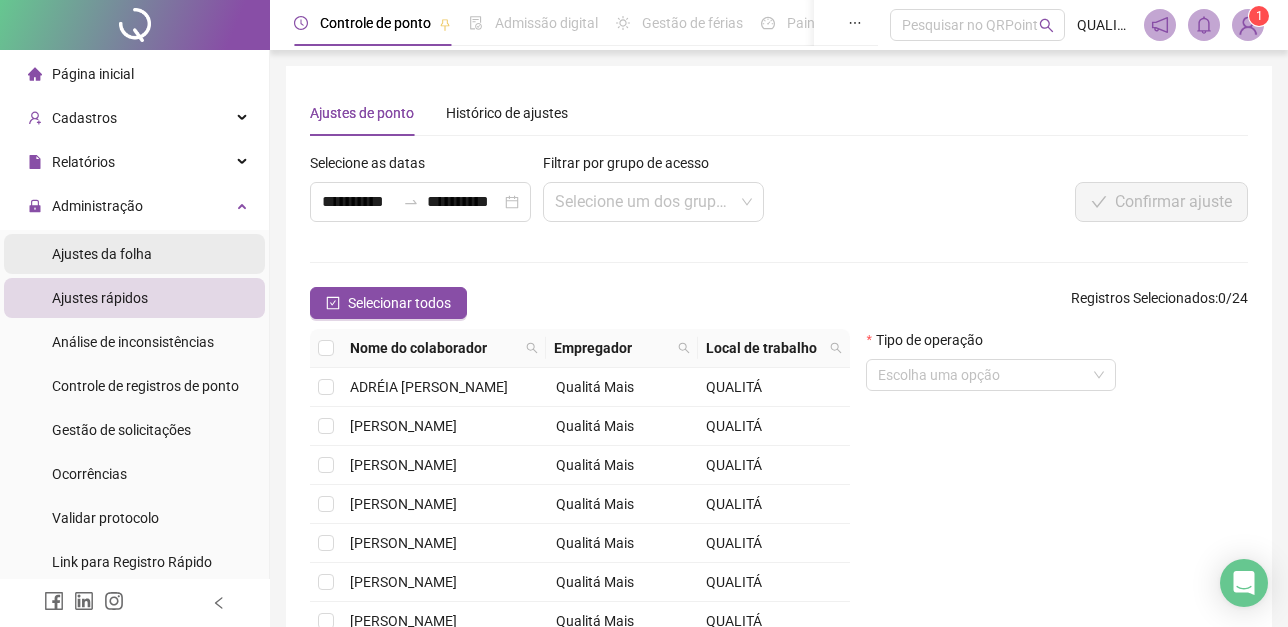 click on "Ajustes da folha" at bounding box center [134, 254] 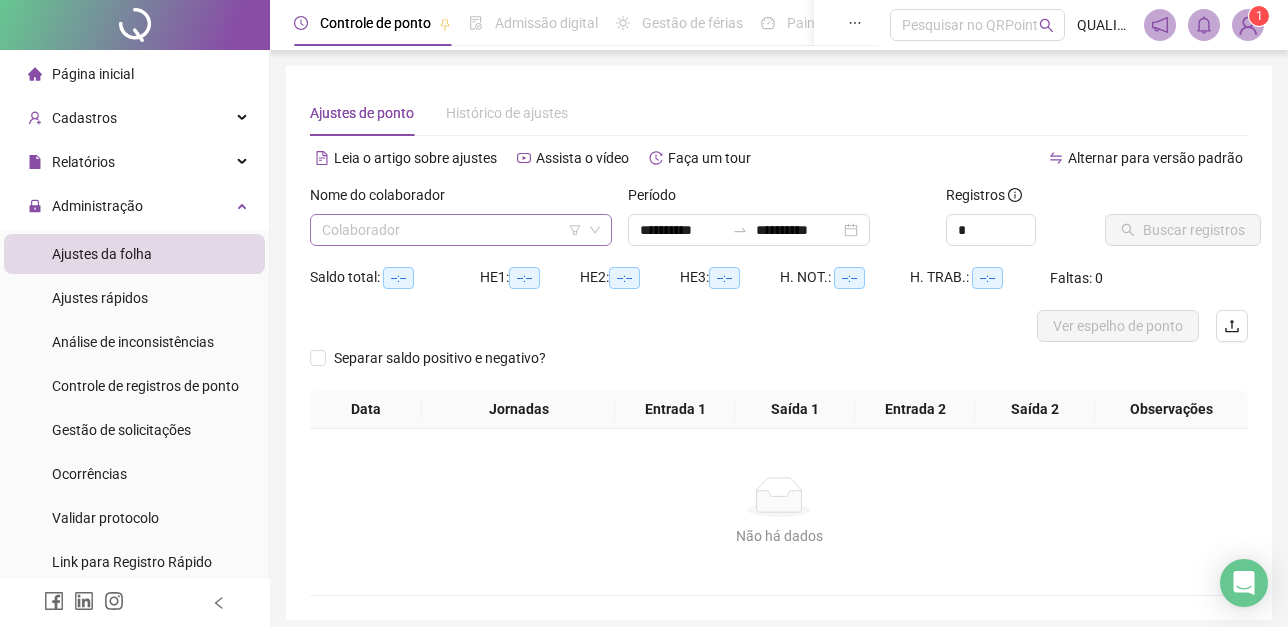 click at bounding box center (455, 230) 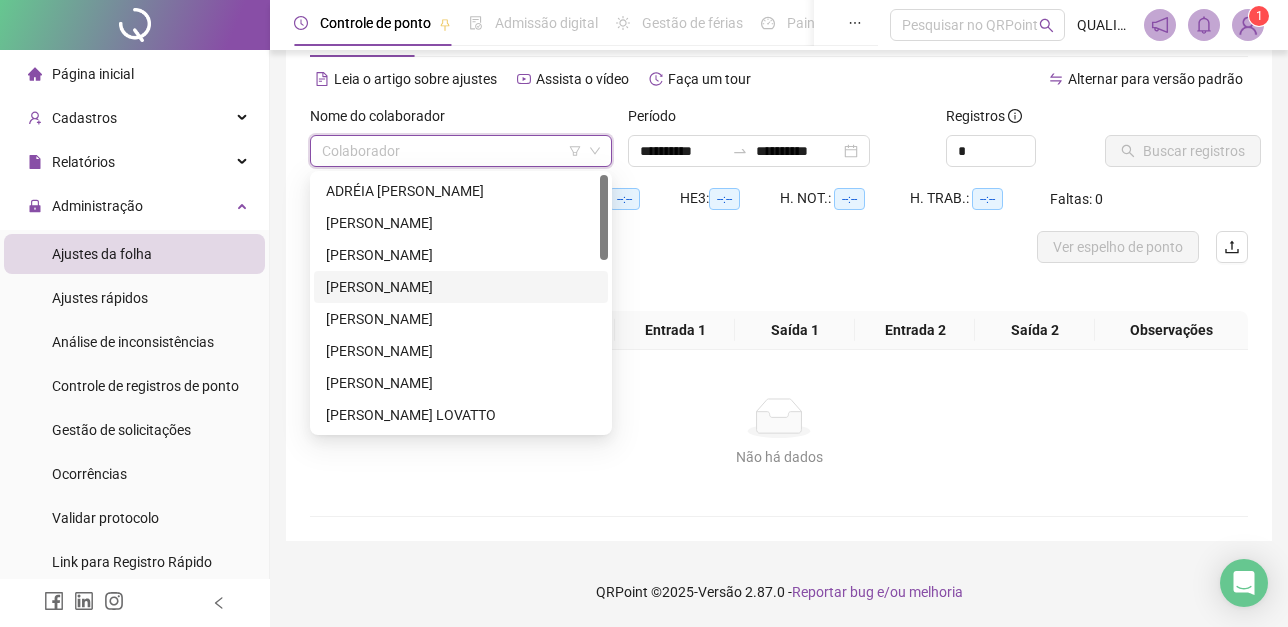 scroll, scrollTop: 0, scrollLeft: 0, axis: both 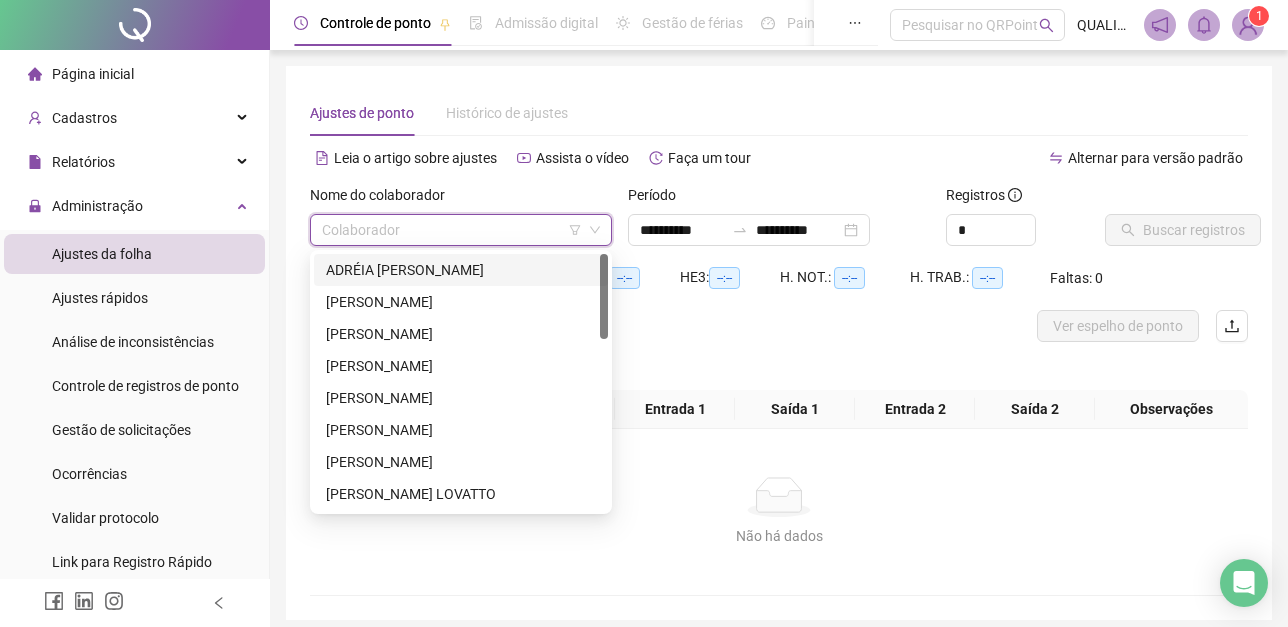 click on "ADRÉIA [PERSON_NAME]" at bounding box center [461, 270] 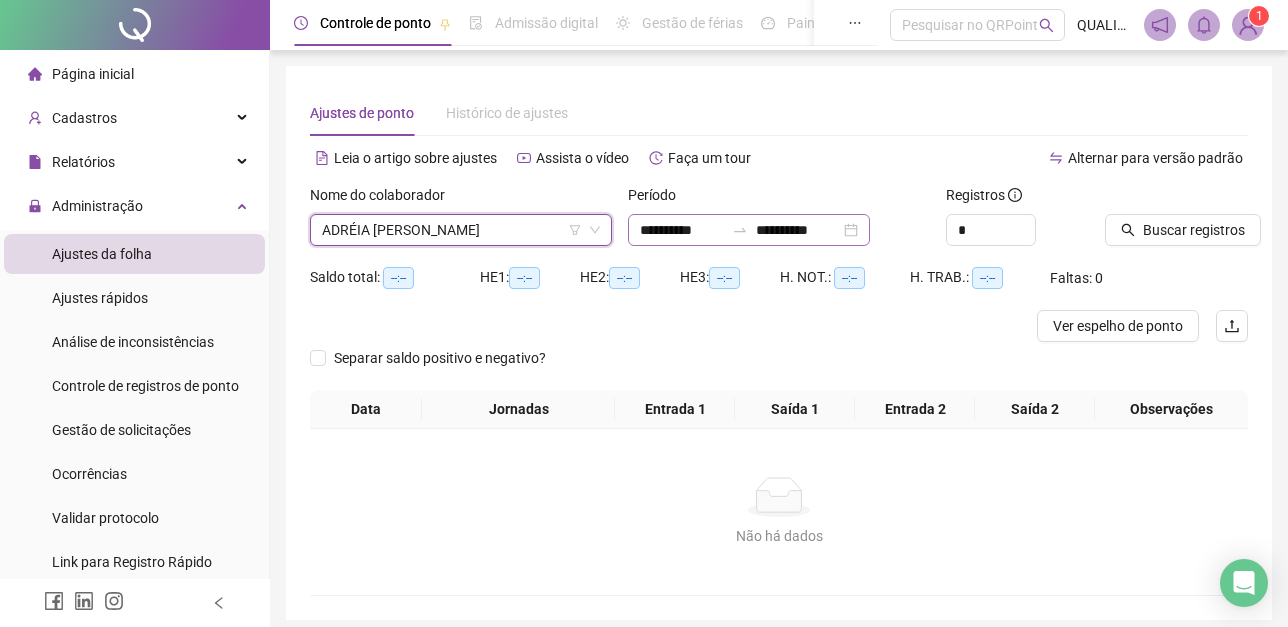 click on "**********" at bounding box center (749, 230) 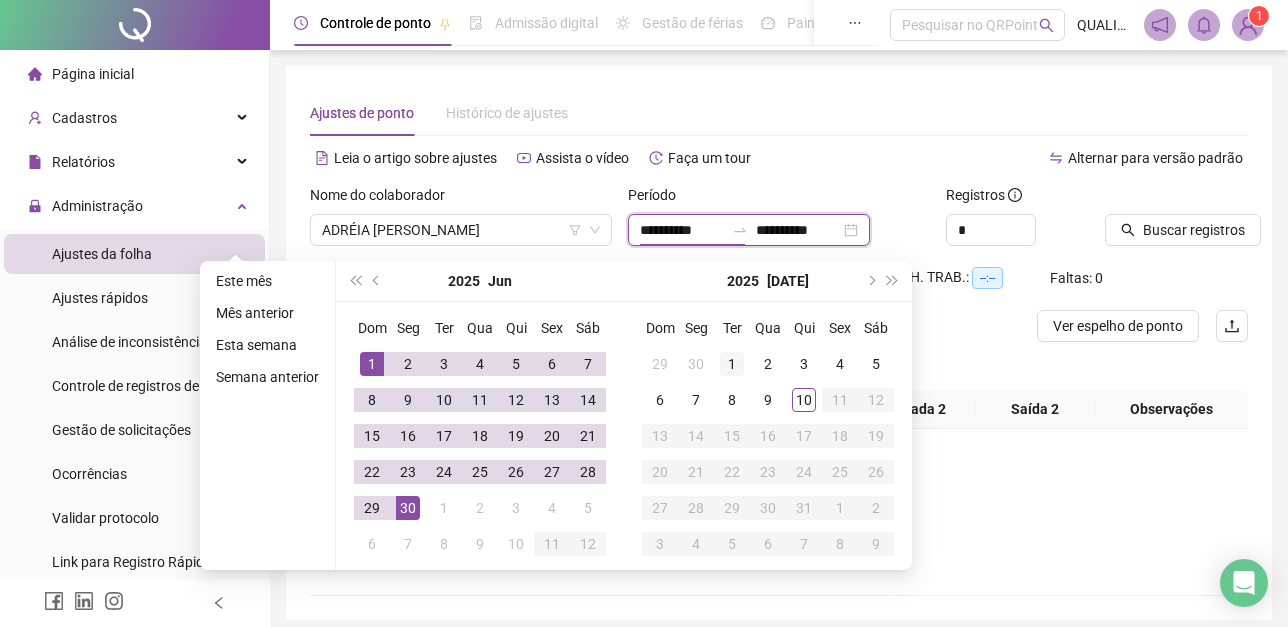 type on "**********" 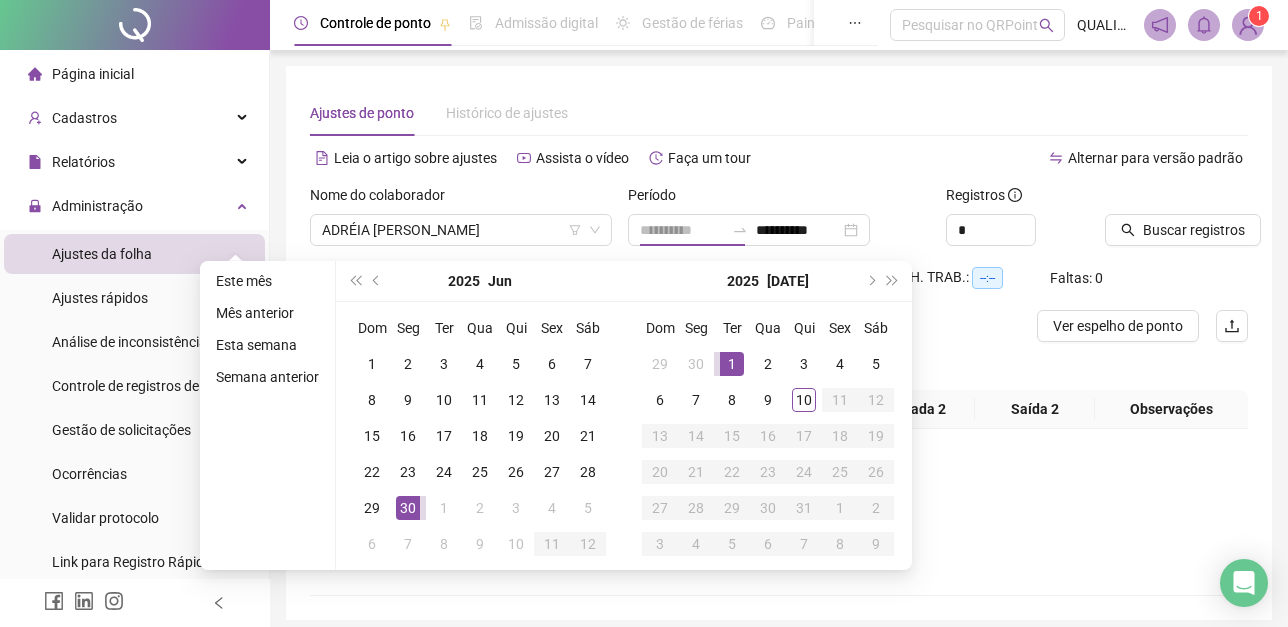 click on "1" at bounding box center (732, 364) 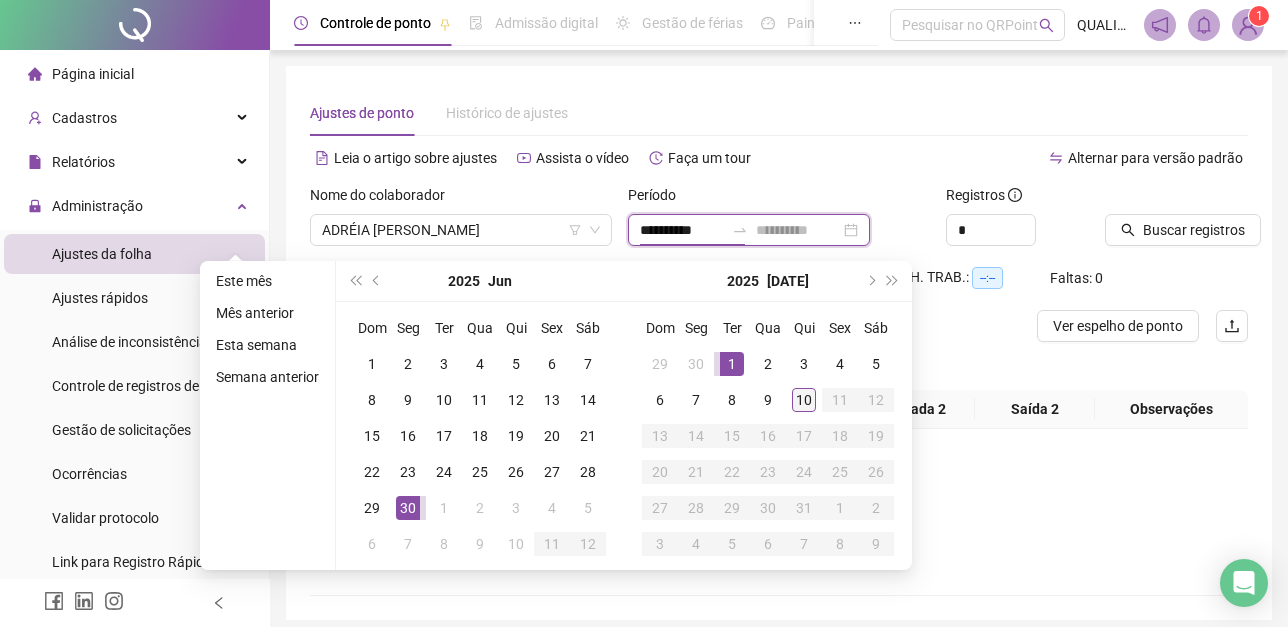 type on "**********" 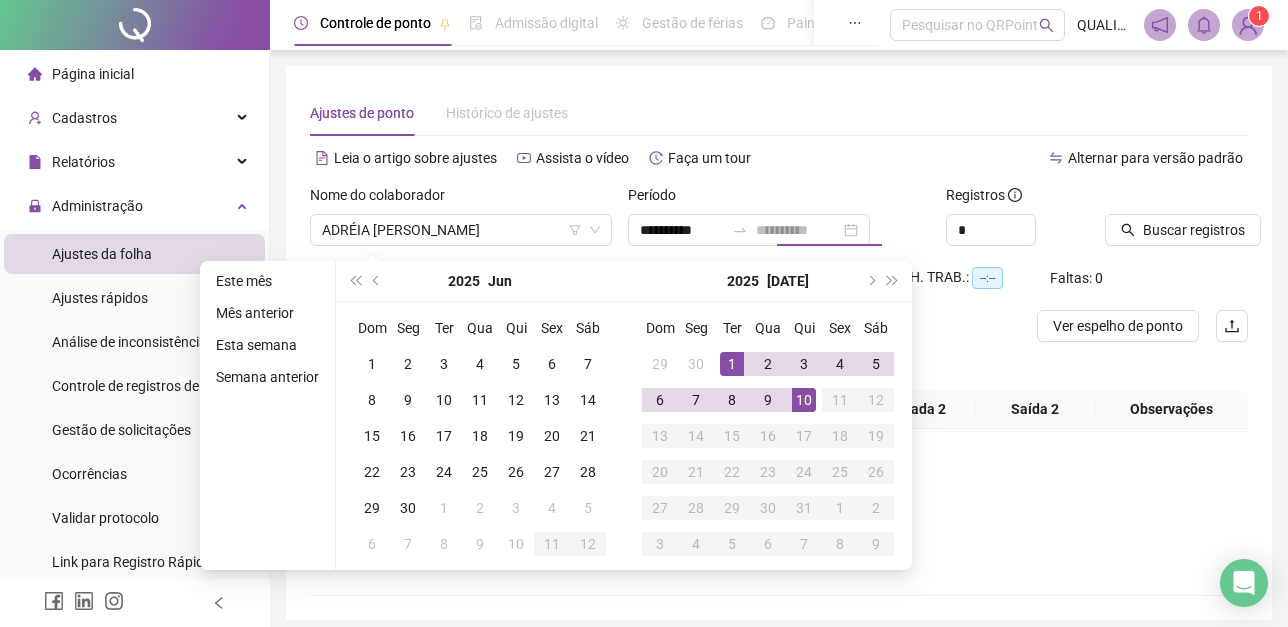 click on "10" at bounding box center (804, 400) 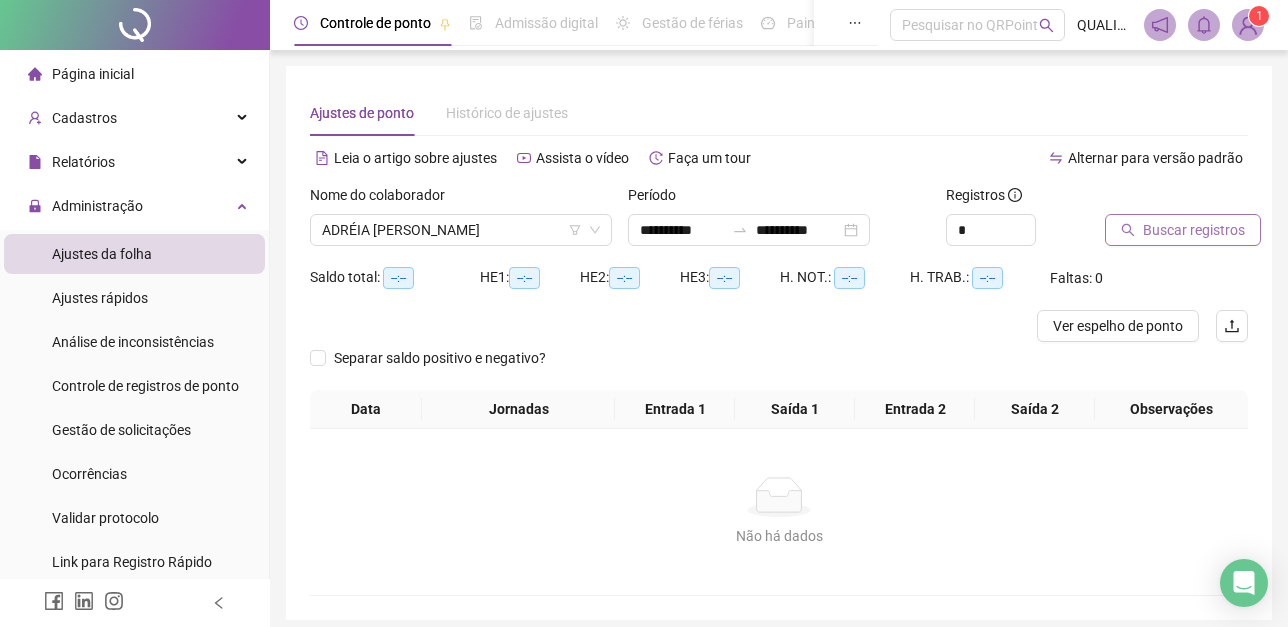 click on "Buscar registros" at bounding box center (1194, 230) 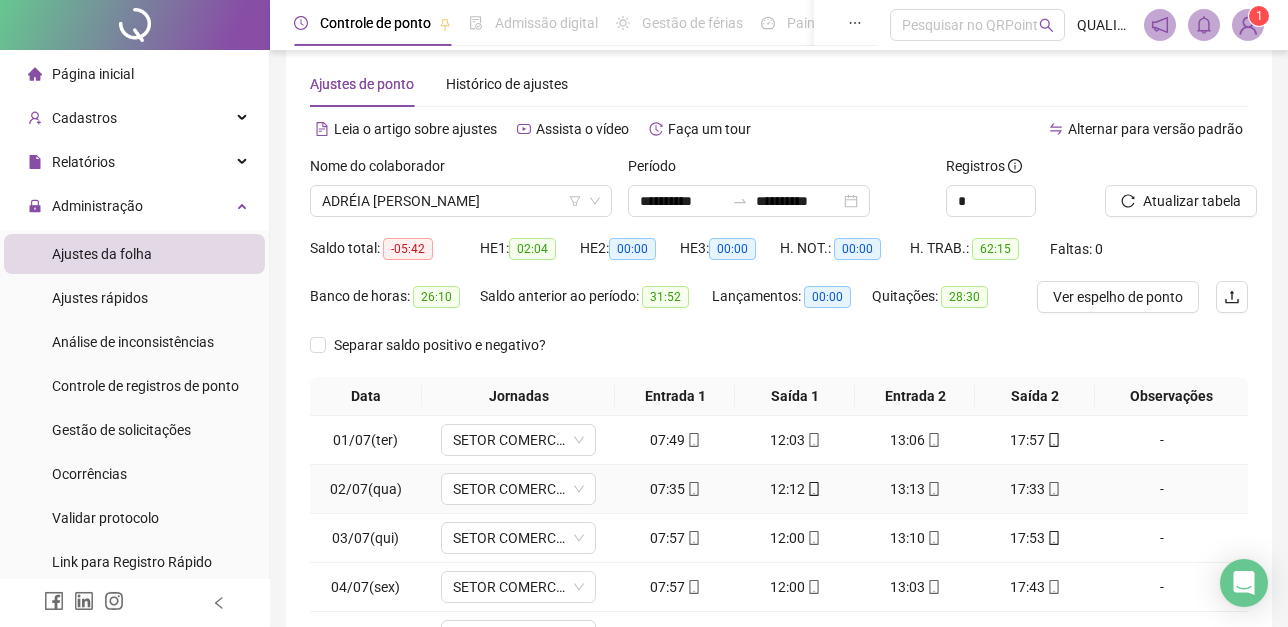 scroll, scrollTop: 0, scrollLeft: 0, axis: both 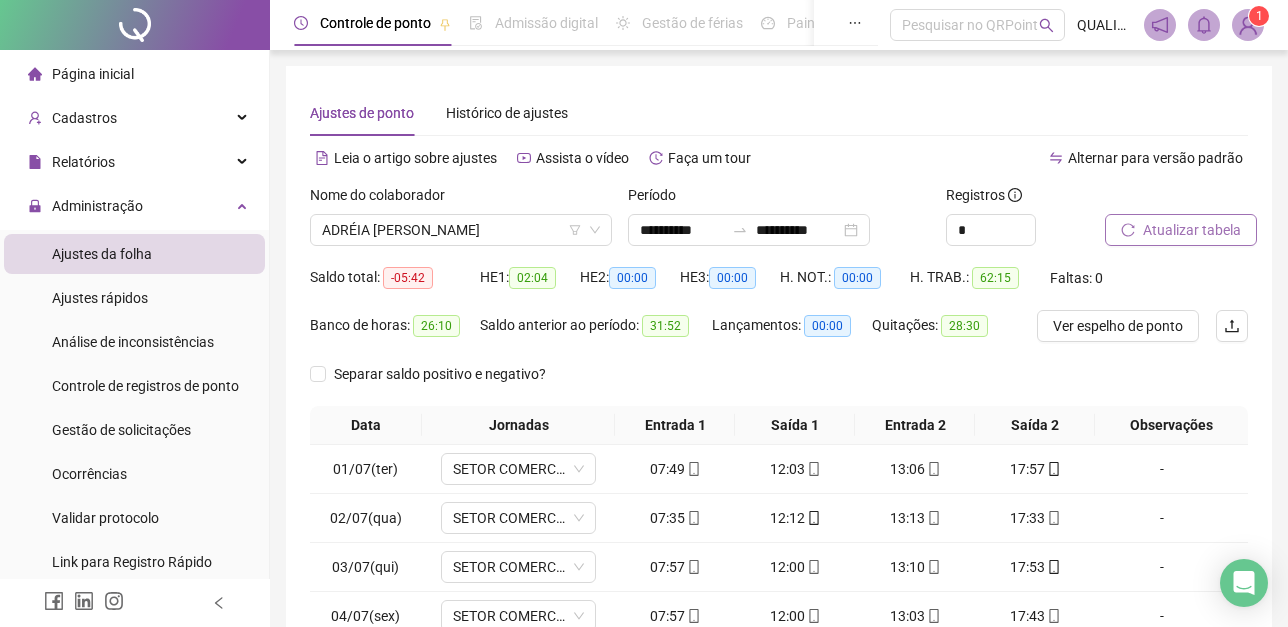 click on "Atualizar tabela" at bounding box center [1192, 230] 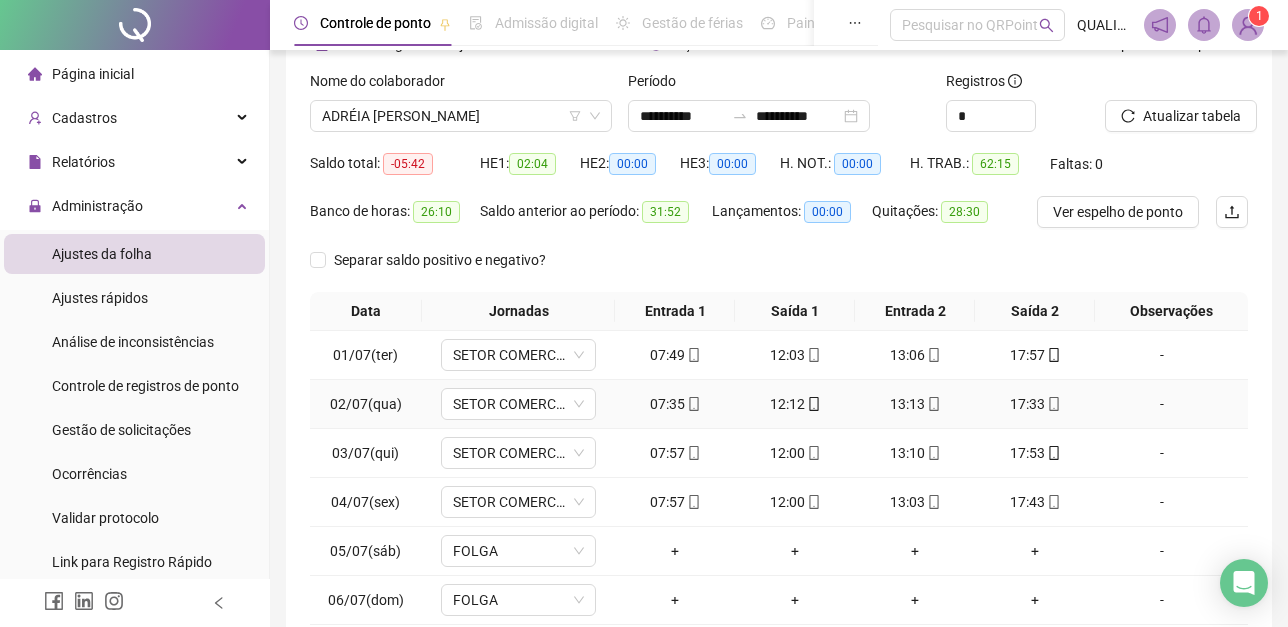scroll, scrollTop: 327, scrollLeft: 0, axis: vertical 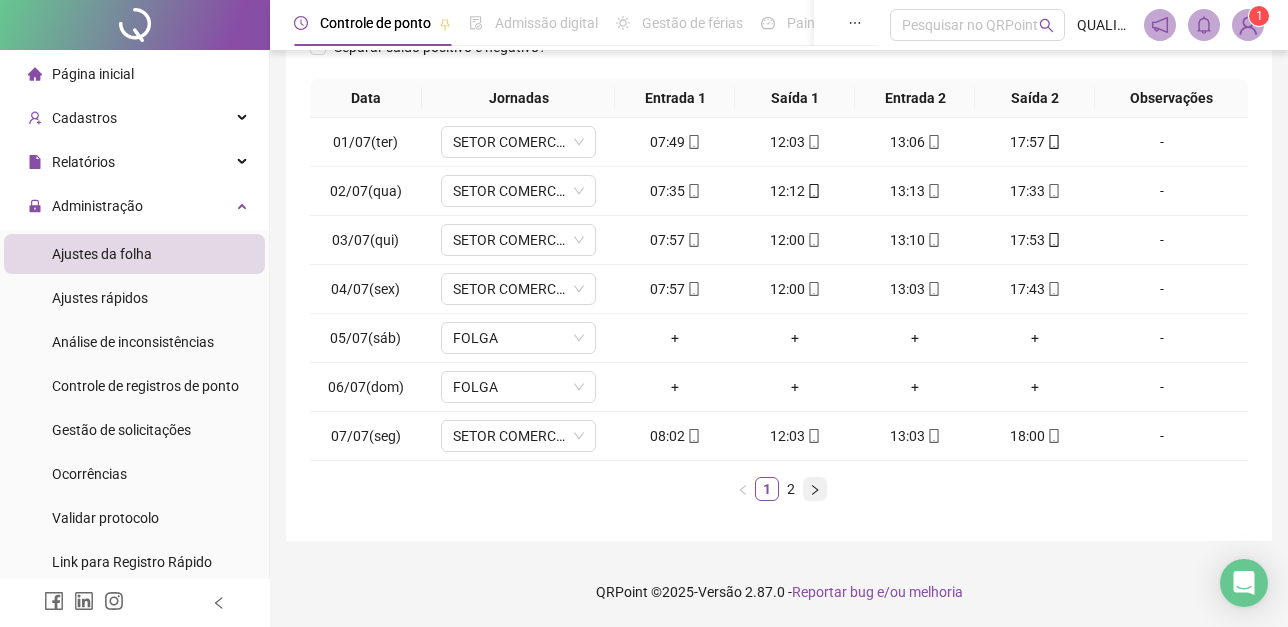 click at bounding box center [815, 489] 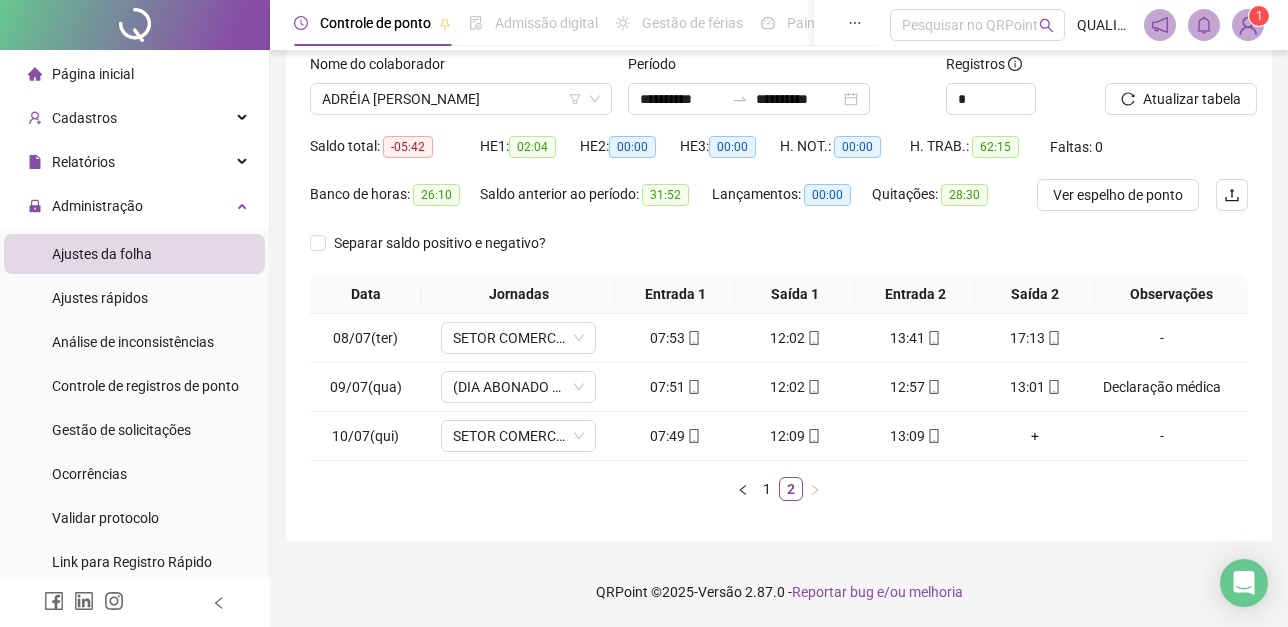 scroll, scrollTop: 131, scrollLeft: 0, axis: vertical 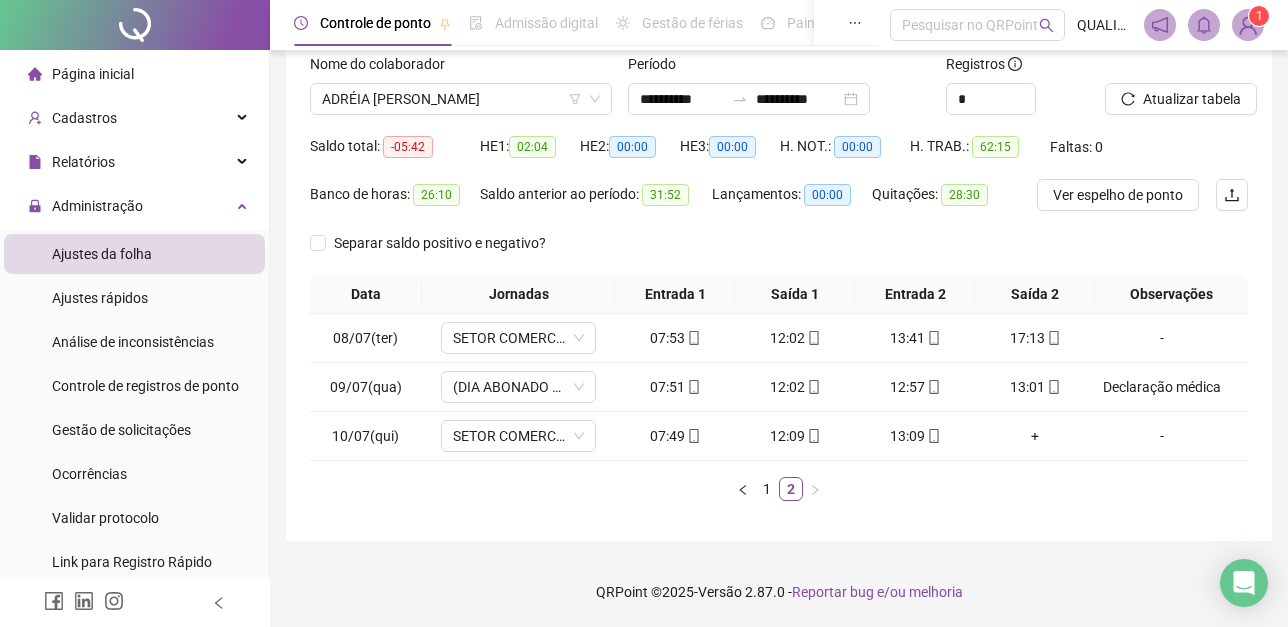 drag, startPoint x: 1094, startPoint y: 386, endPoint x: 1281, endPoint y: 395, distance: 187.21645 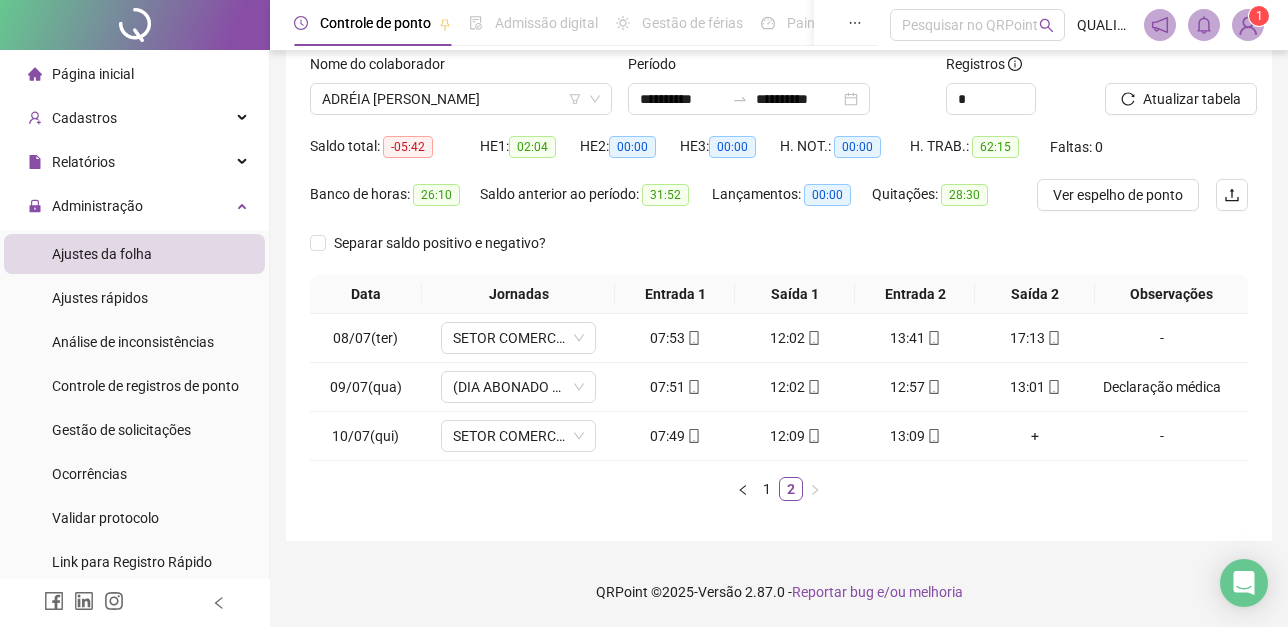 click on "Quitações:   28:30" at bounding box center [942, 195] 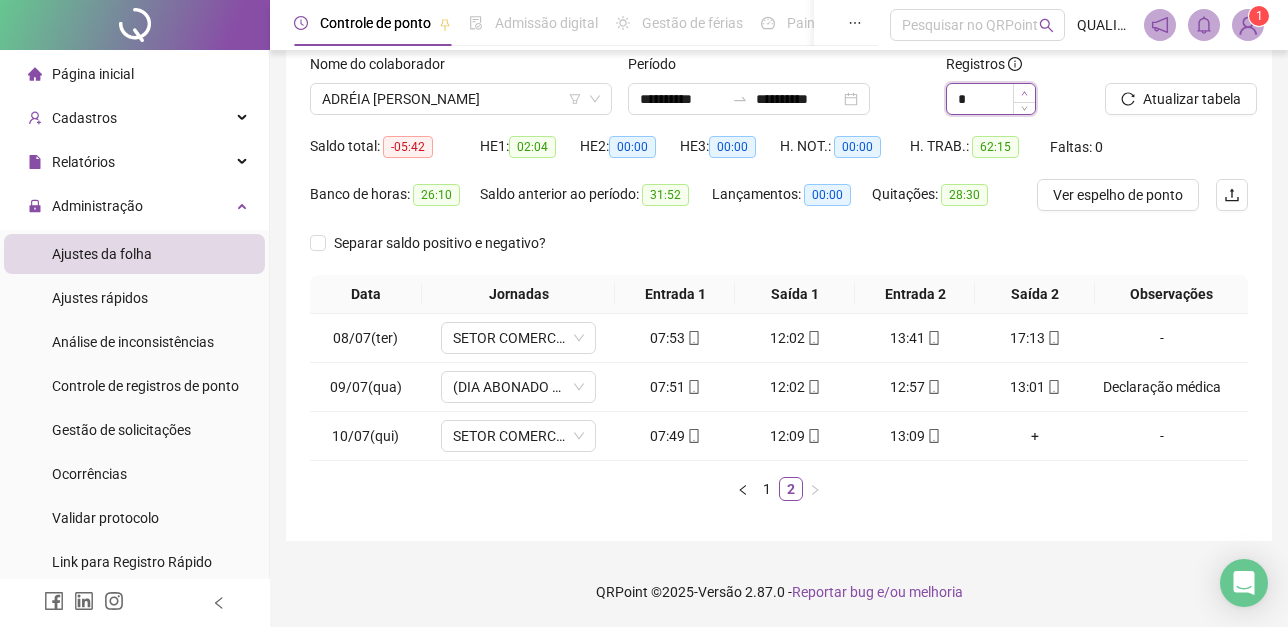 type on "*" 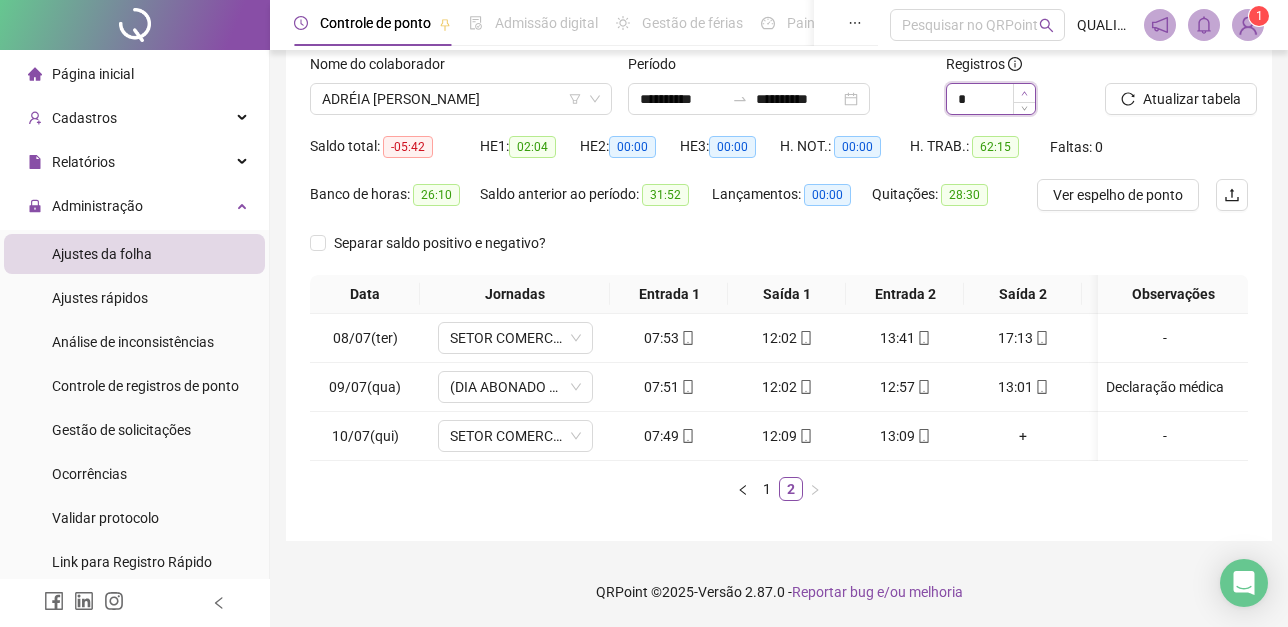 click 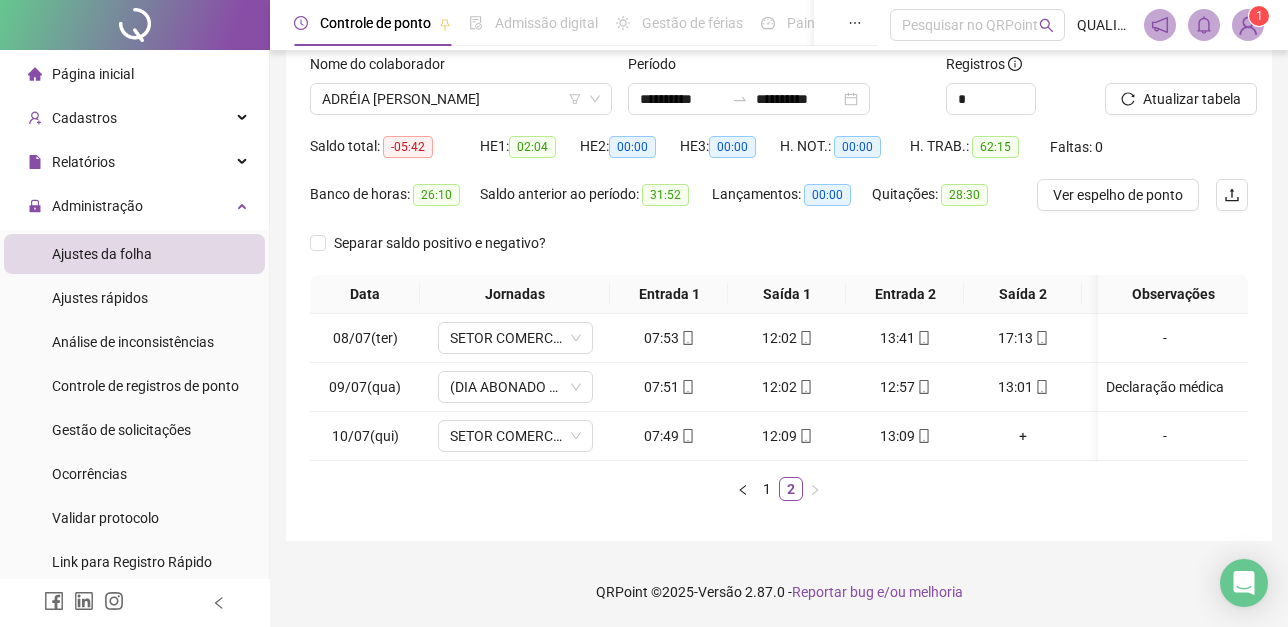 scroll, scrollTop: 0, scrollLeft: 123, axis: horizontal 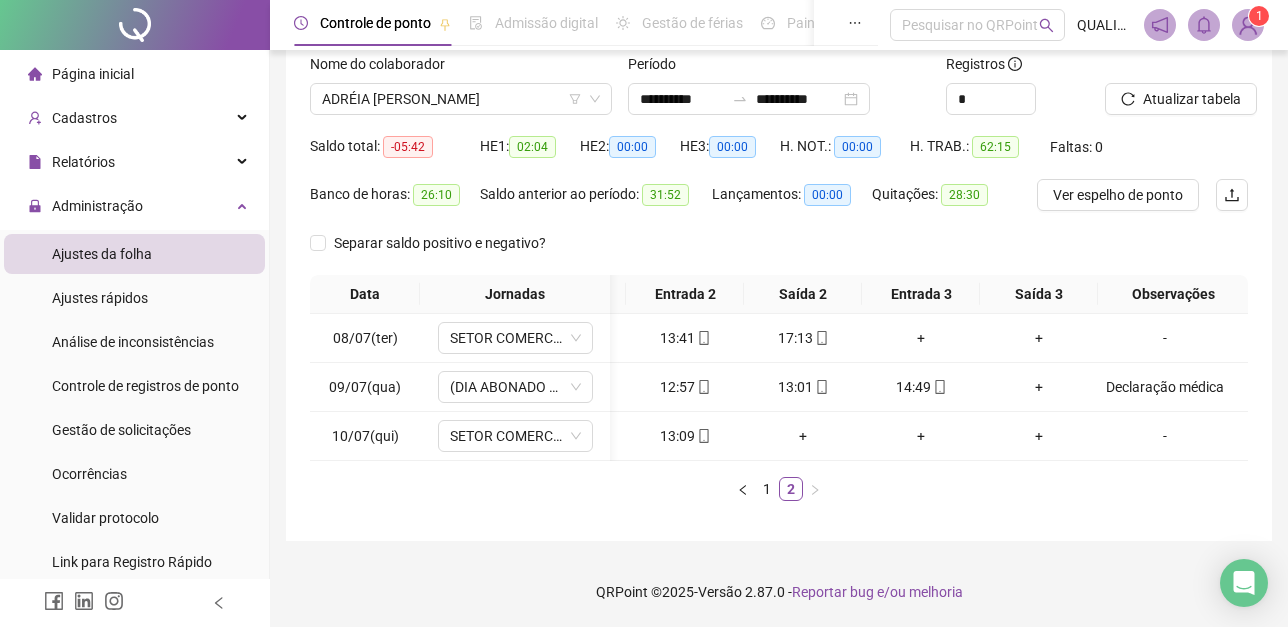 click on "**********" at bounding box center (779, 238) 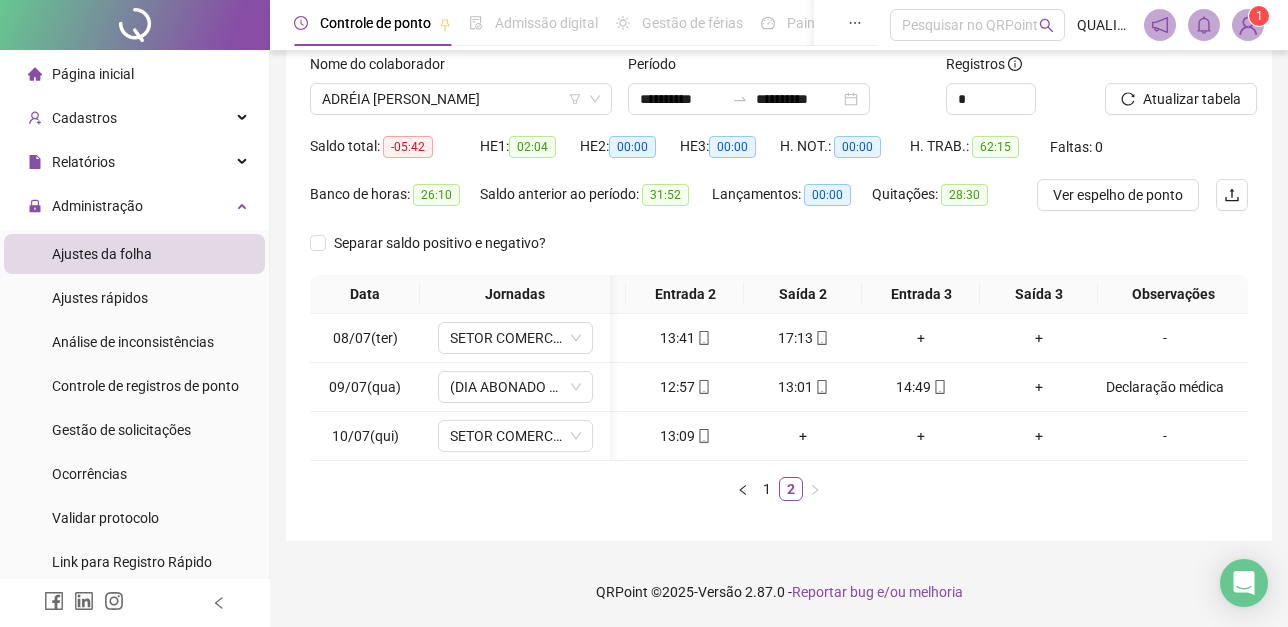 click on "**********" at bounding box center (779, 238) 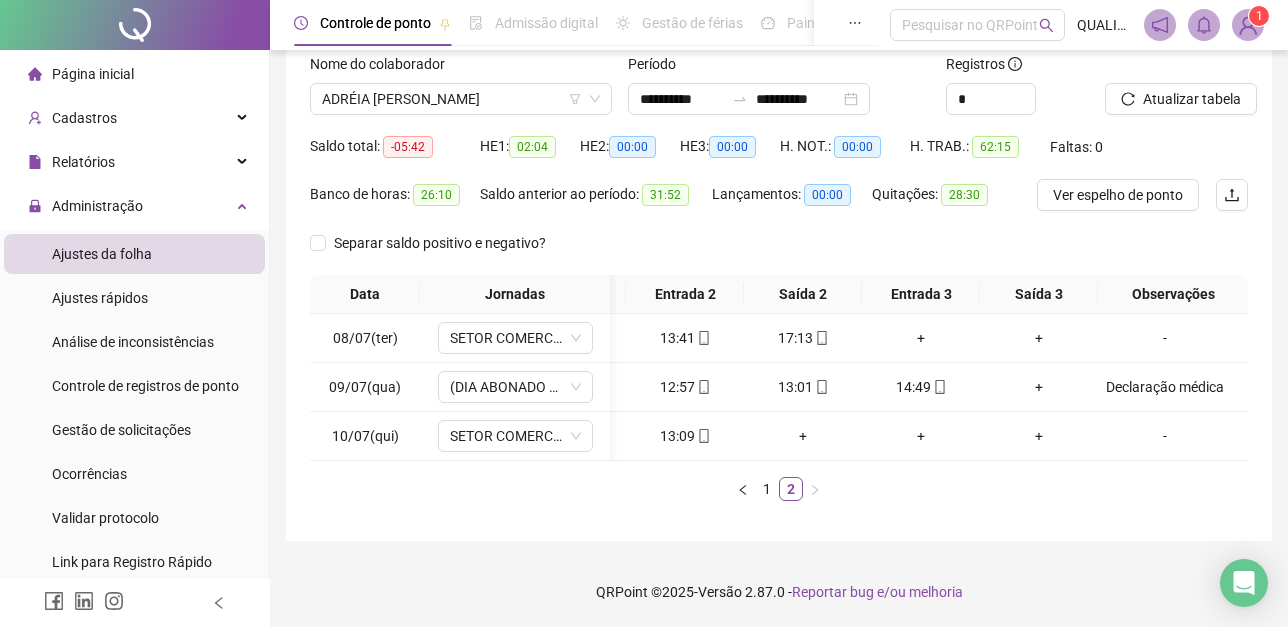 scroll, scrollTop: 0, scrollLeft: 165, axis: horizontal 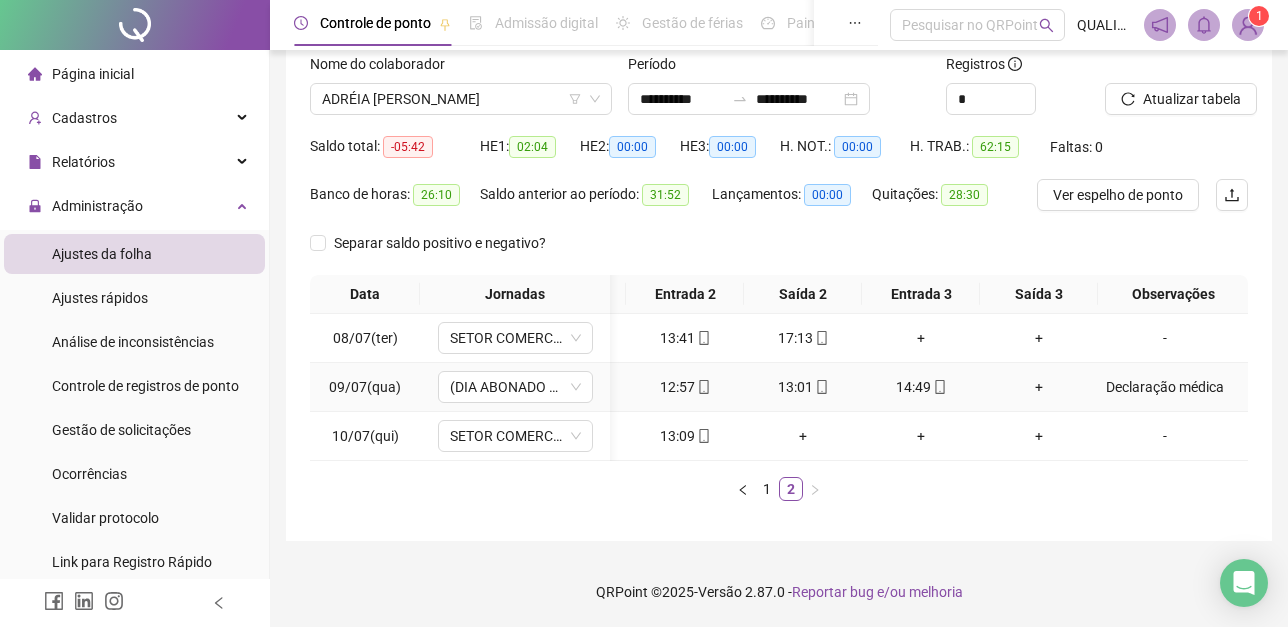 click on "13:01" at bounding box center [803, 387] 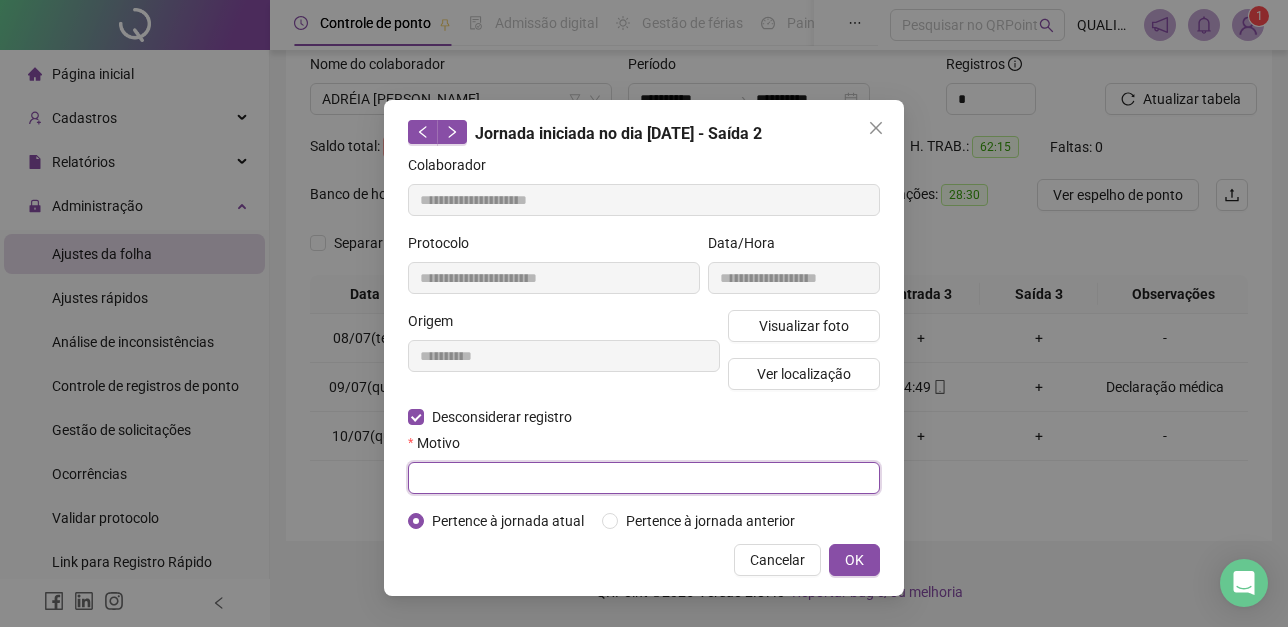 click at bounding box center [644, 478] 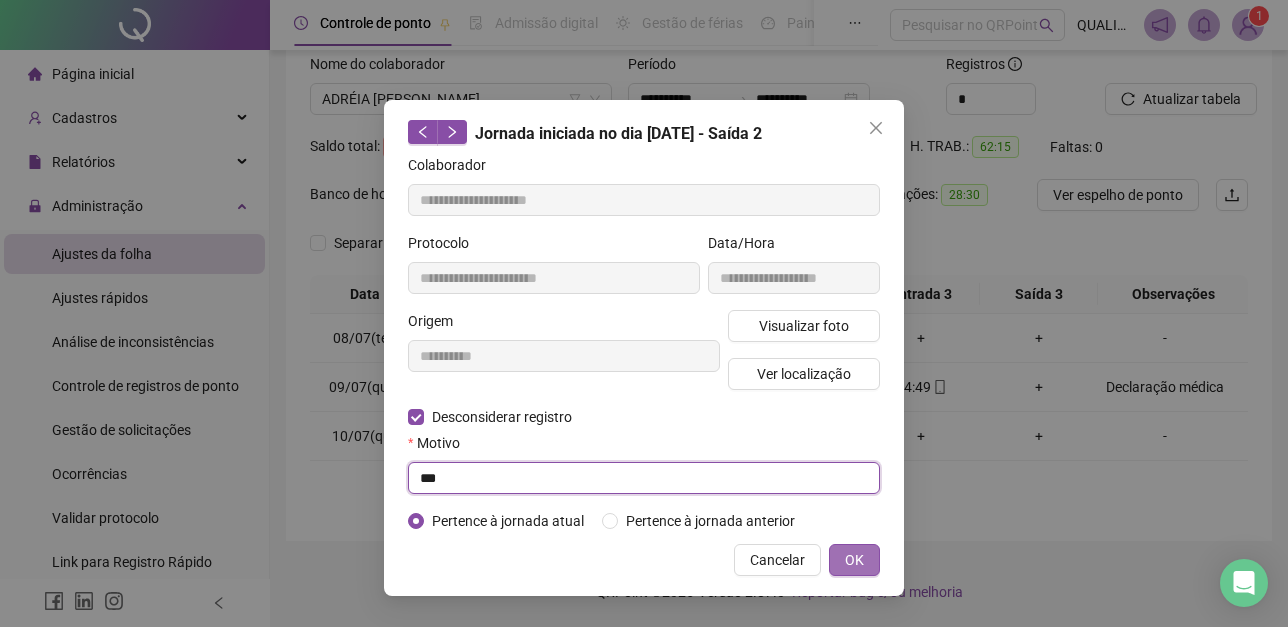 type on "***" 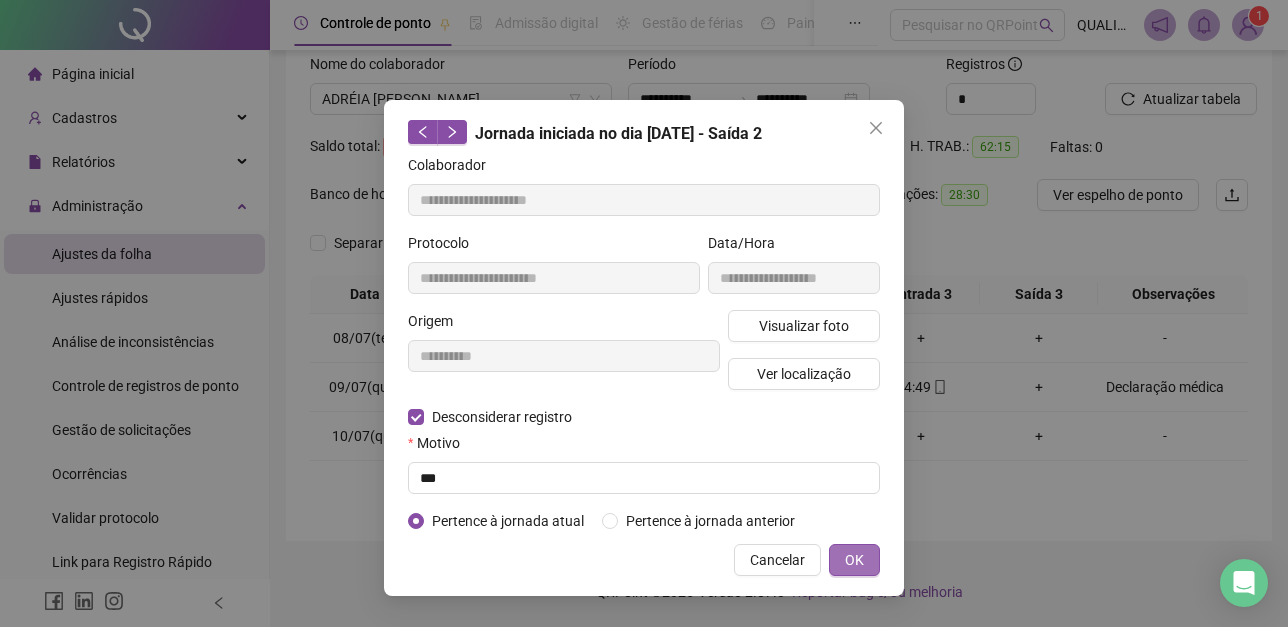 click on "OK" at bounding box center [854, 560] 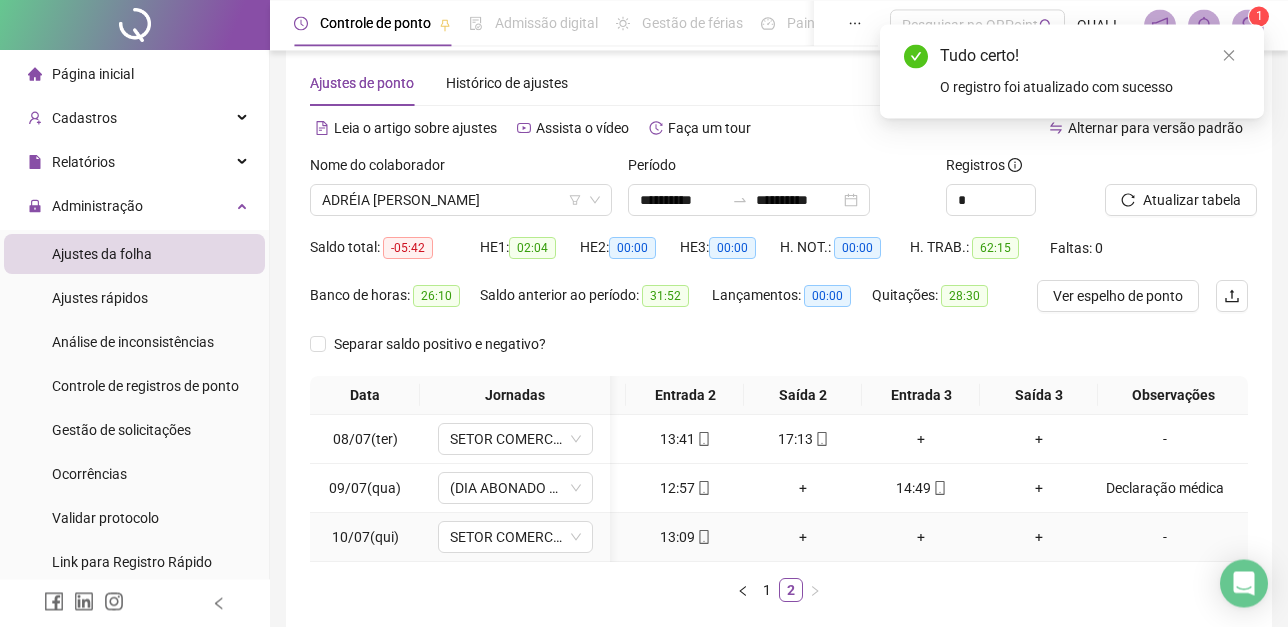 scroll, scrollTop: 0, scrollLeft: 0, axis: both 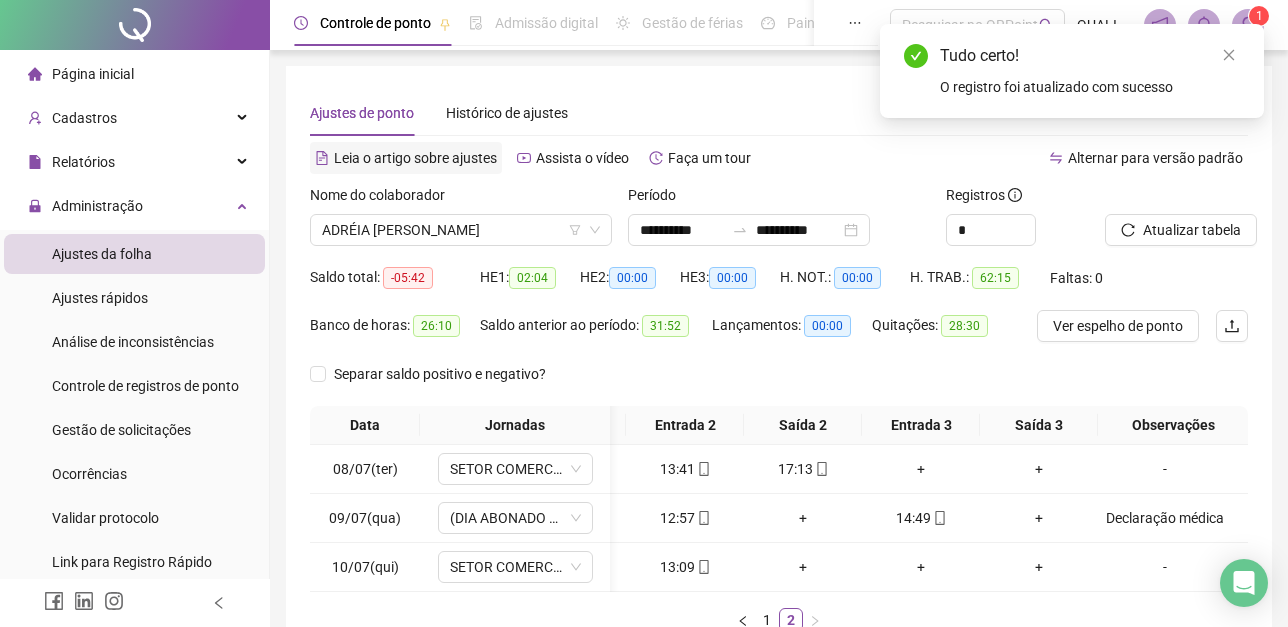 drag, startPoint x: 750, startPoint y: 61, endPoint x: 465, endPoint y: 151, distance: 298.8729 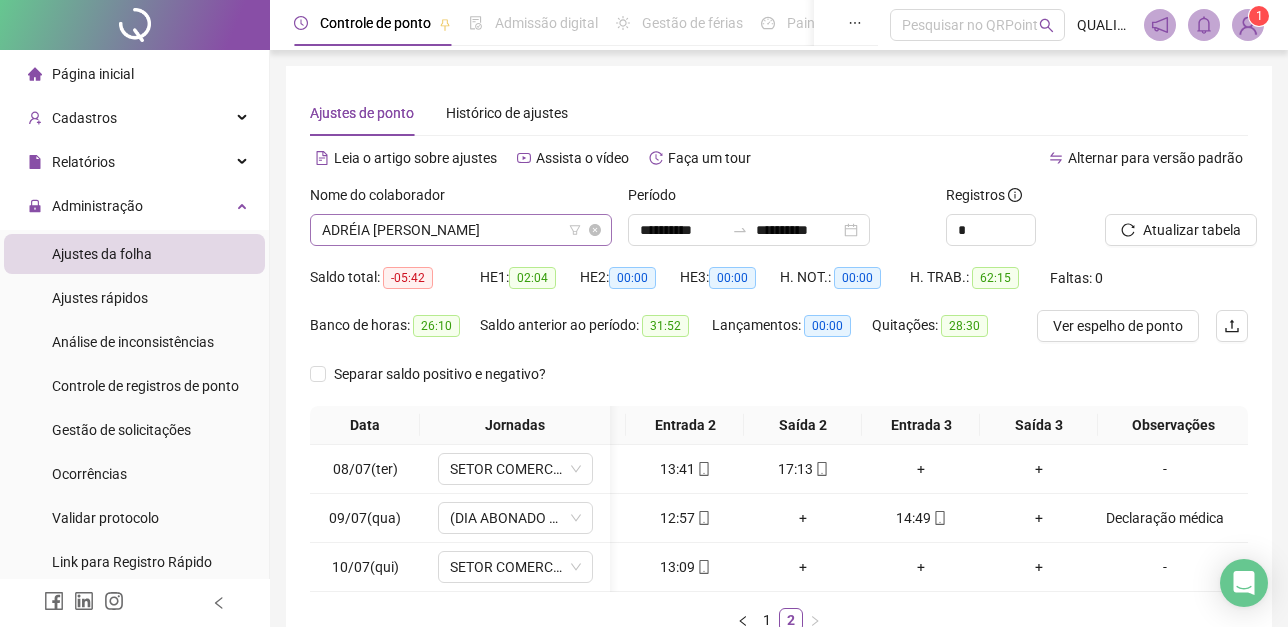 click on "ADRÉIA [PERSON_NAME]" at bounding box center (461, 230) 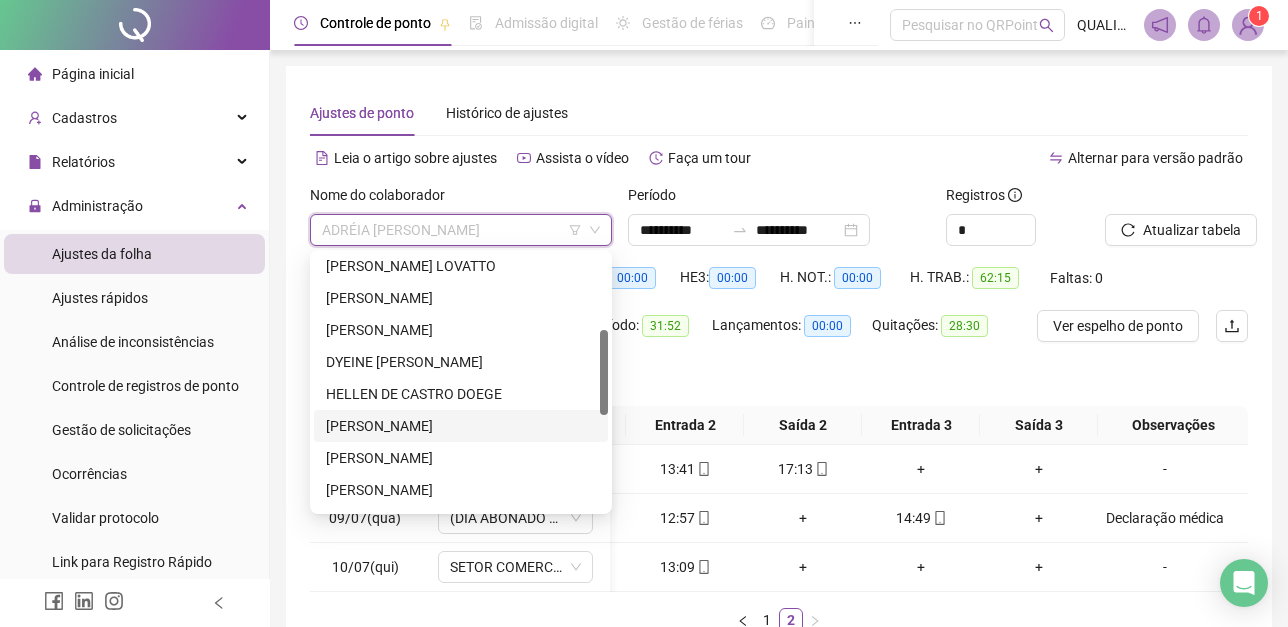 scroll, scrollTop: 342, scrollLeft: 0, axis: vertical 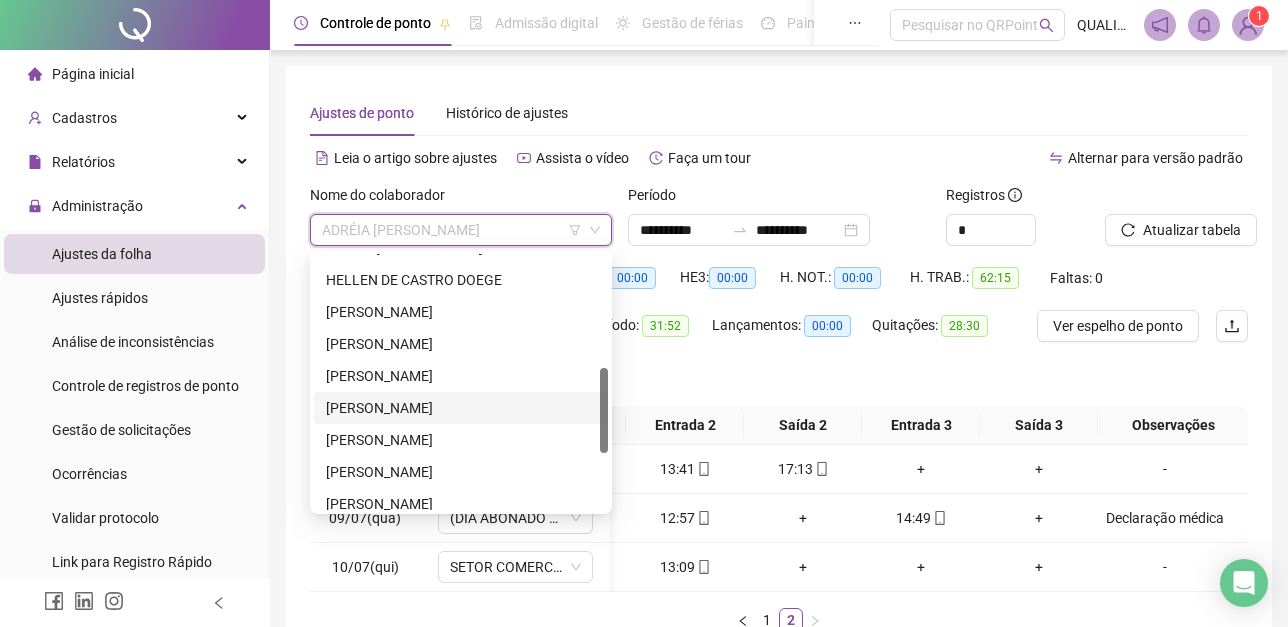 click on "[PERSON_NAME]" at bounding box center (461, 408) 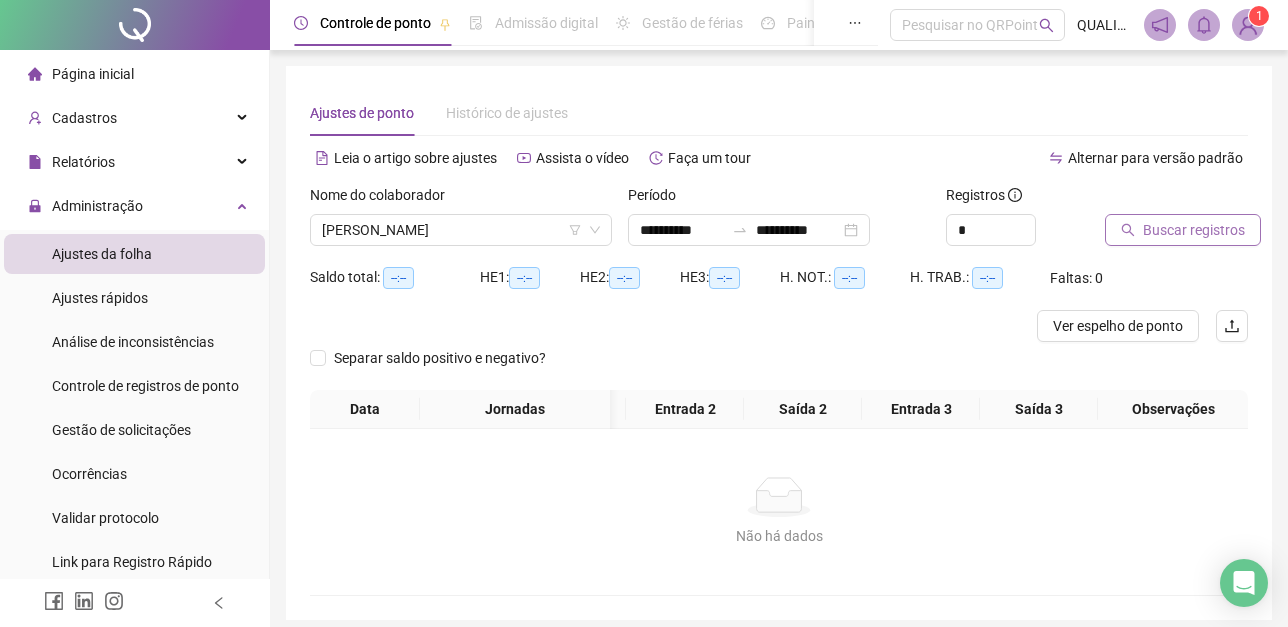click on "Buscar registros" at bounding box center [1194, 230] 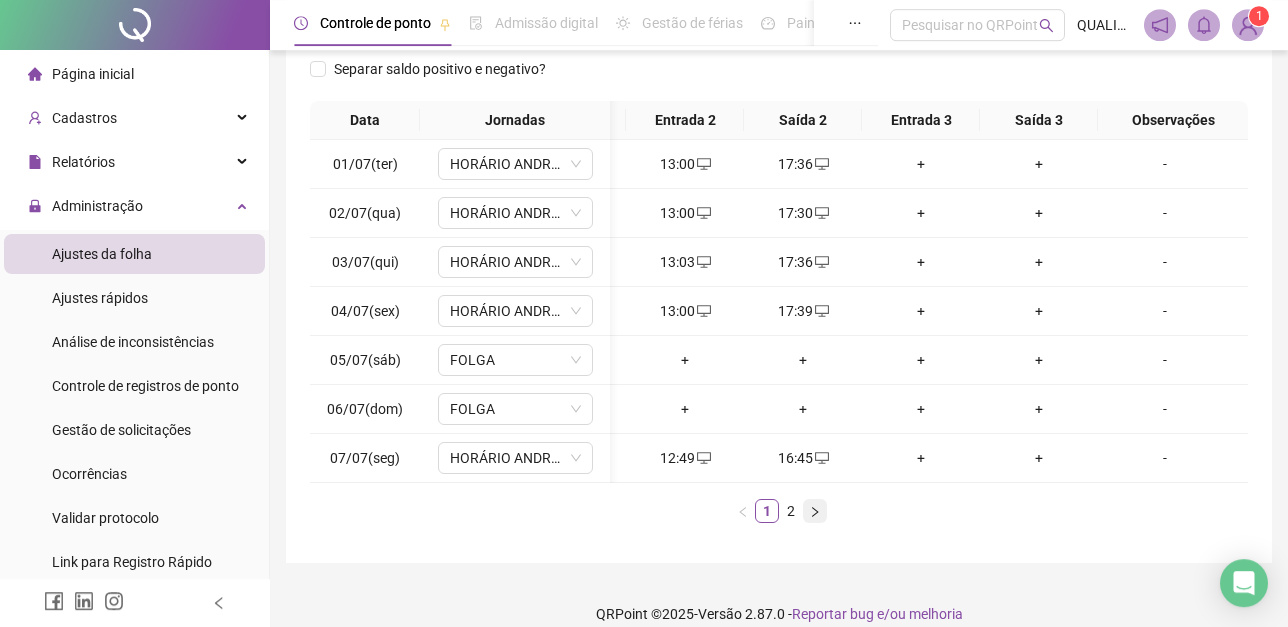 scroll, scrollTop: 327, scrollLeft: 0, axis: vertical 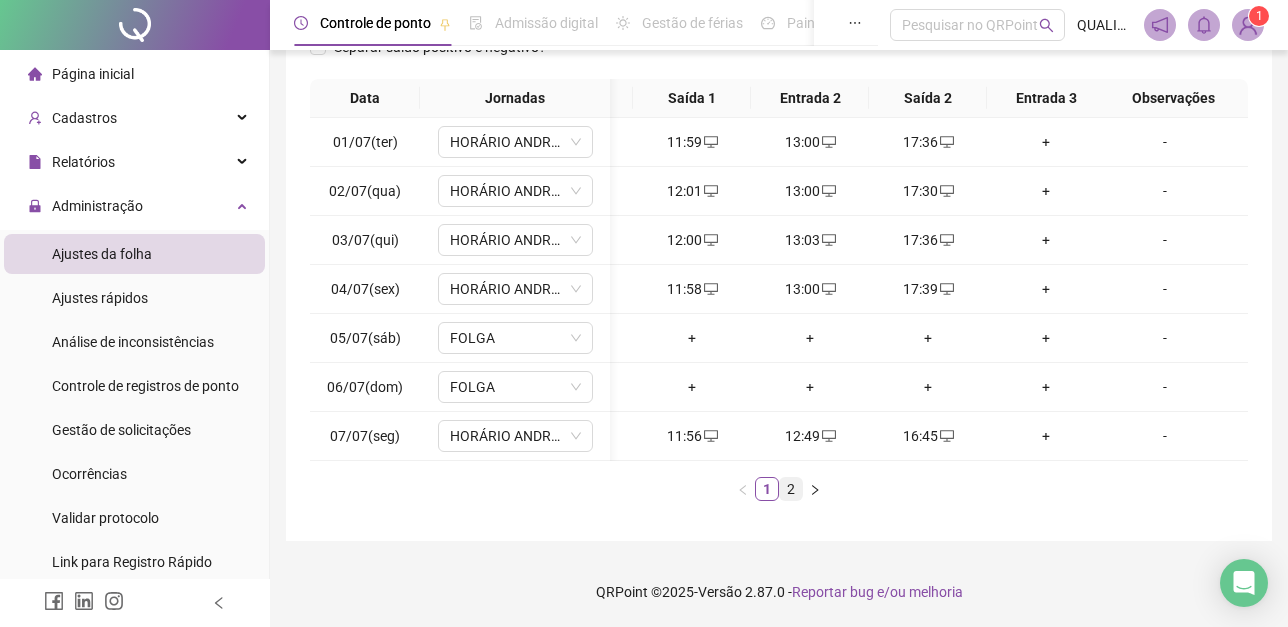 click on "2" at bounding box center (791, 489) 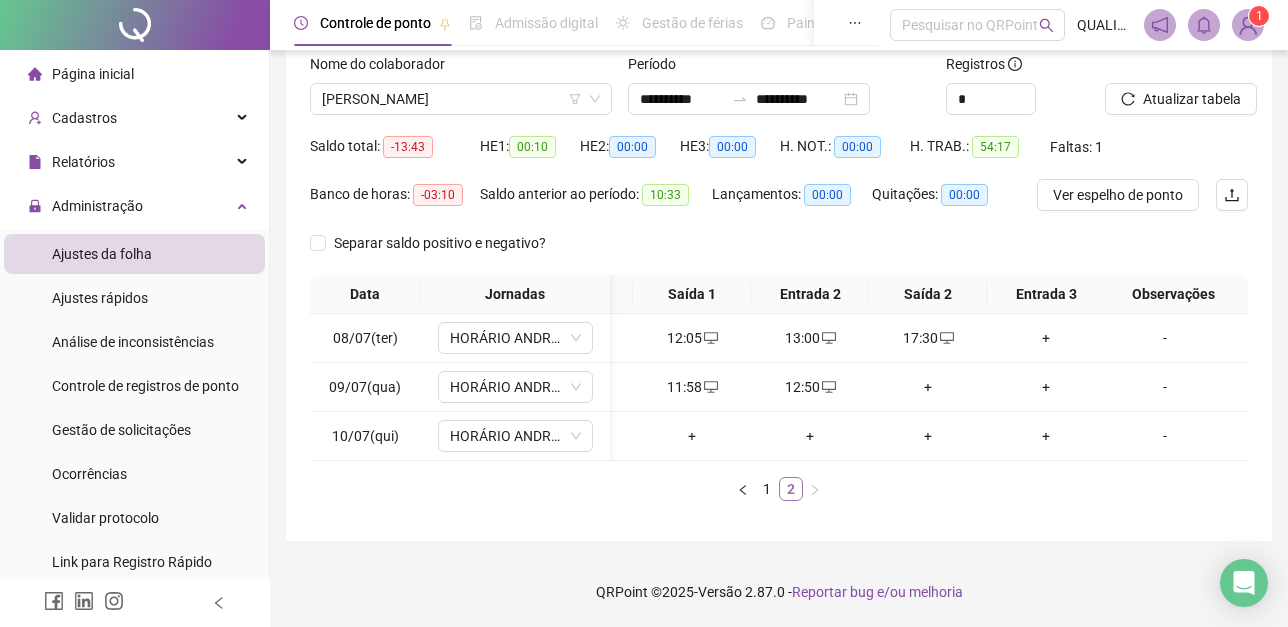 scroll, scrollTop: 131, scrollLeft: 0, axis: vertical 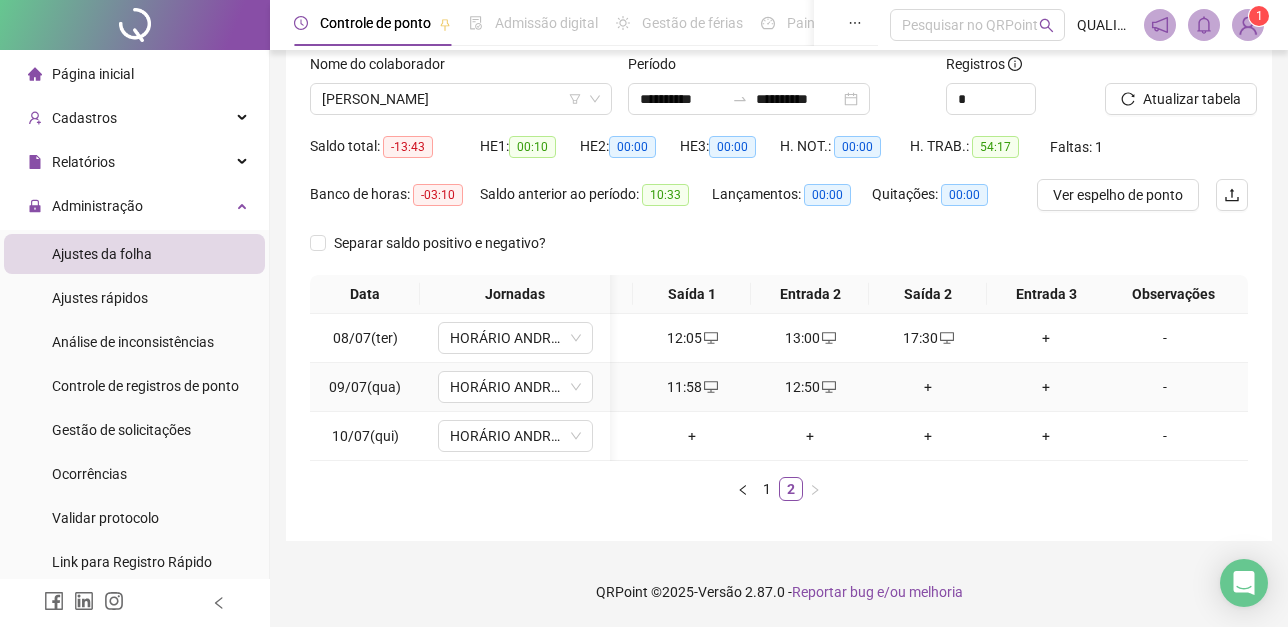 click on "+" at bounding box center [928, 387] 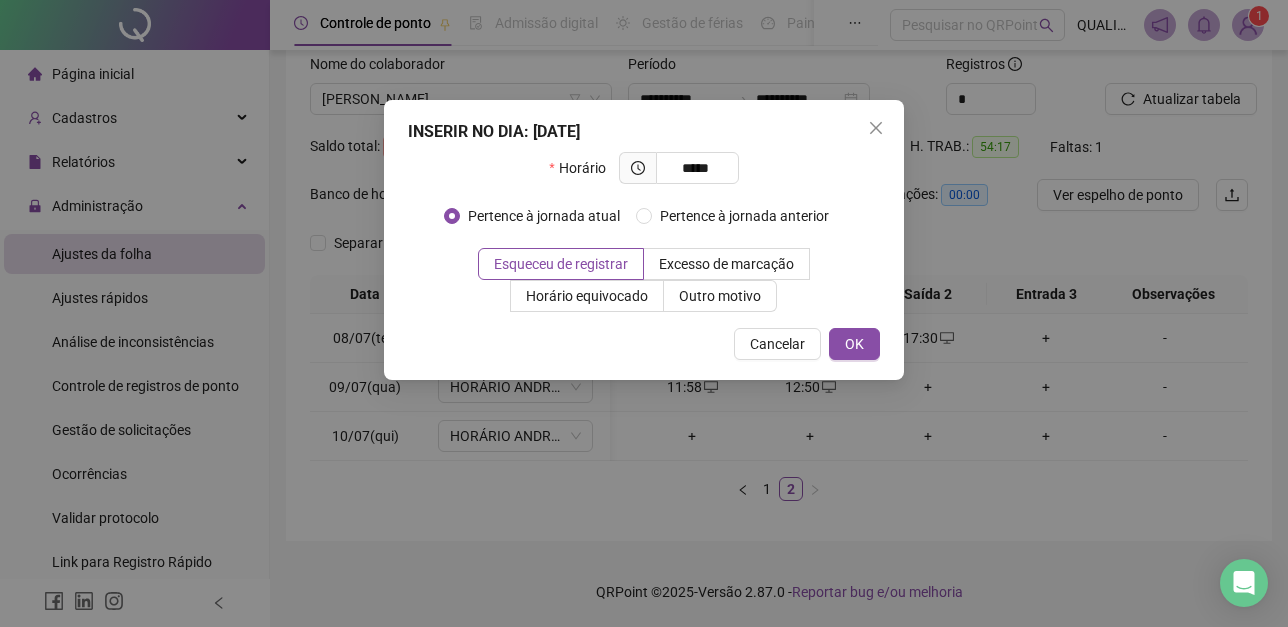 type on "*****" 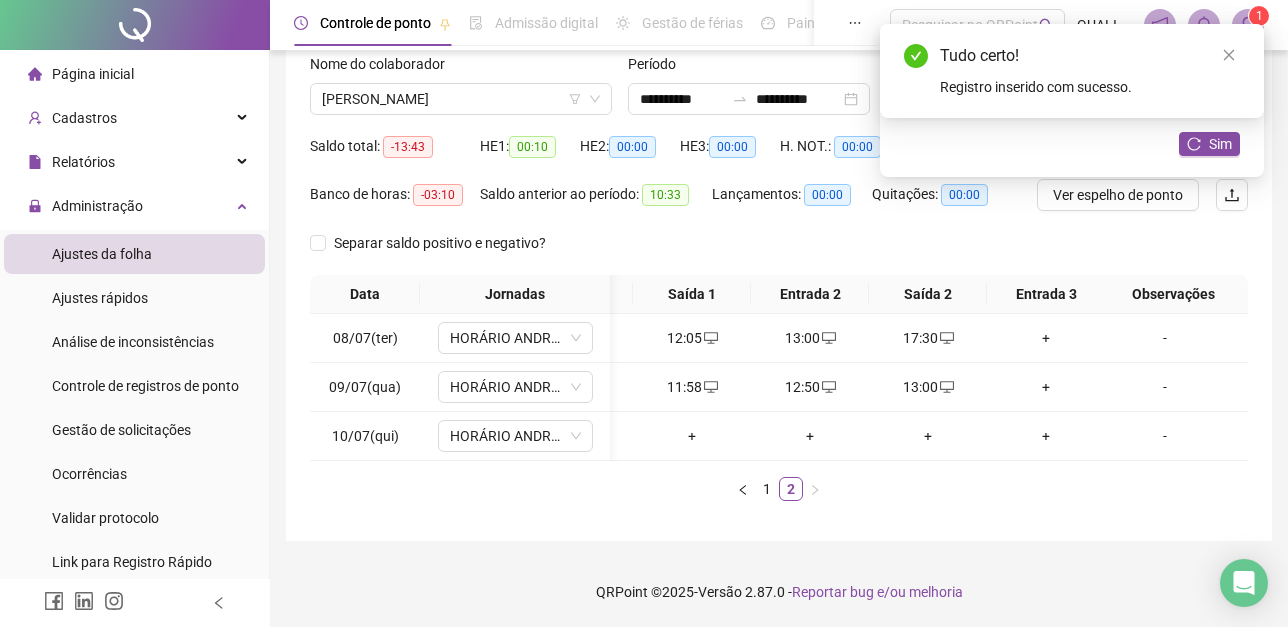 drag, startPoint x: 819, startPoint y: 466, endPoint x: 804, endPoint y: 463, distance: 15.297058 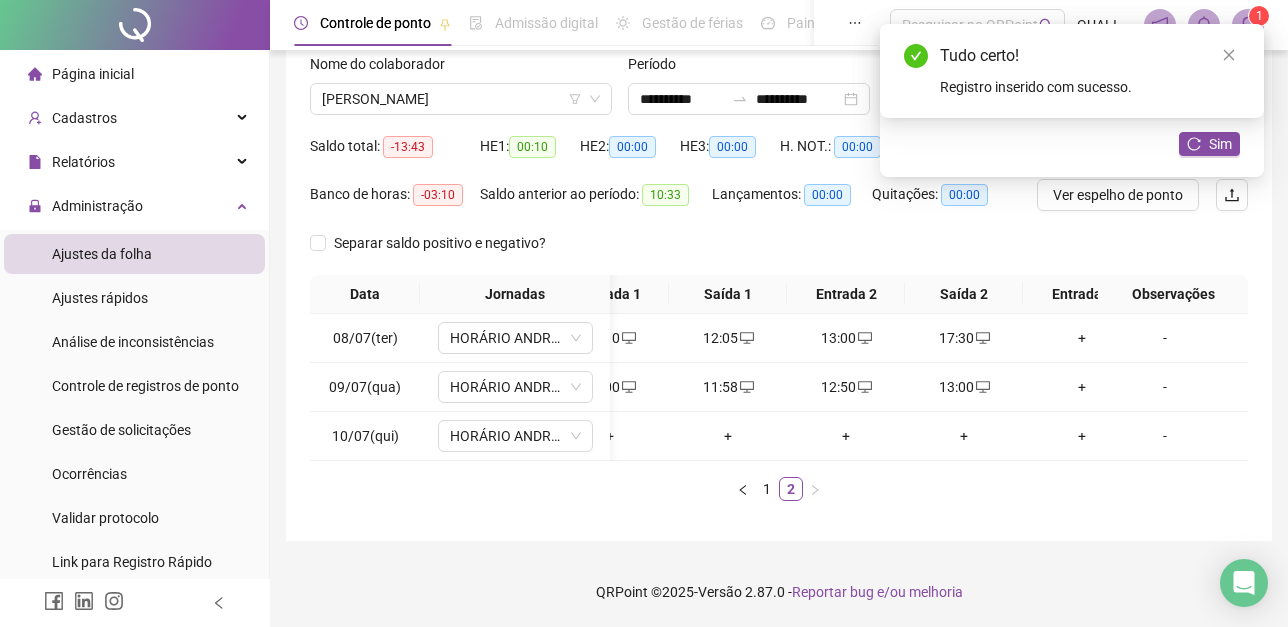 scroll, scrollTop: 0, scrollLeft: 42, axis: horizontal 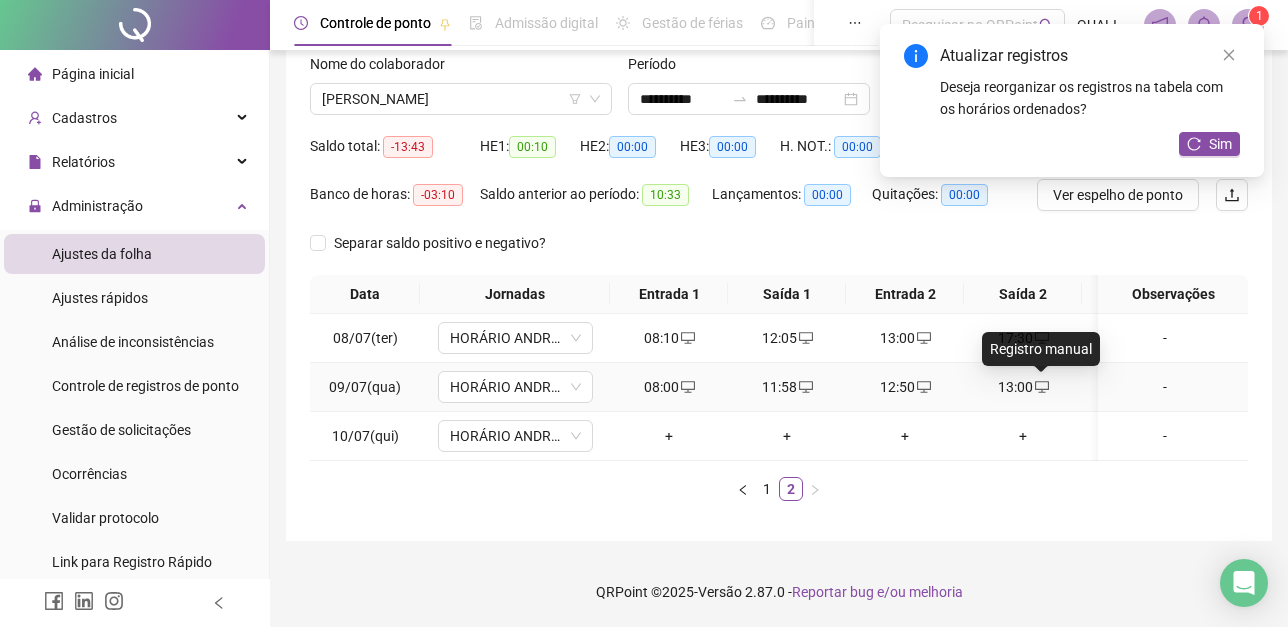 click 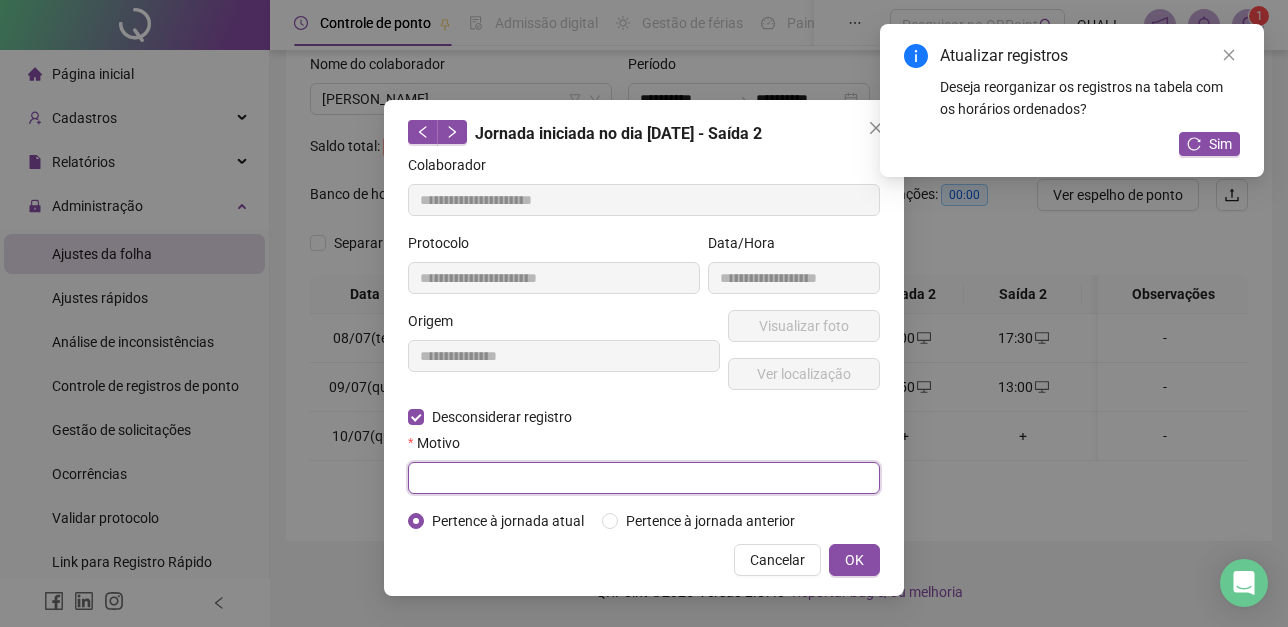 click at bounding box center (644, 478) 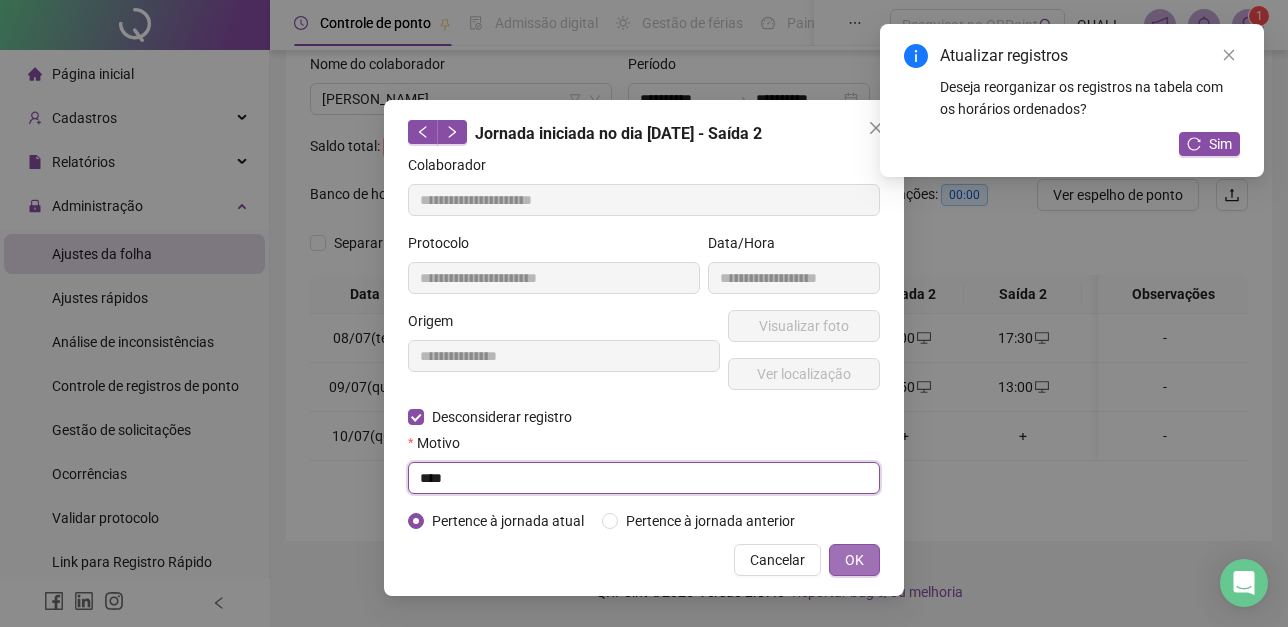 type on "****" 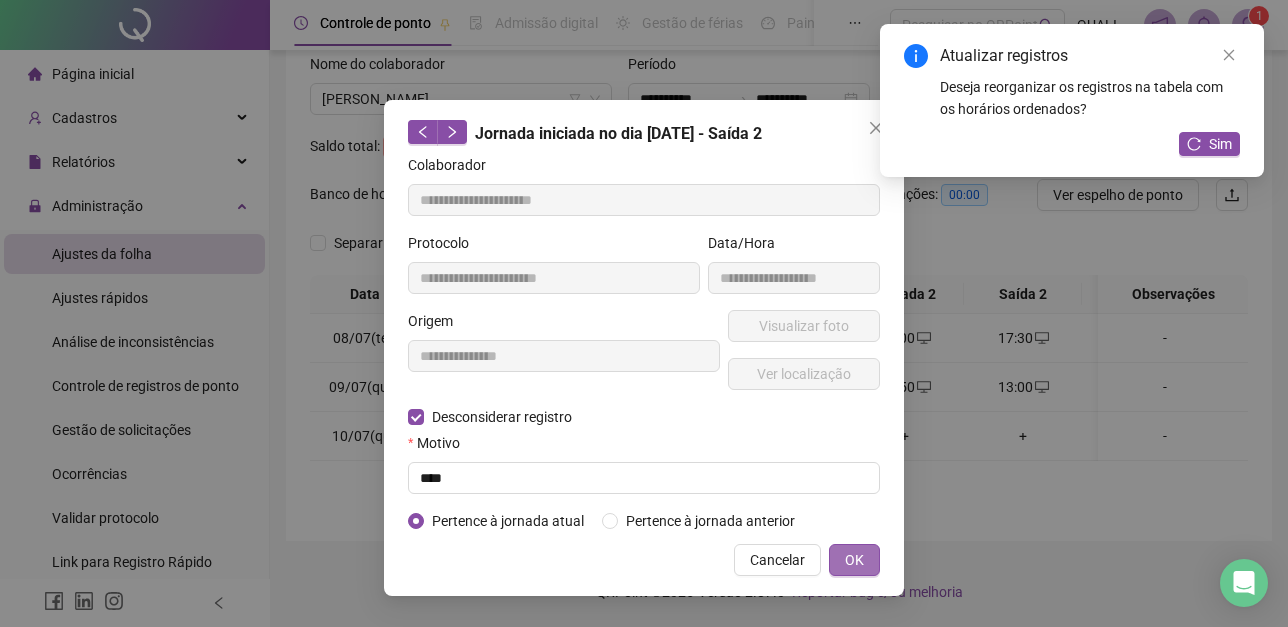 click on "OK" at bounding box center (854, 560) 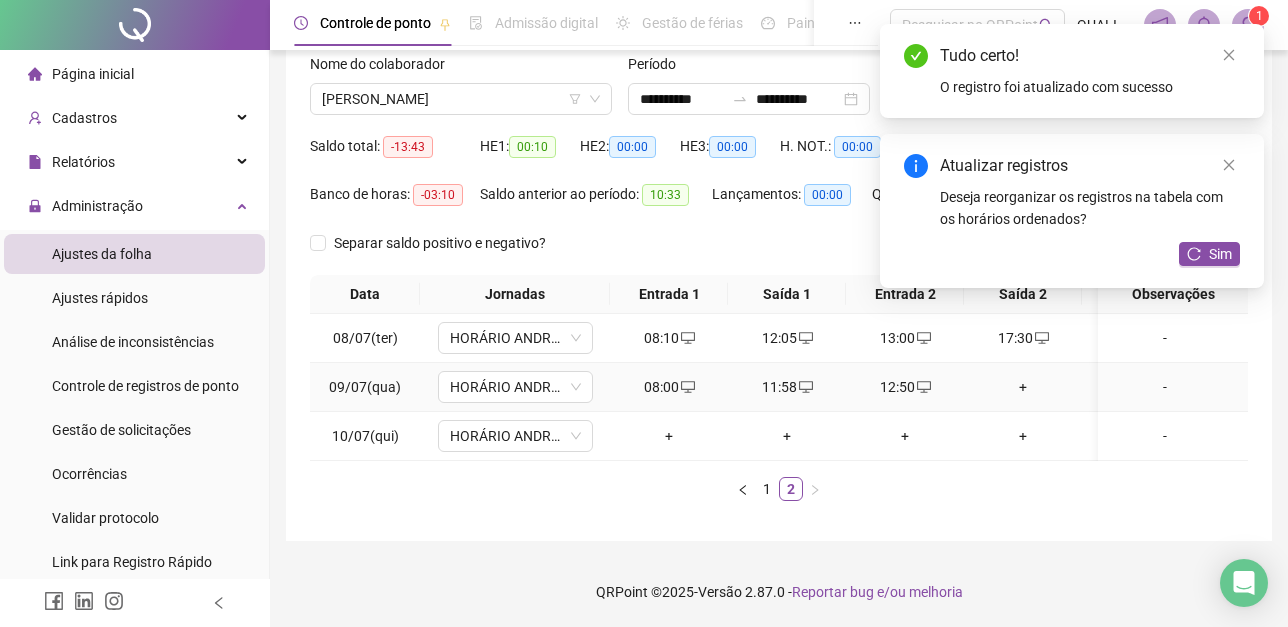 click on "+" at bounding box center [1023, 387] 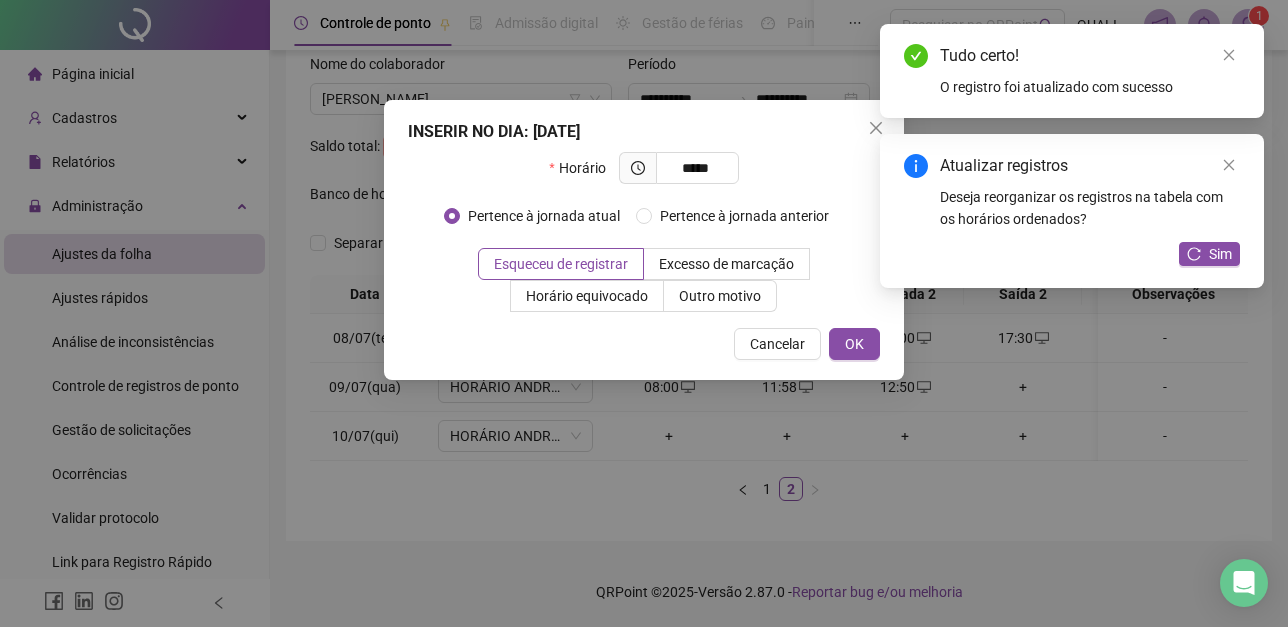 type on "*****" 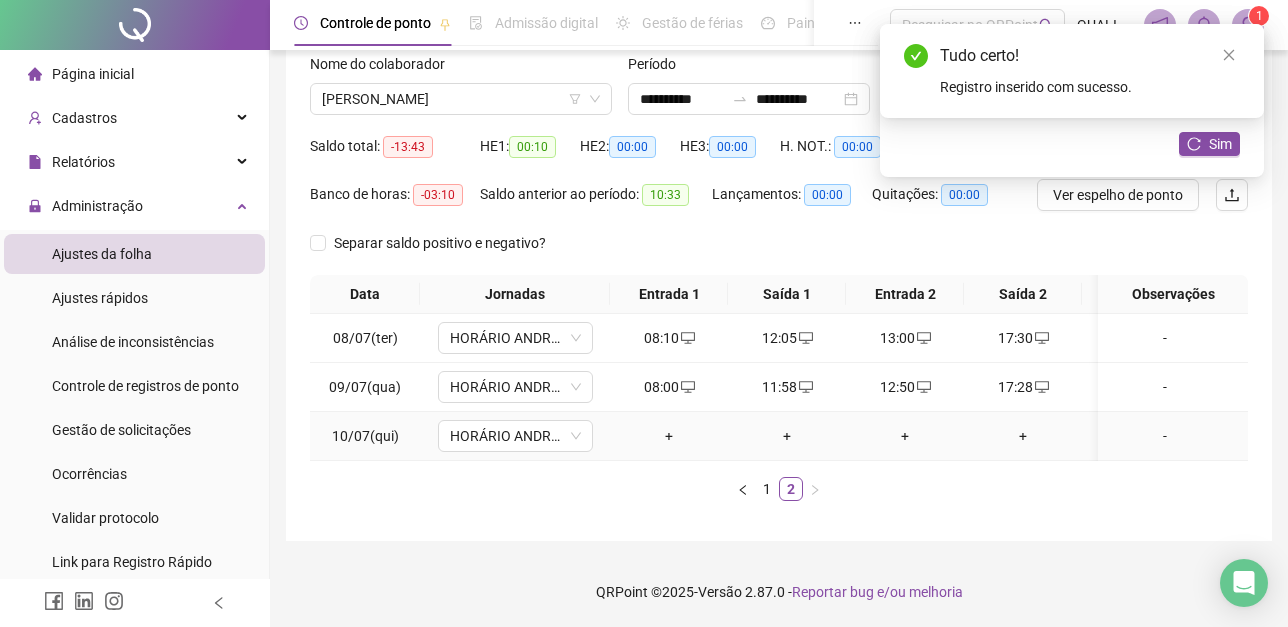 click on "+" at bounding box center (669, 436) 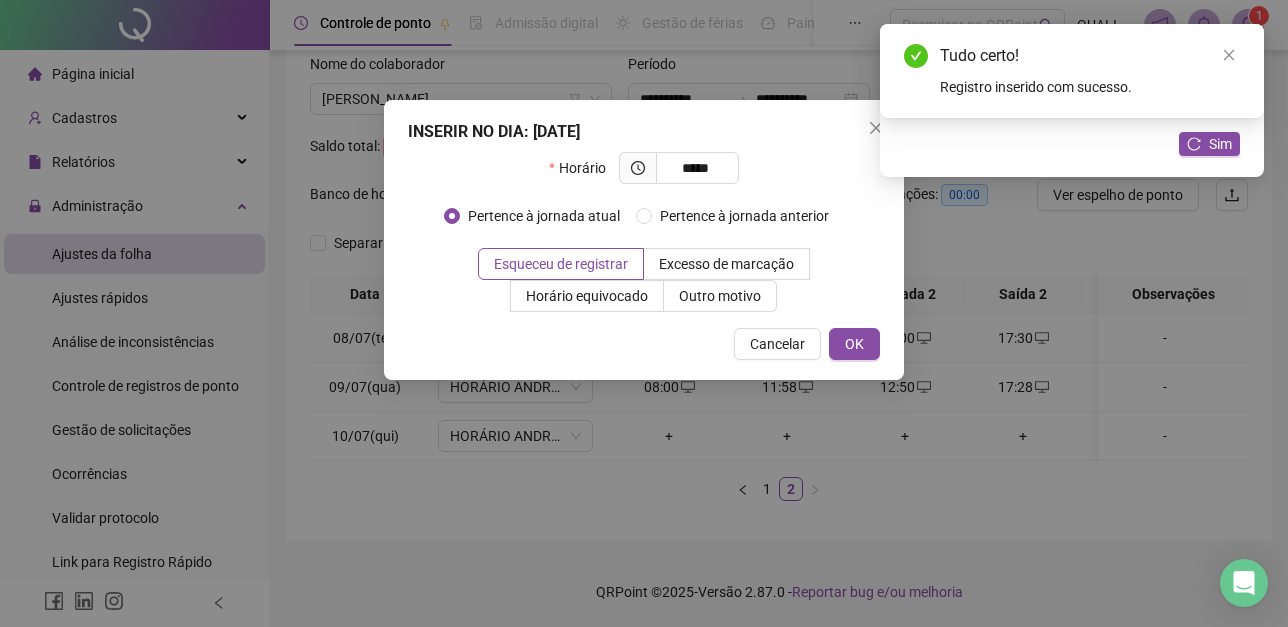 type on "*****" 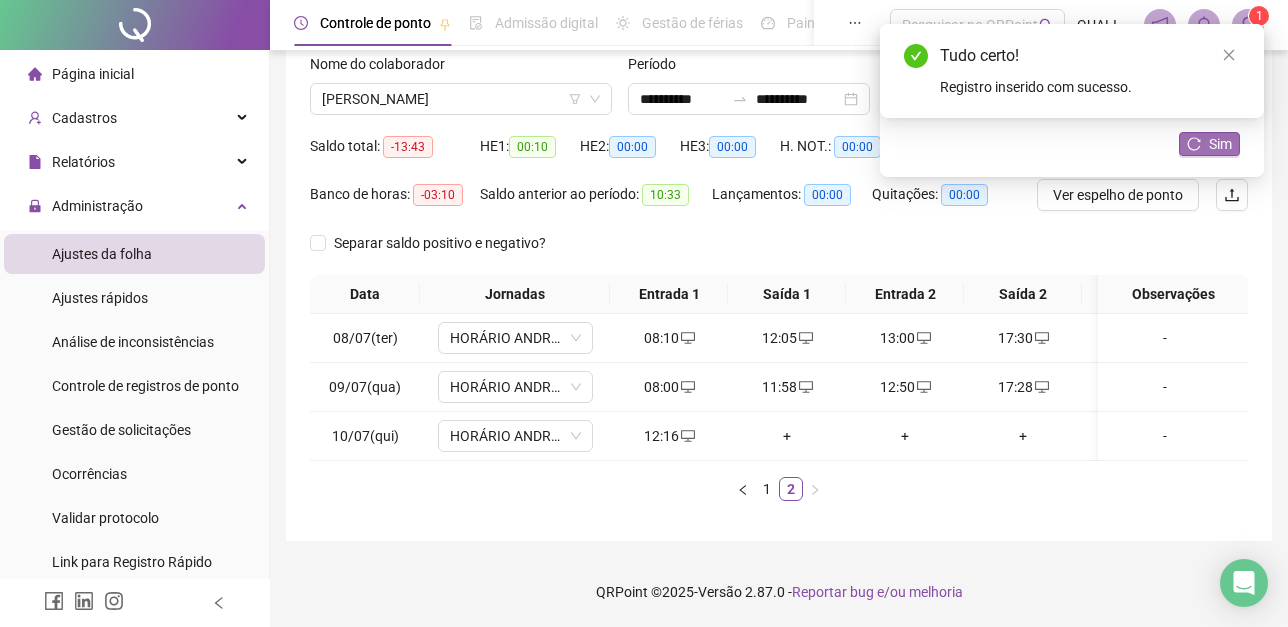 click on "Sim" at bounding box center (1220, 144) 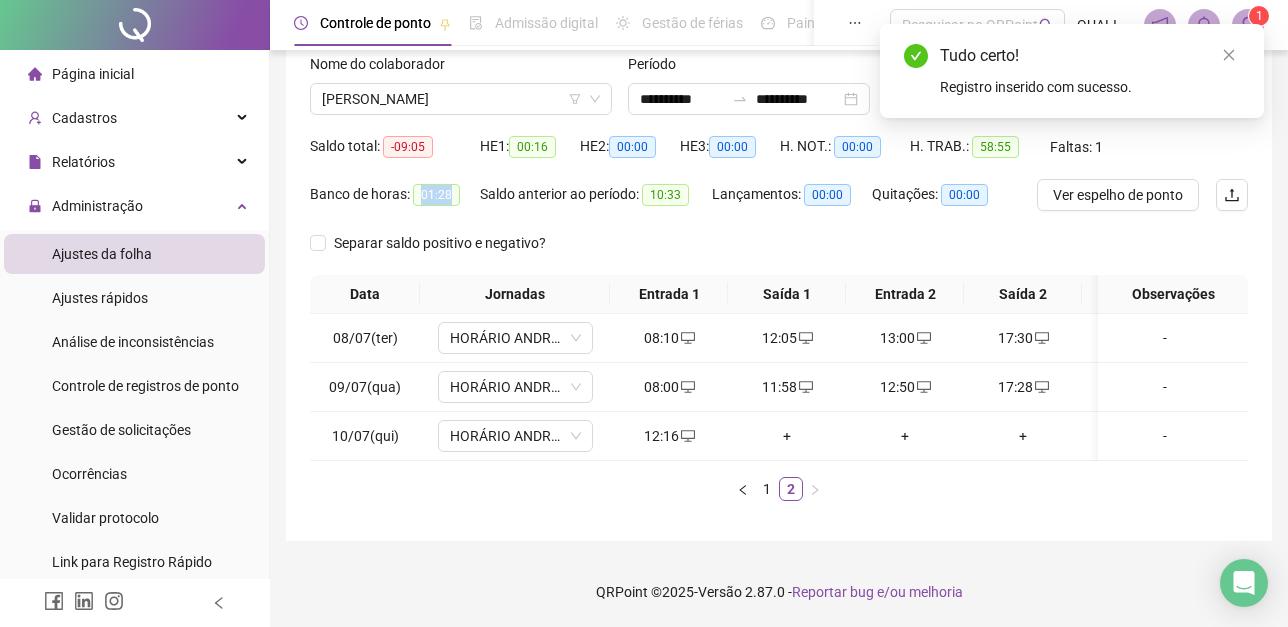 drag, startPoint x: 457, startPoint y: 211, endPoint x: 414, endPoint y: 186, distance: 49.73932 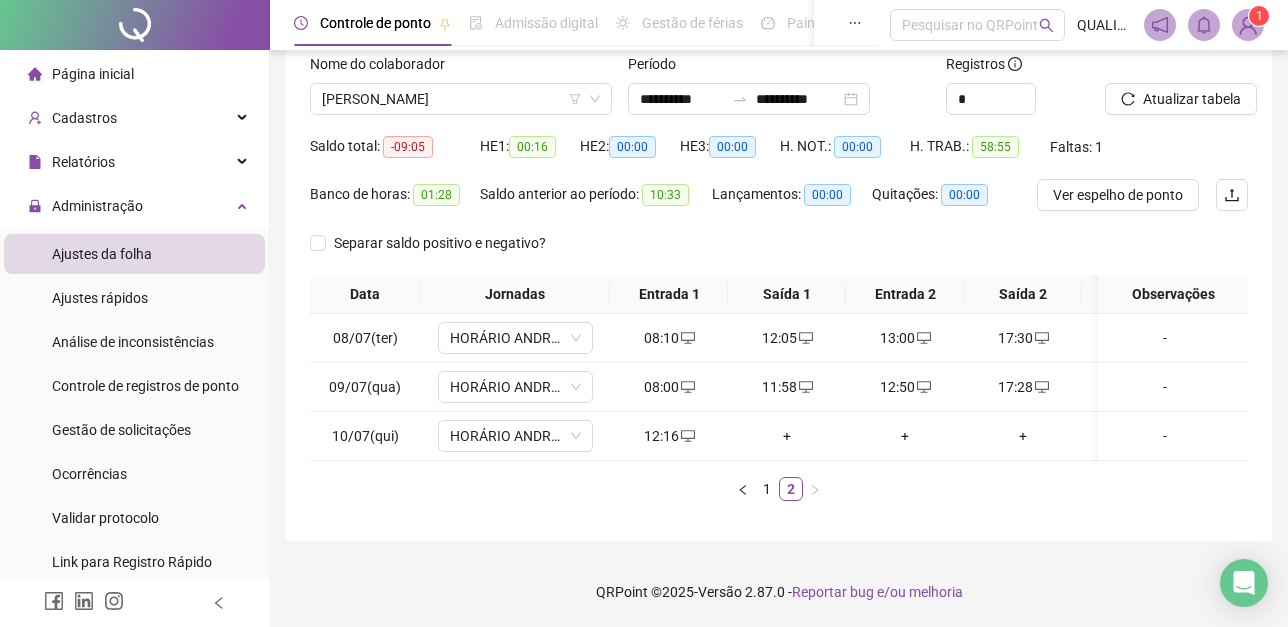 click on "**********" at bounding box center (779, 238) 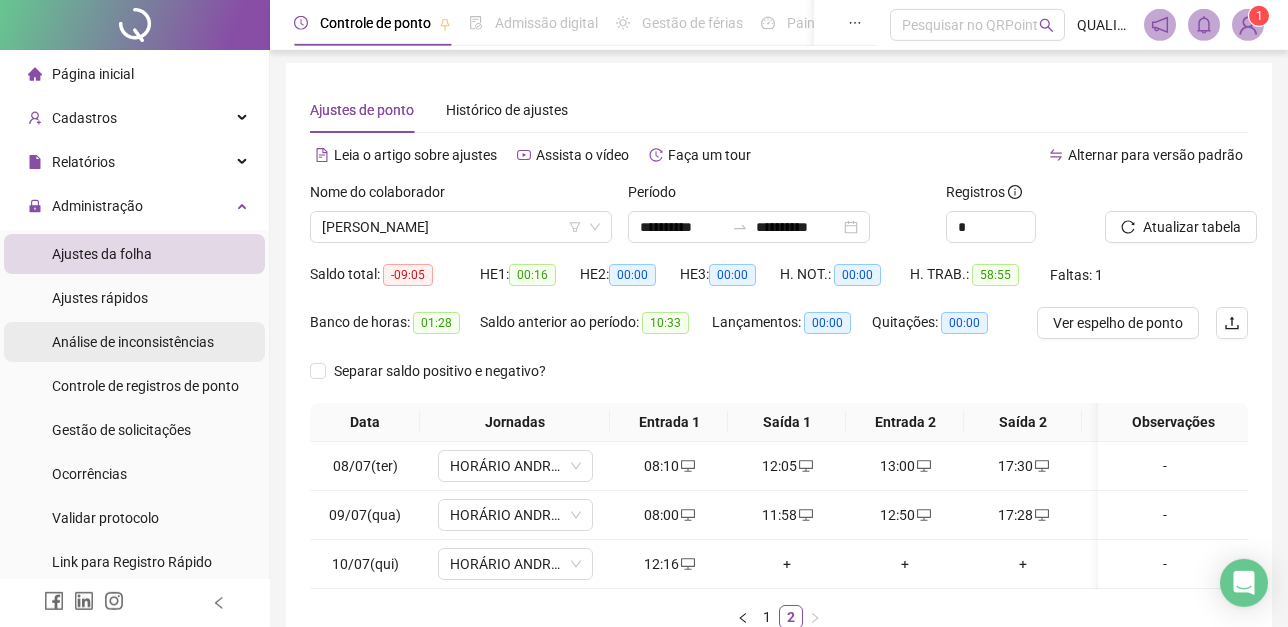 scroll, scrollTop: 0, scrollLeft: 0, axis: both 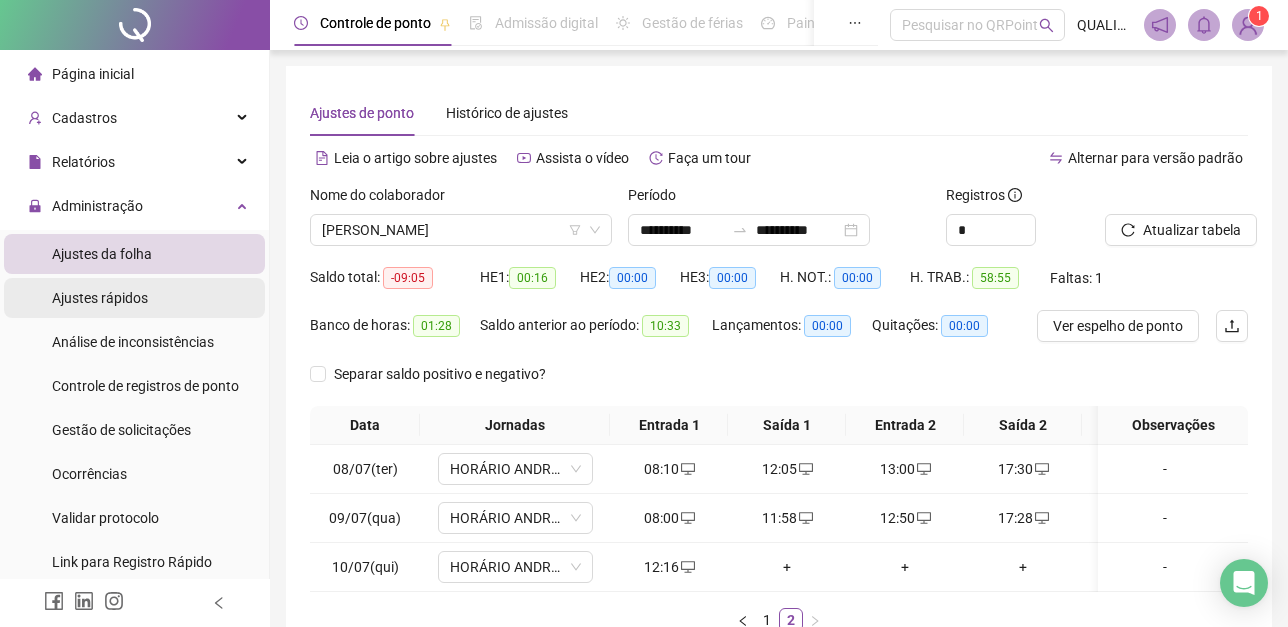 click on "Ajustes rápidos" at bounding box center [100, 298] 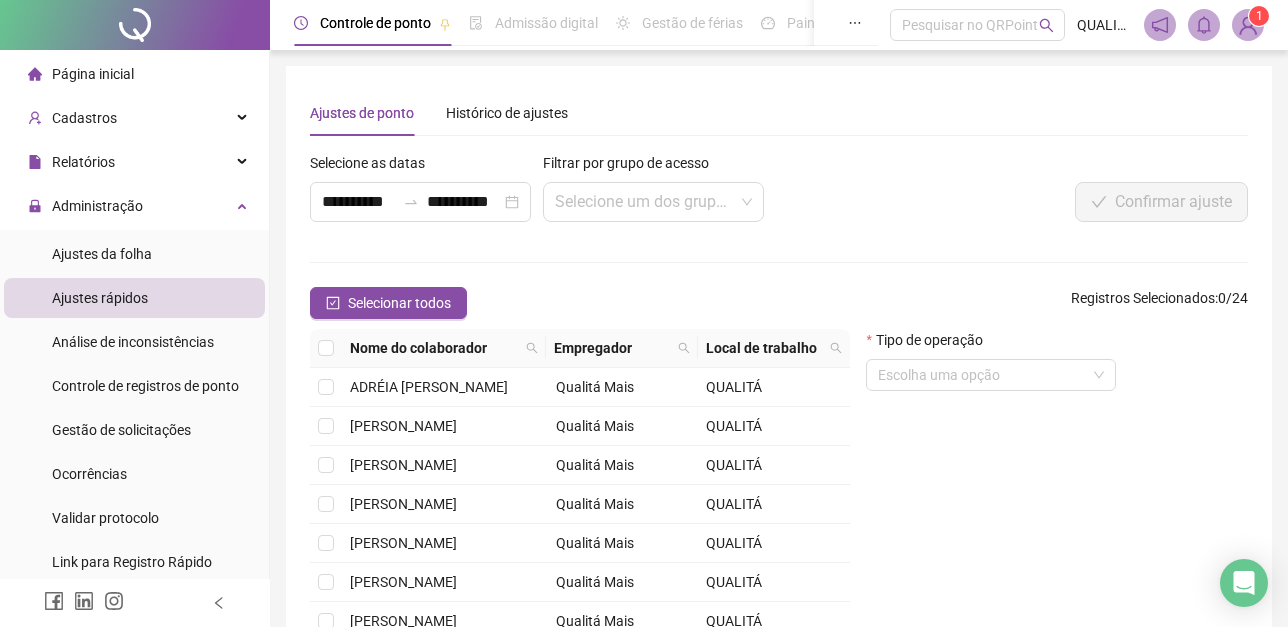 drag, startPoint x: 522, startPoint y: 256, endPoint x: 473, endPoint y: 237, distance: 52.554733 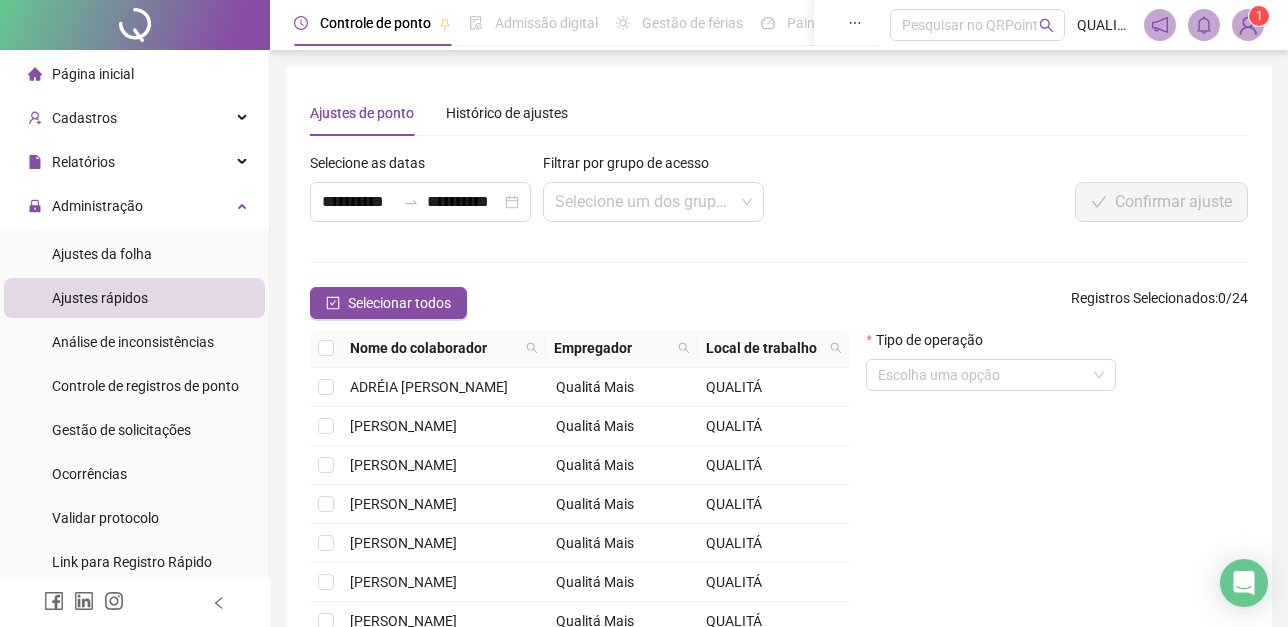 click on "Selecionar todos Registros Selecionados :  0 / 24" at bounding box center [779, 303] 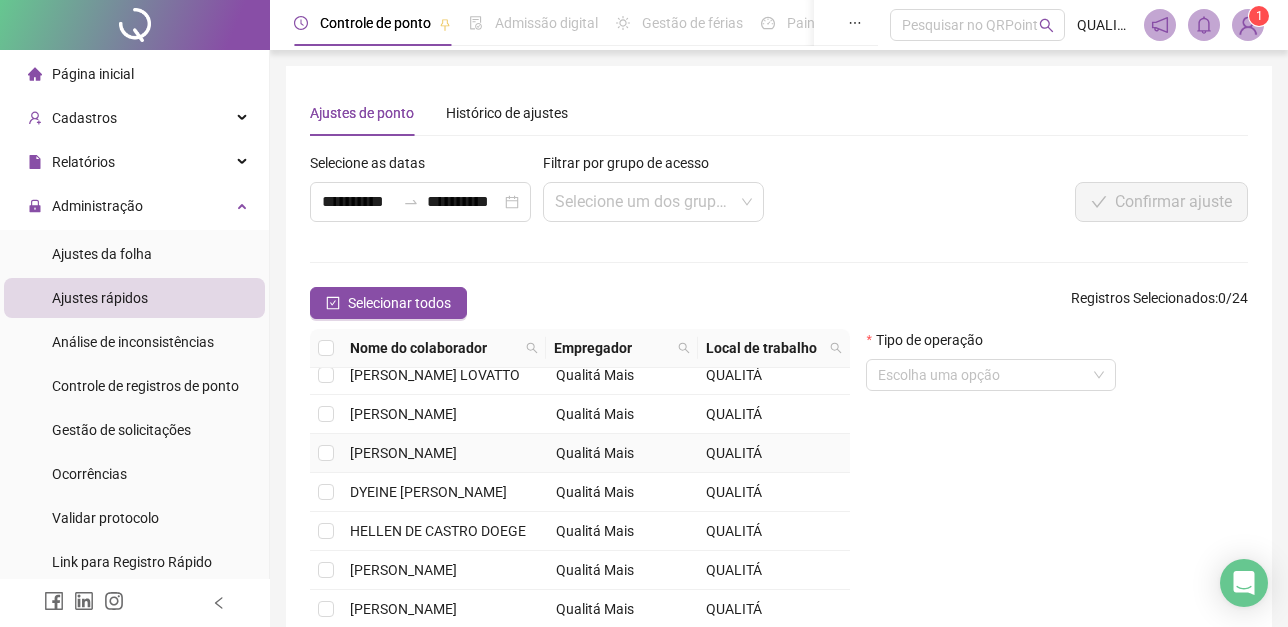 scroll, scrollTop: 351, scrollLeft: 0, axis: vertical 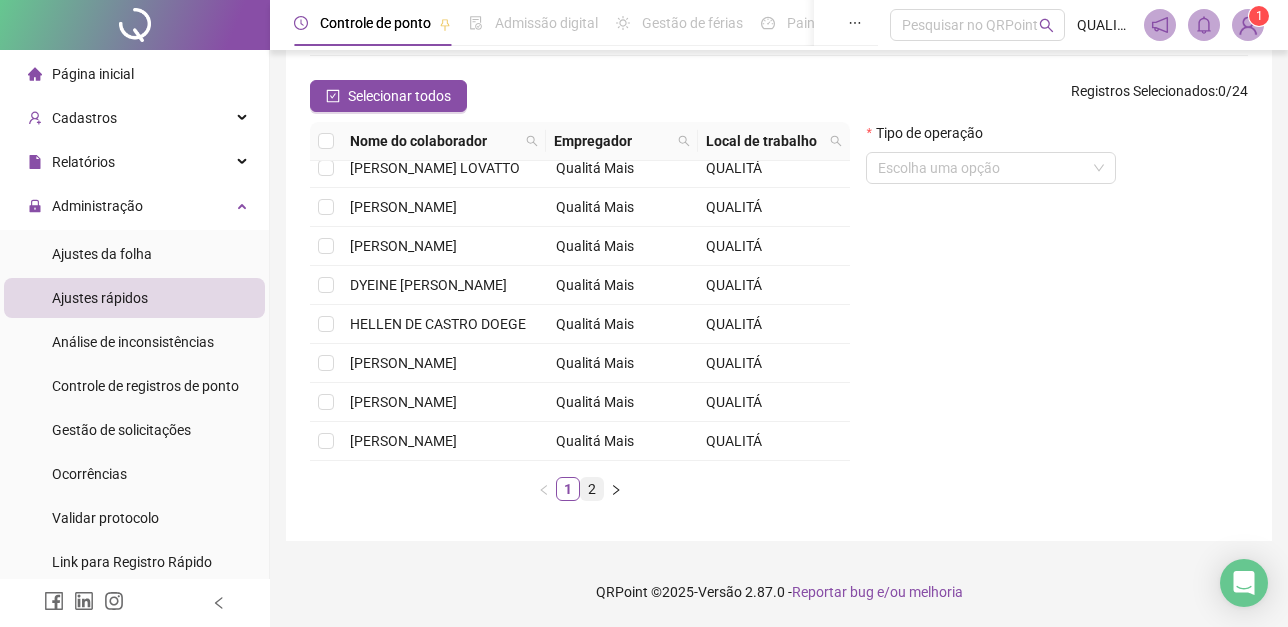 click on "2" at bounding box center (592, 489) 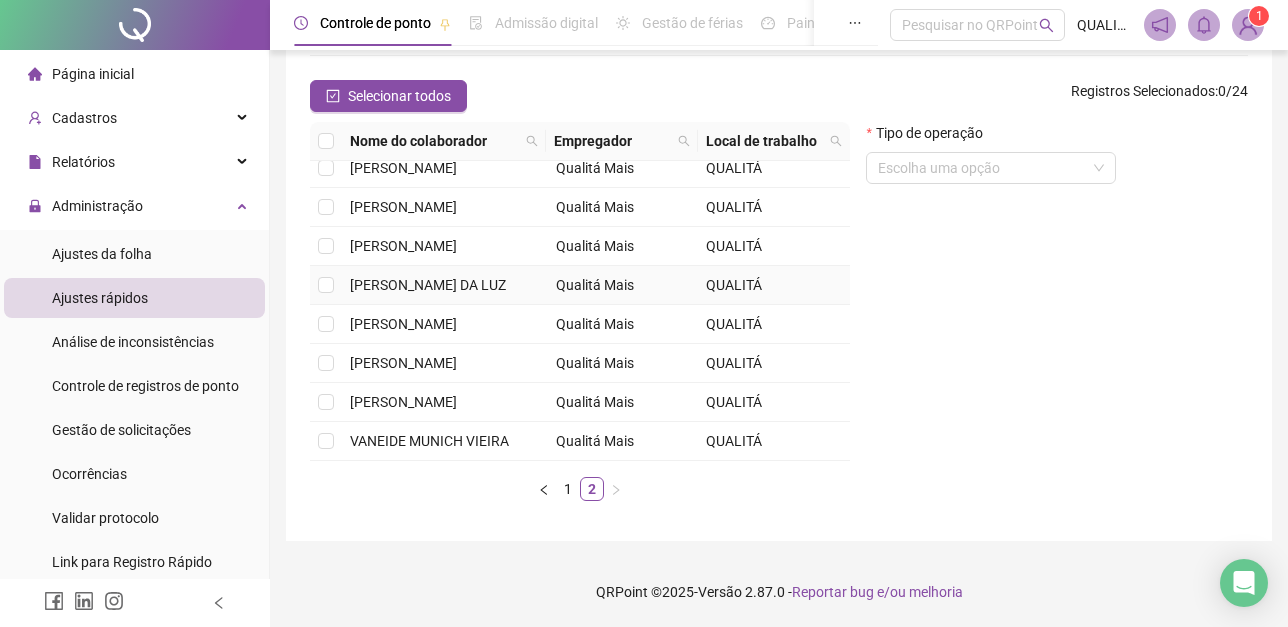 scroll, scrollTop: 0, scrollLeft: 0, axis: both 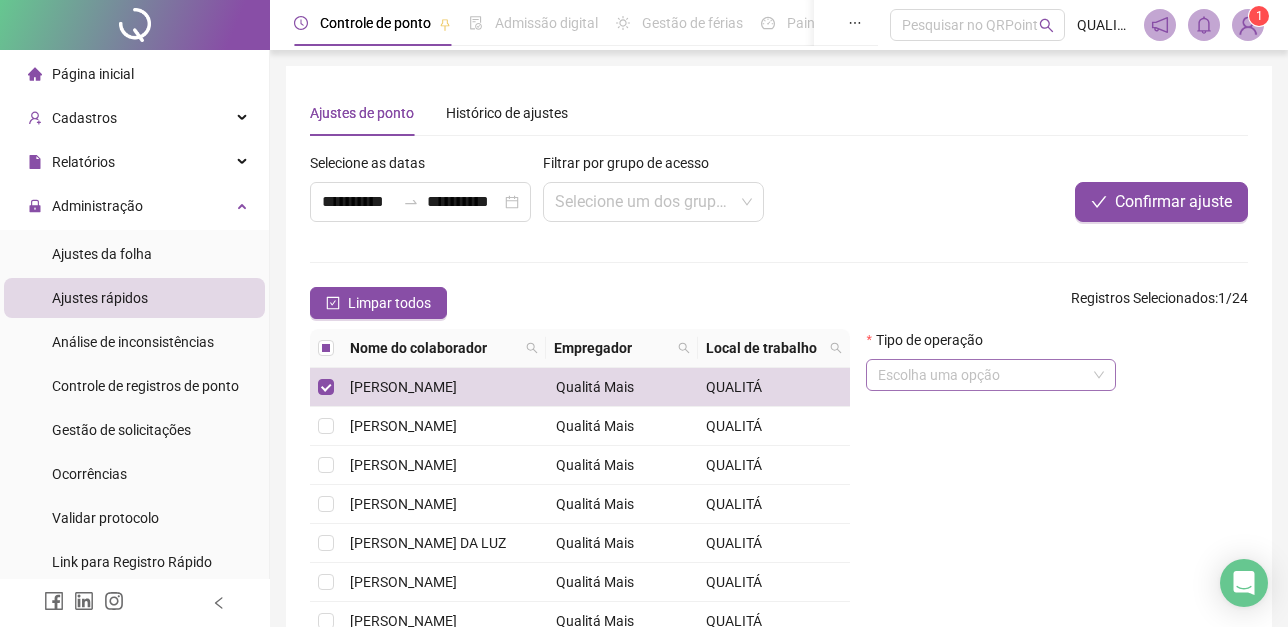 click at bounding box center [985, 375] 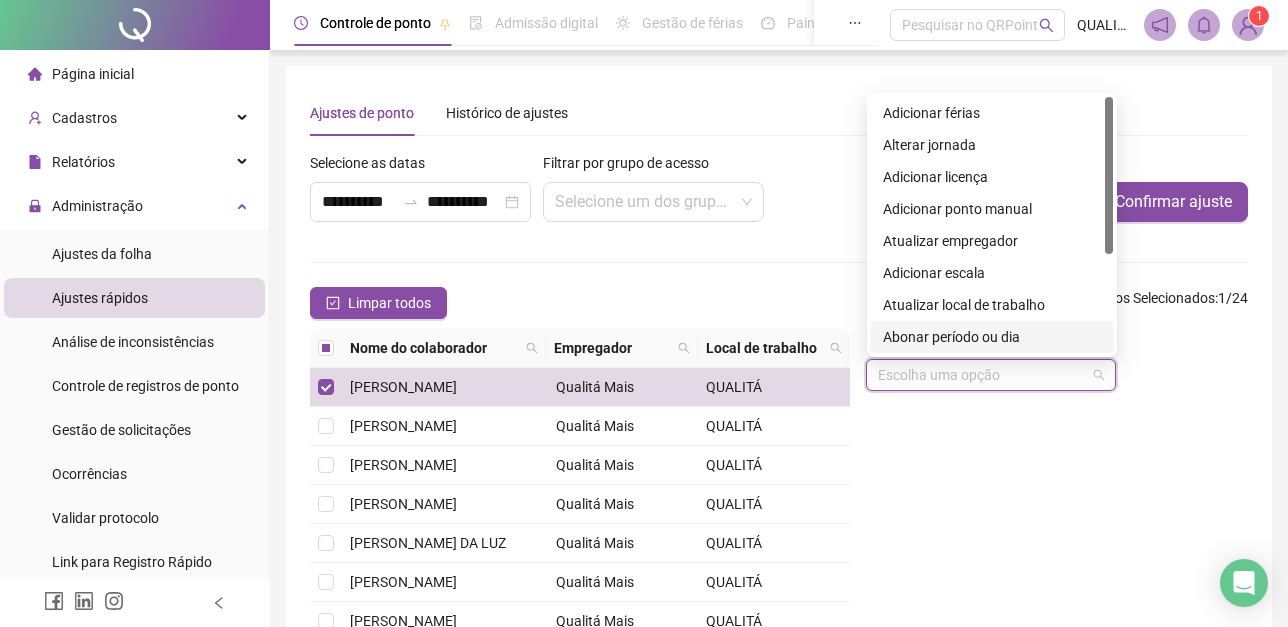 click on "Abonar período ou dia" at bounding box center (992, 337) 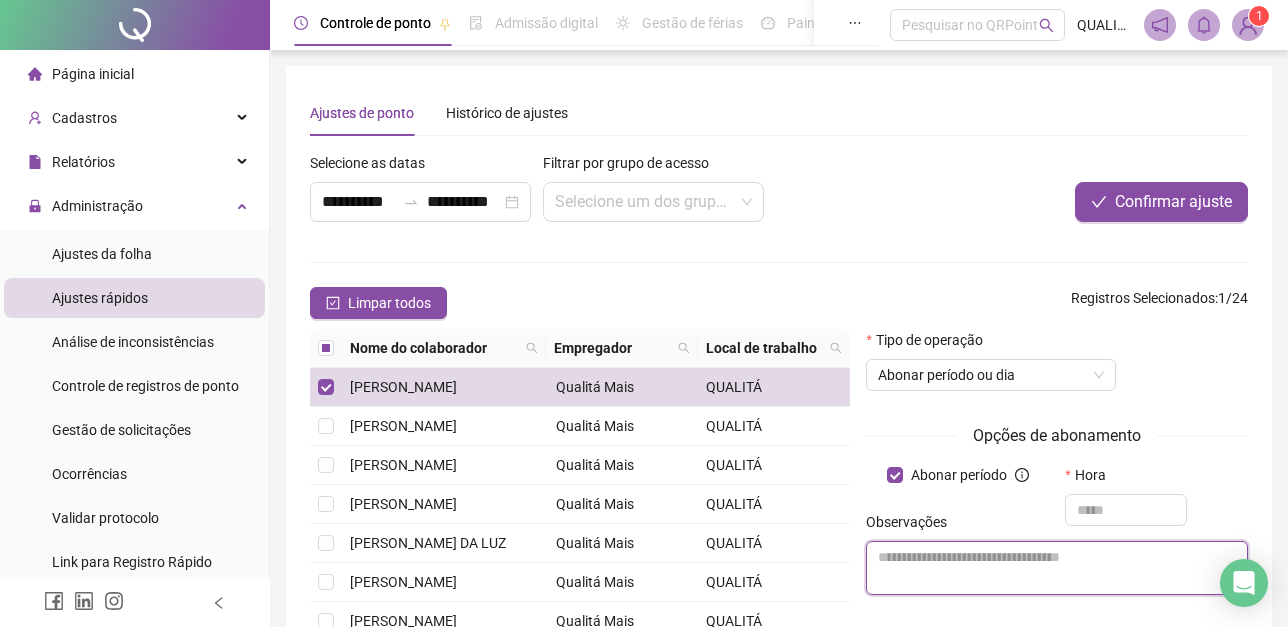 click at bounding box center [1057, 568] 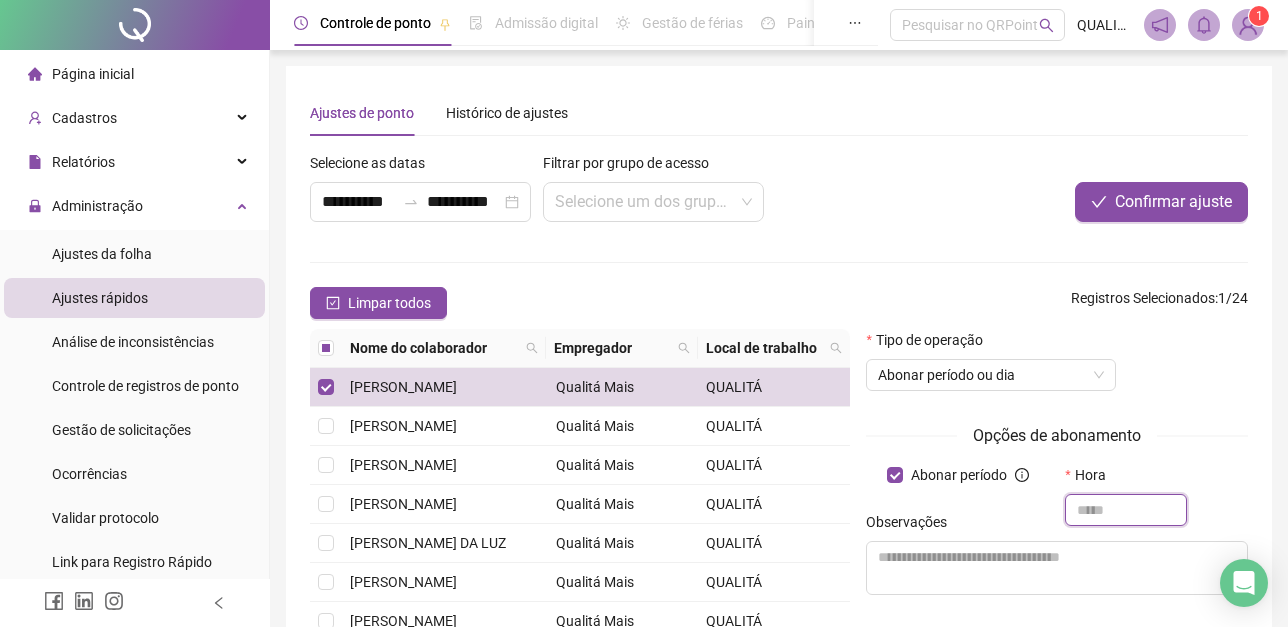 click at bounding box center [1126, 510] 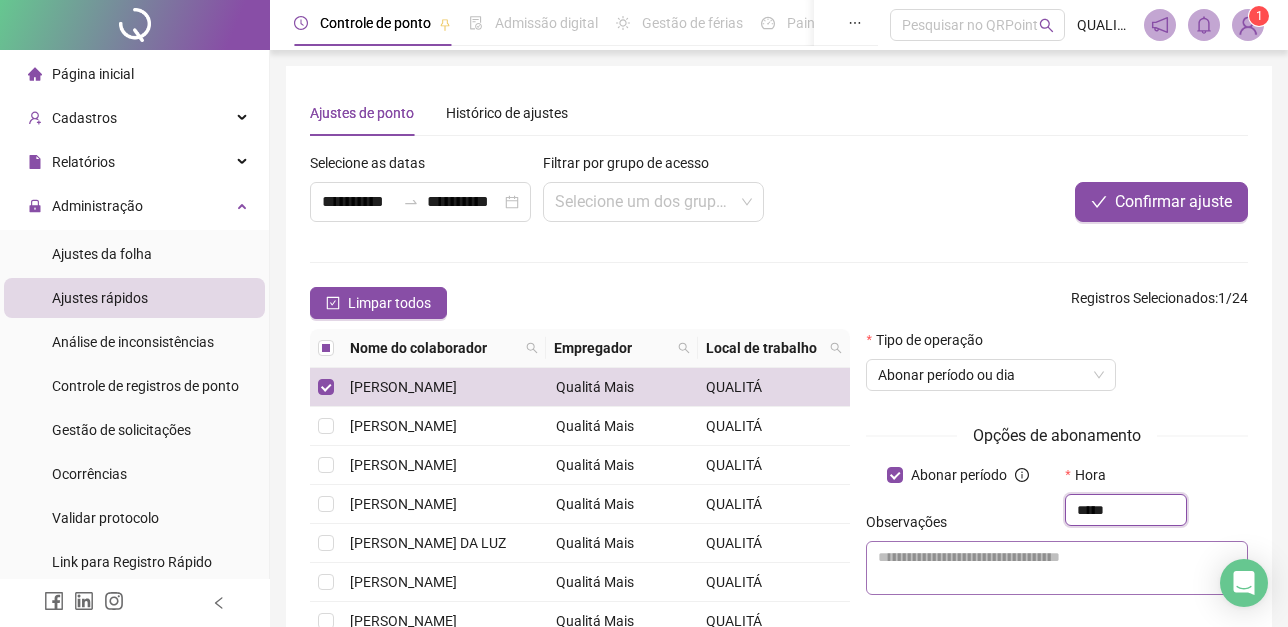 type on "*****" 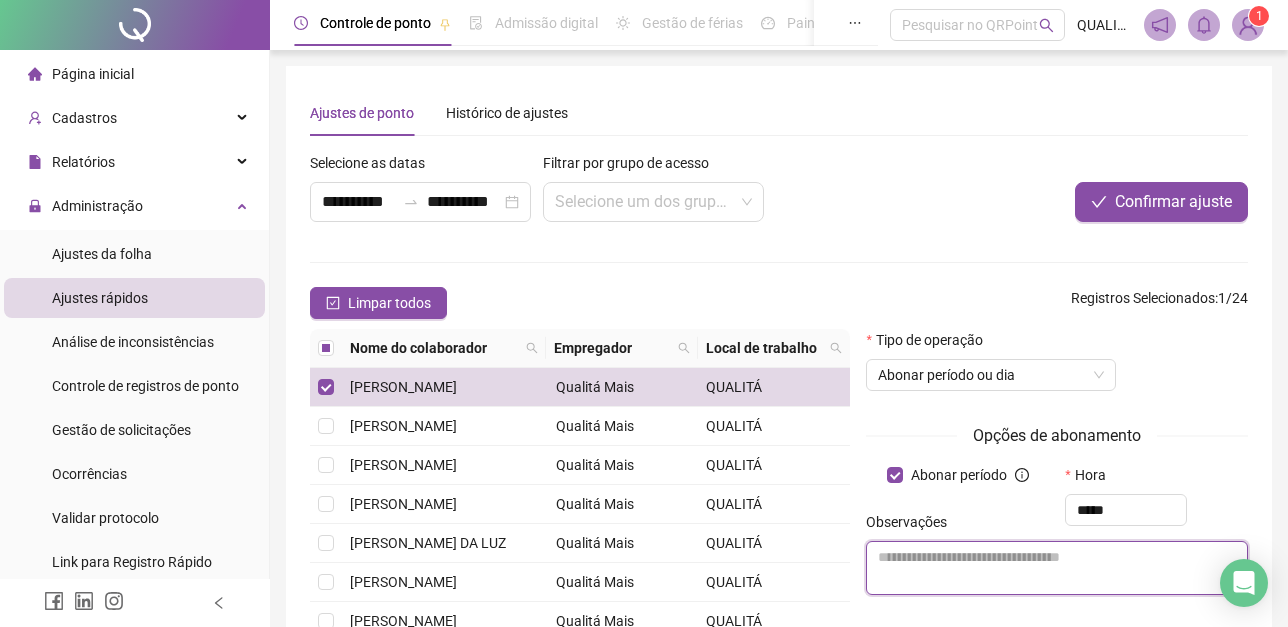 click at bounding box center (1057, 568) 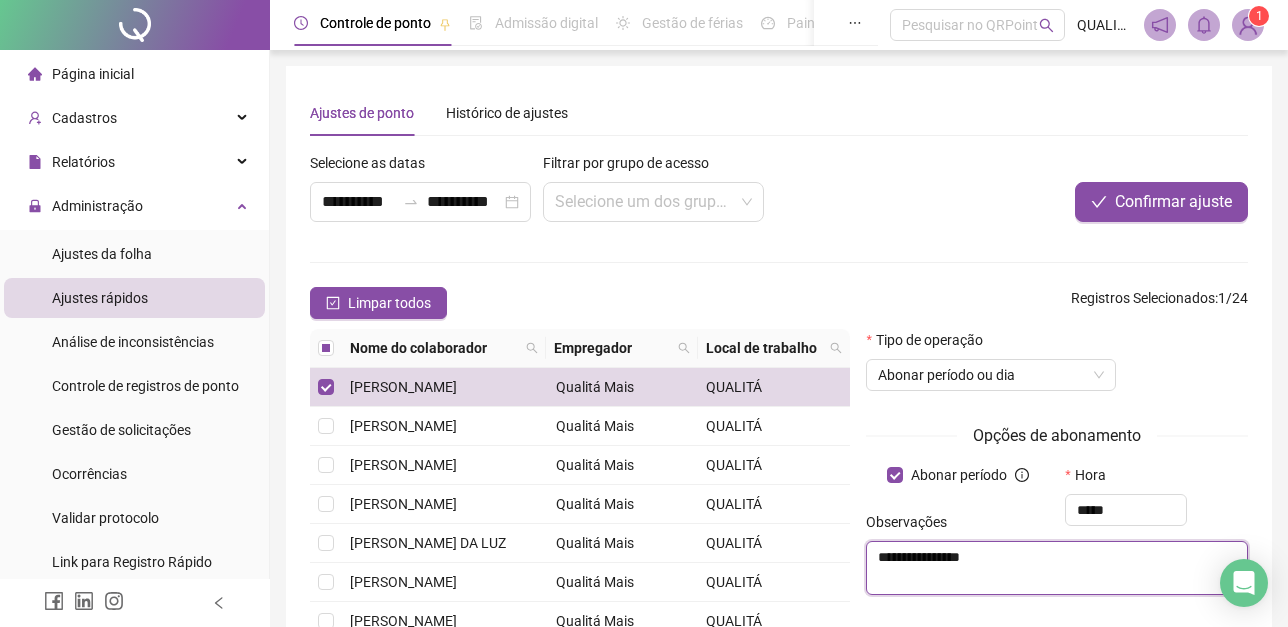 drag, startPoint x: 945, startPoint y: 553, endPoint x: 947, endPoint y: 564, distance: 11.18034 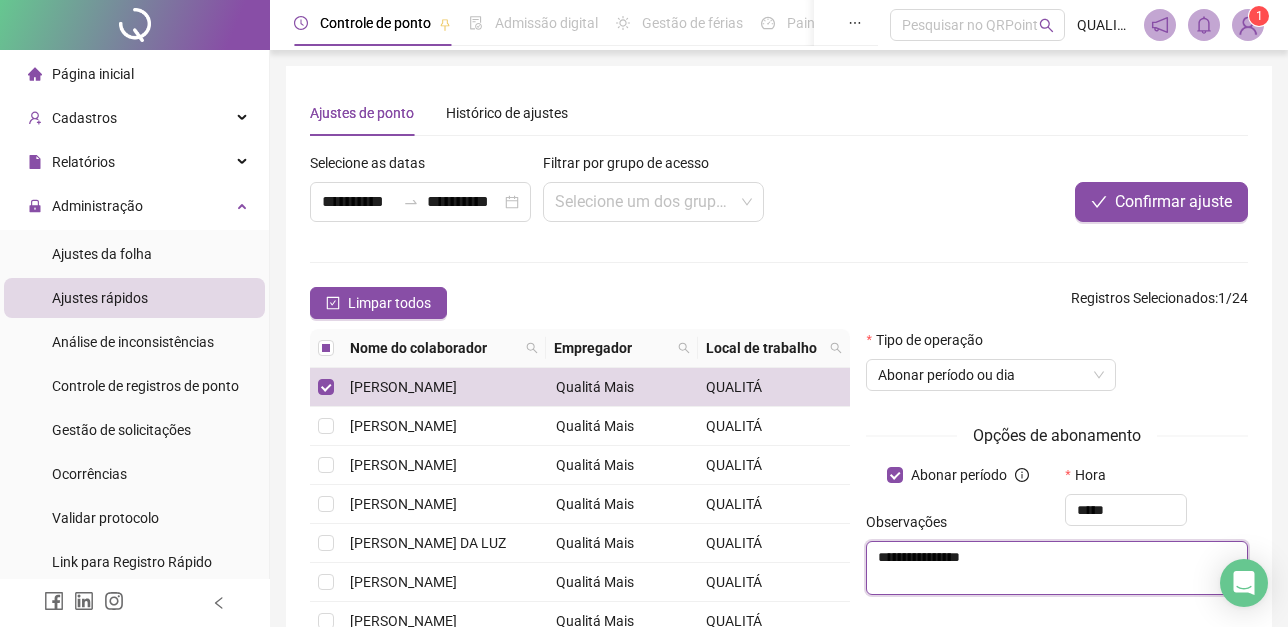 click on "**********" at bounding box center (1057, 568) 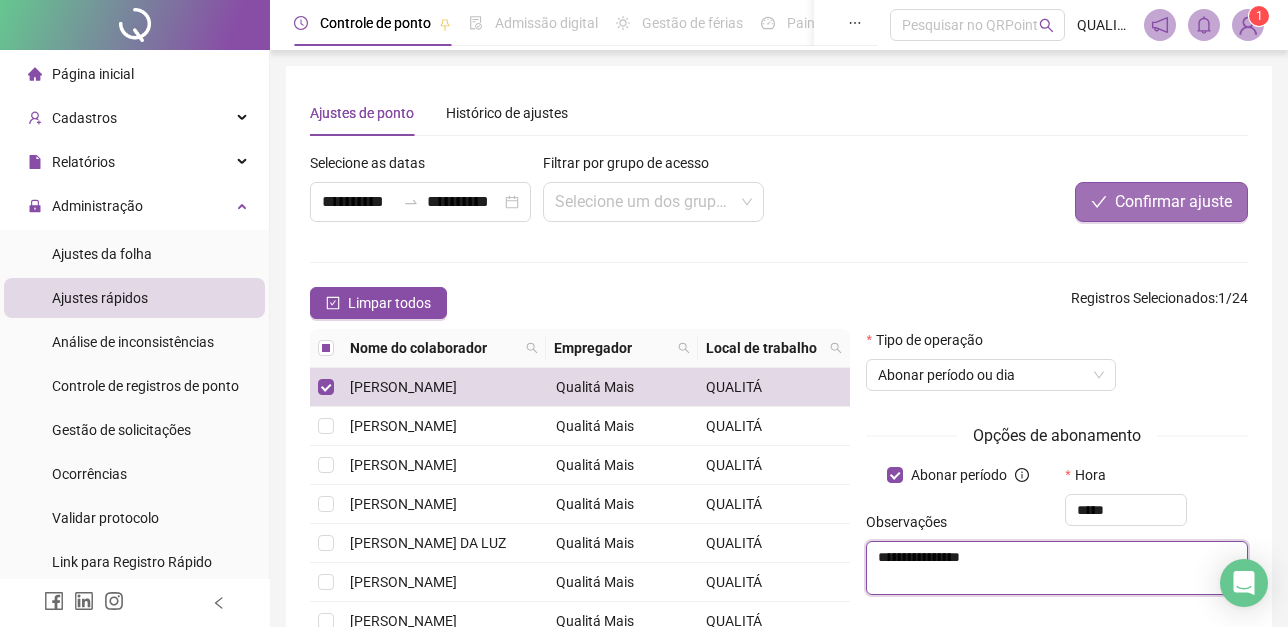type on "**********" 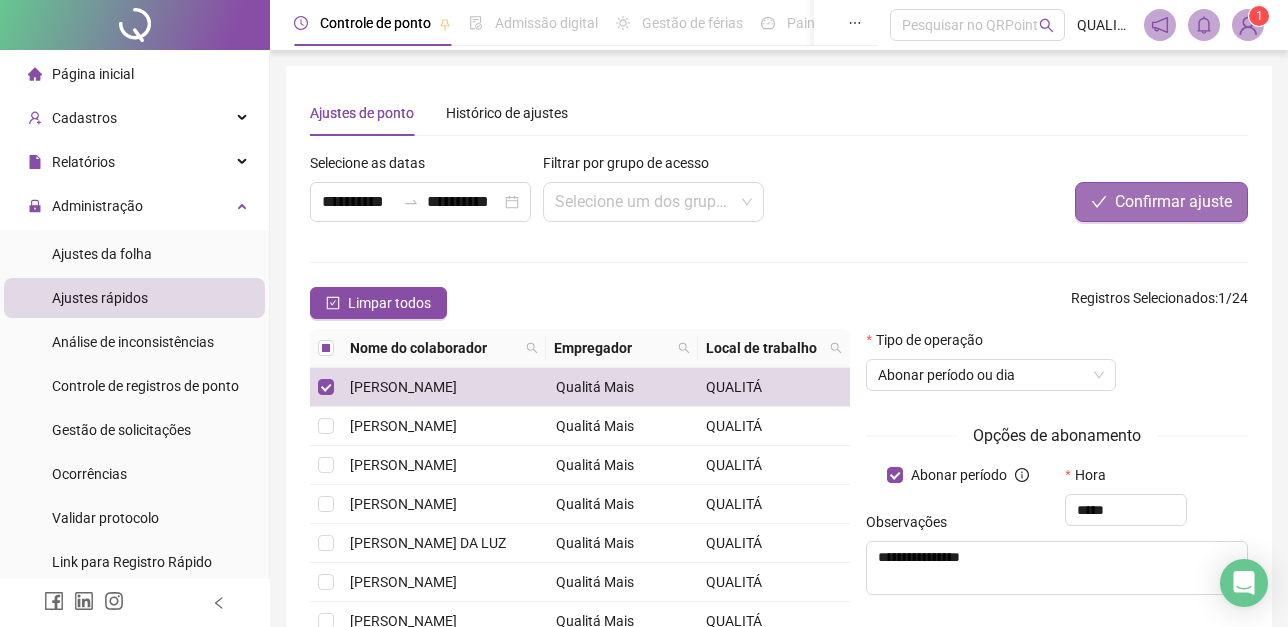 click on "Confirmar ajuste" at bounding box center (1161, 202) 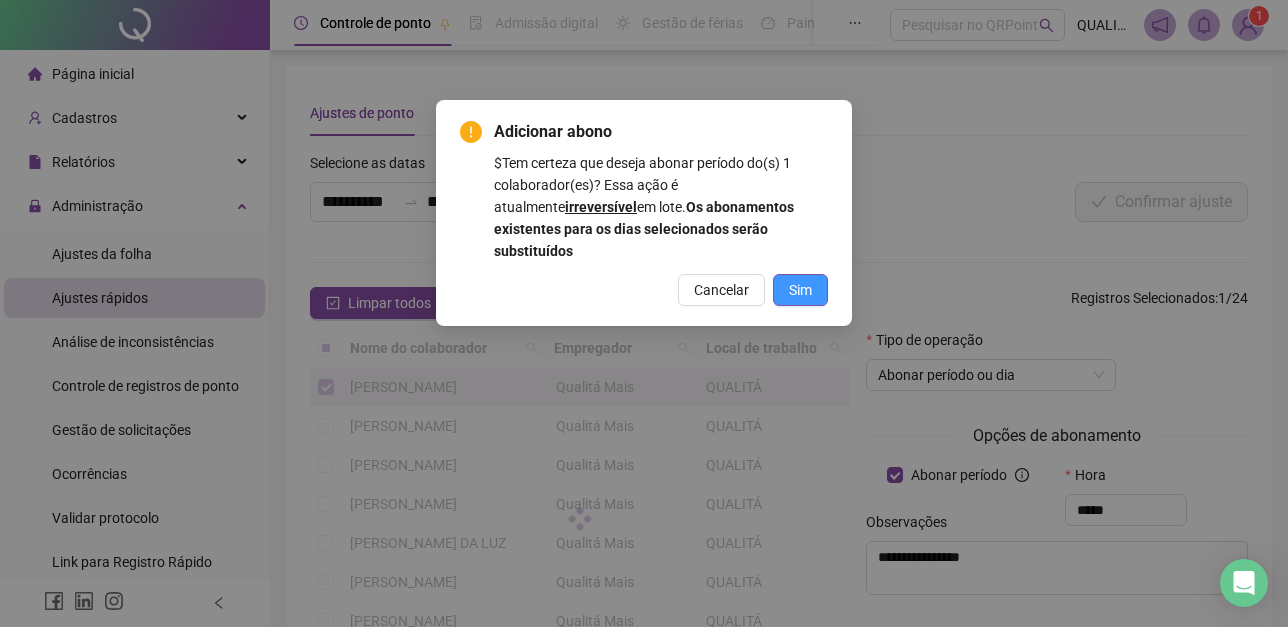 click on "Sim" at bounding box center [800, 290] 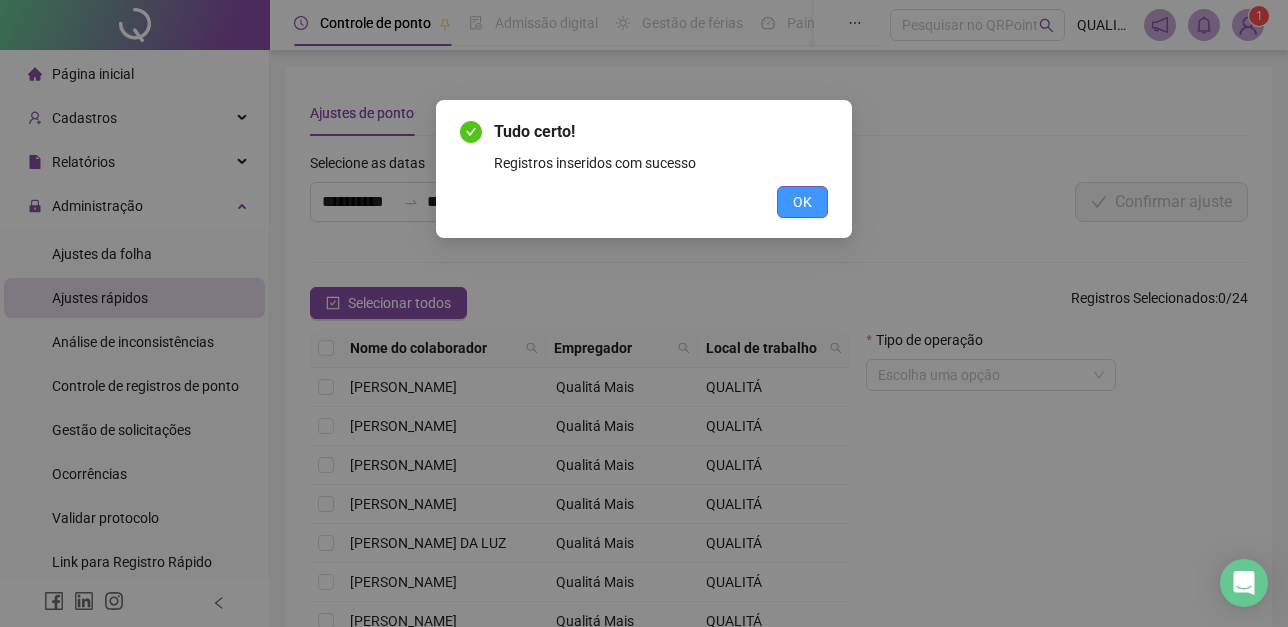 click on "OK" at bounding box center [802, 202] 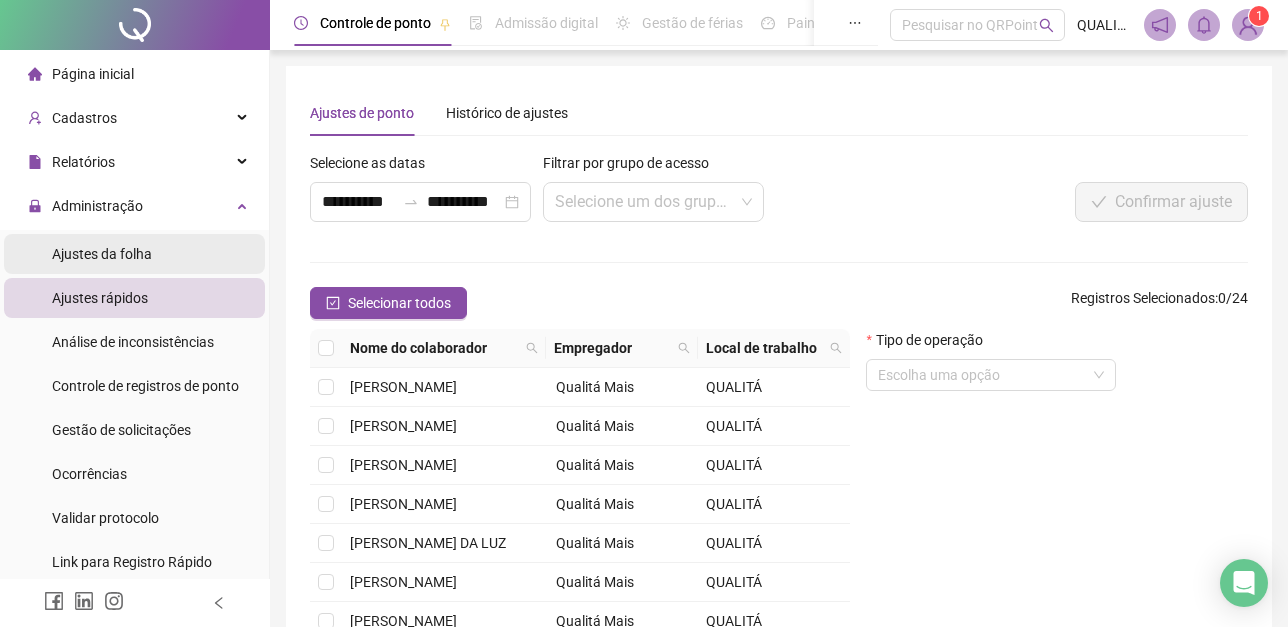 click on "Ajustes da folha" at bounding box center [134, 254] 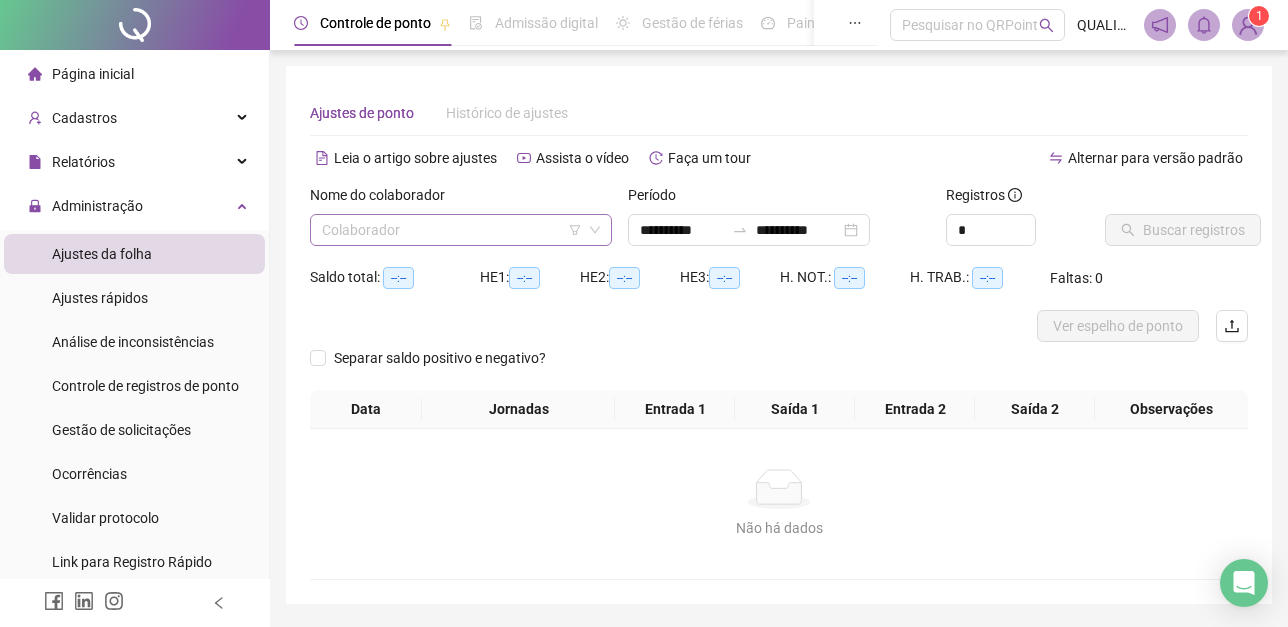 click at bounding box center (455, 230) 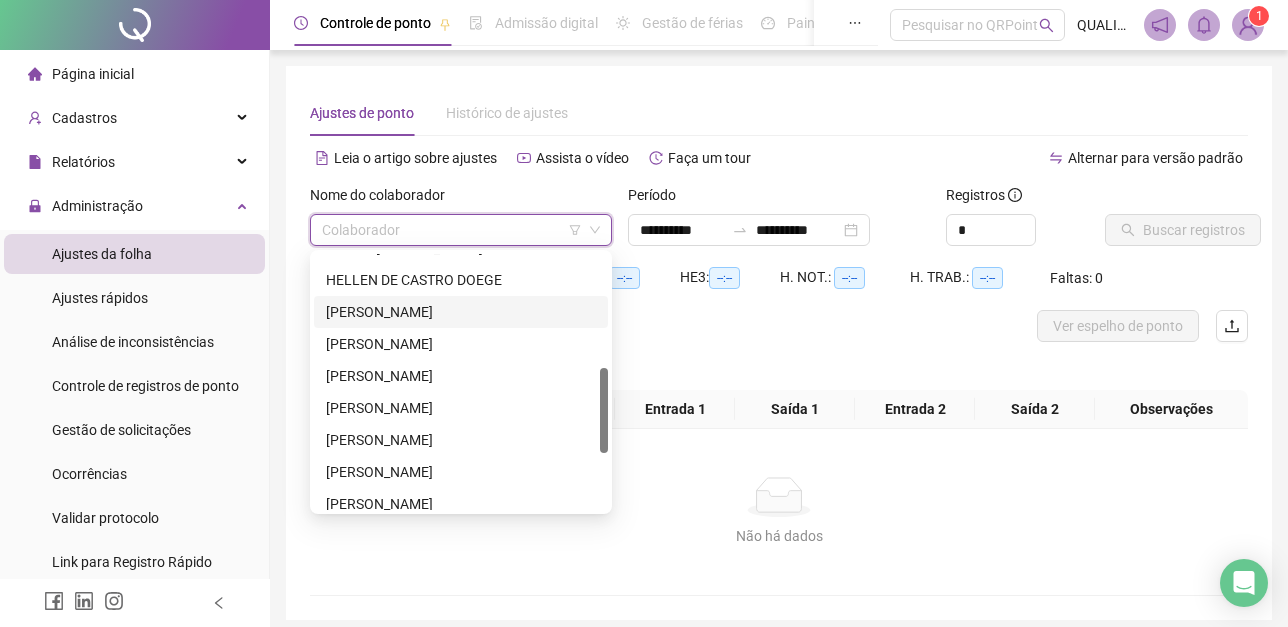 scroll, scrollTop: 512, scrollLeft: 0, axis: vertical 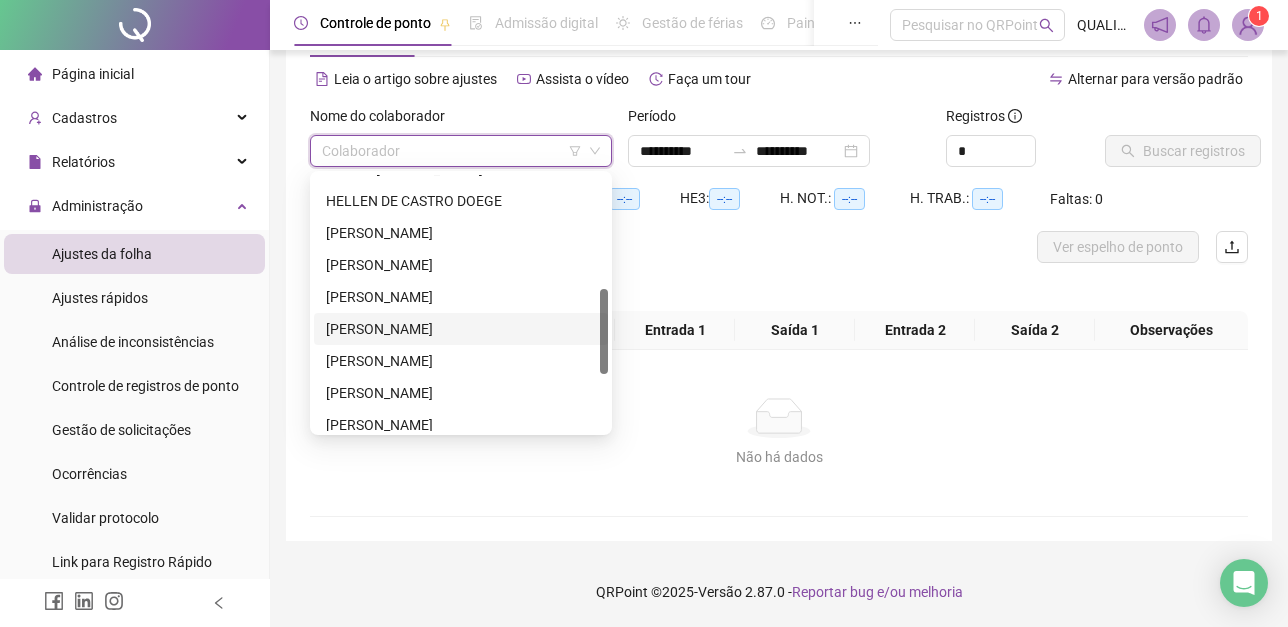 click on "[PERSON_NAME]" at bounding box center (461, 329) 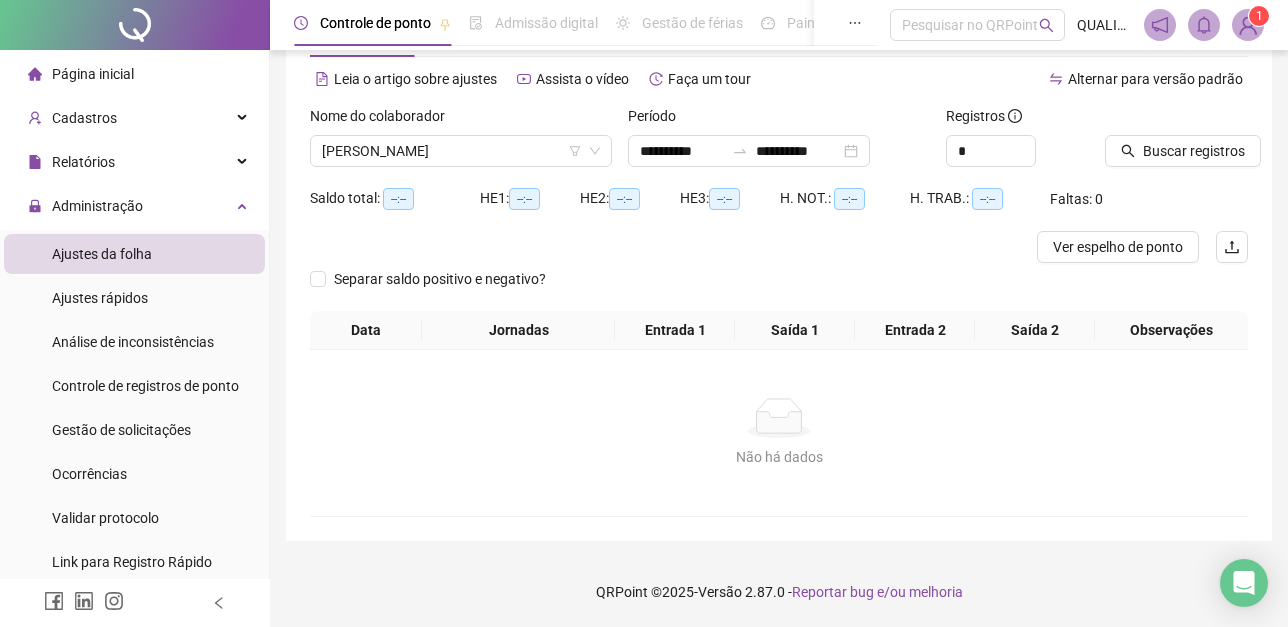 drag, startPoint x: 1199, startPoint y: 155, endPoint x: 1187, endPoint y: 203, distance: 49.47727 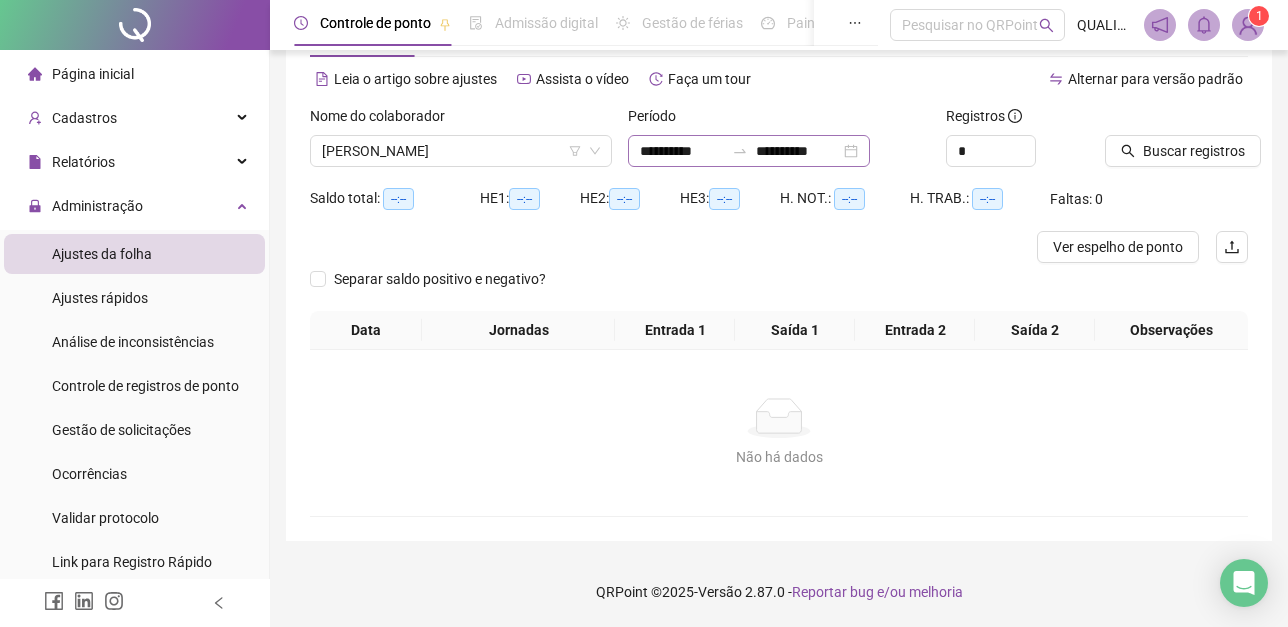 click on "**********" at bounding box center (749, 151) 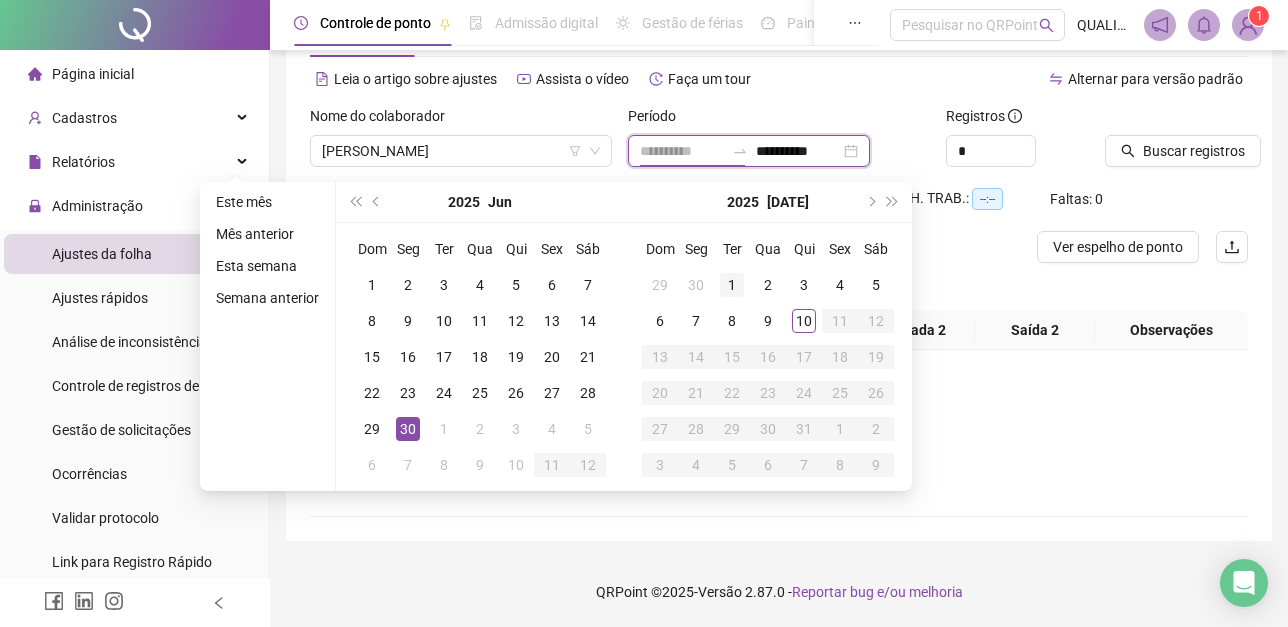 type on "**********" 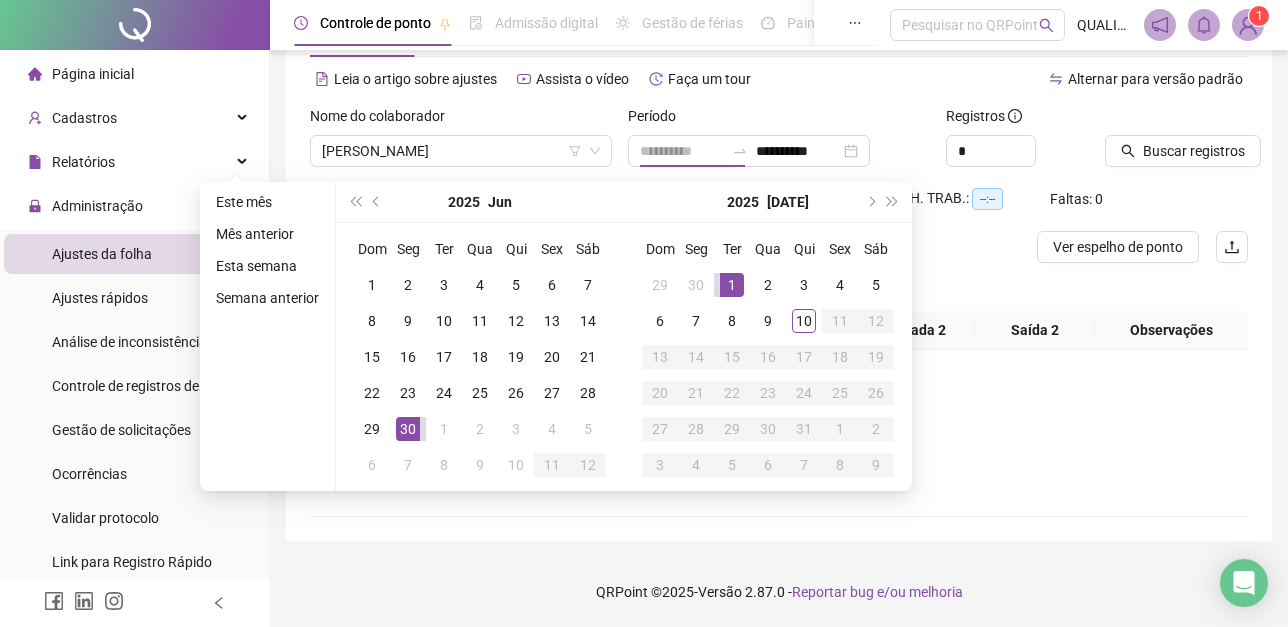 click on "1" at bounding box center [732, 285] 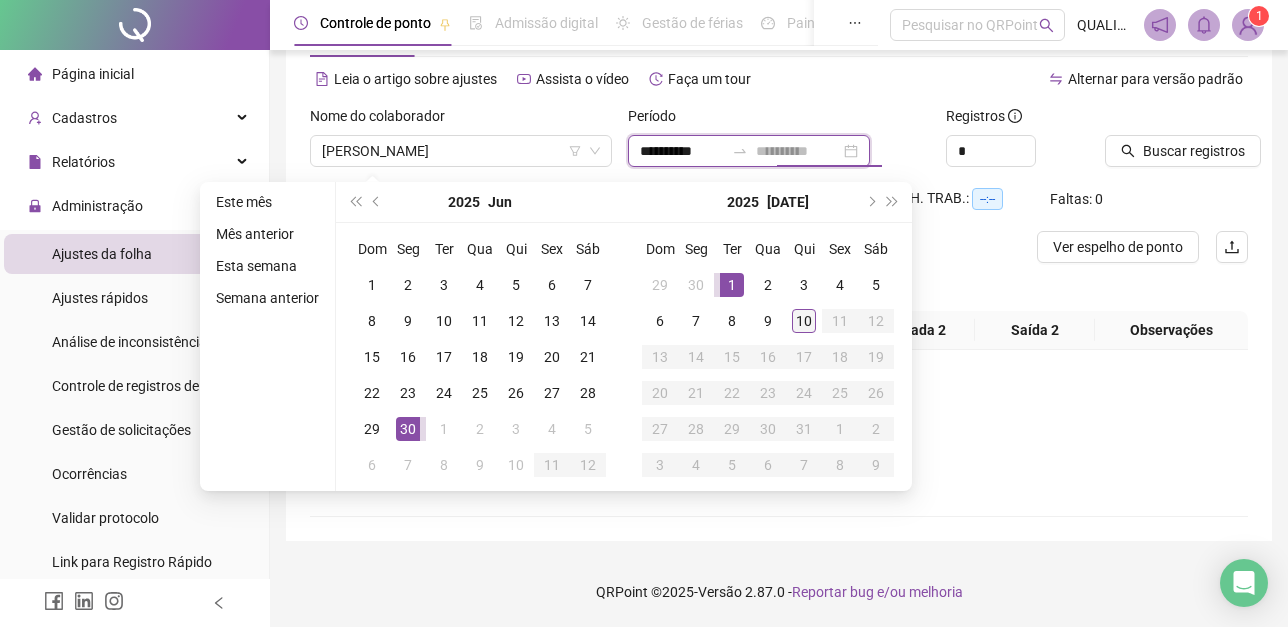 type on "**********" 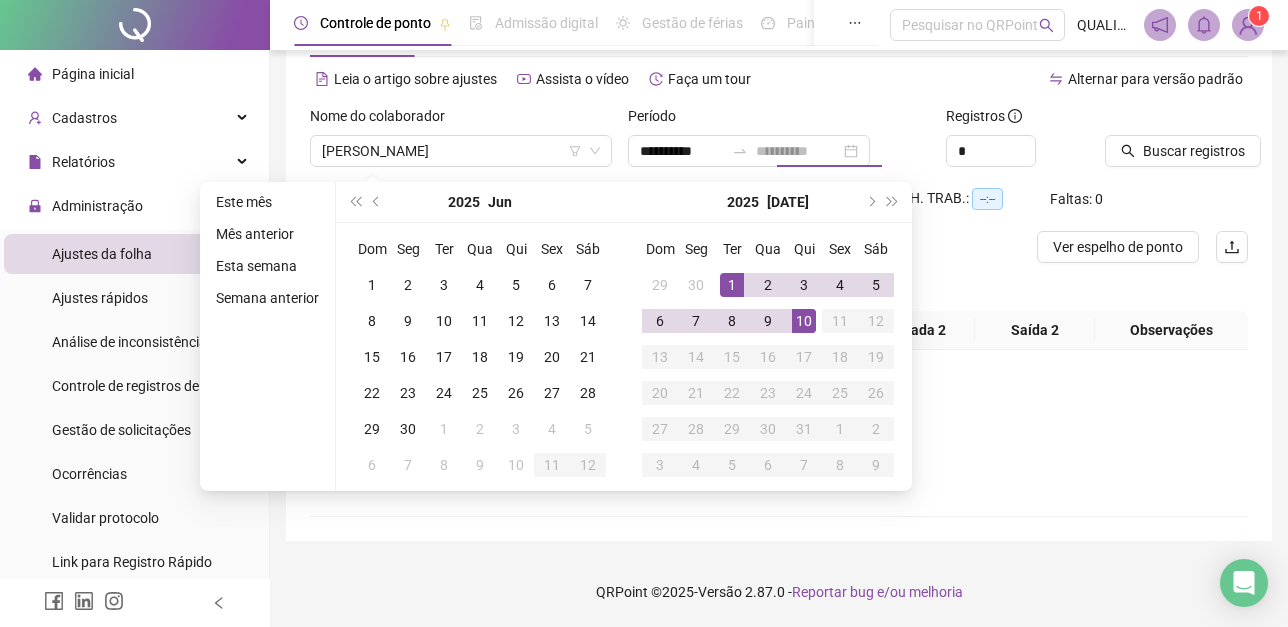 click on "10" at bounding box center (804, 321) 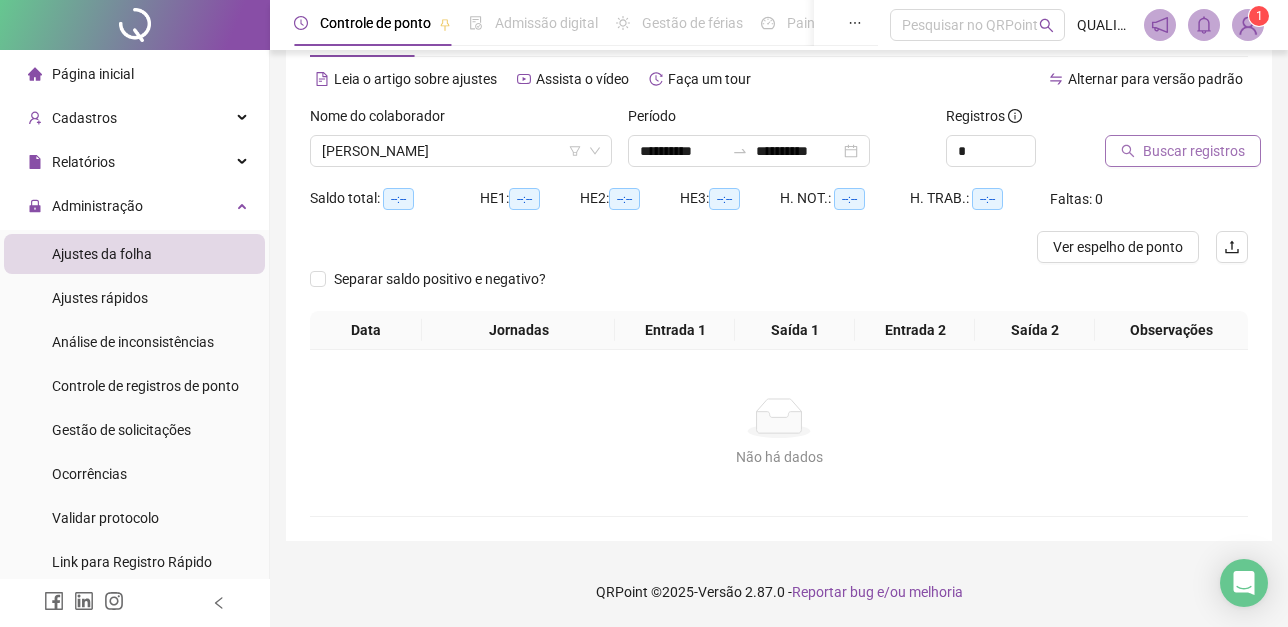 click on "Buscar registros" at bounding box center (1194, 151) 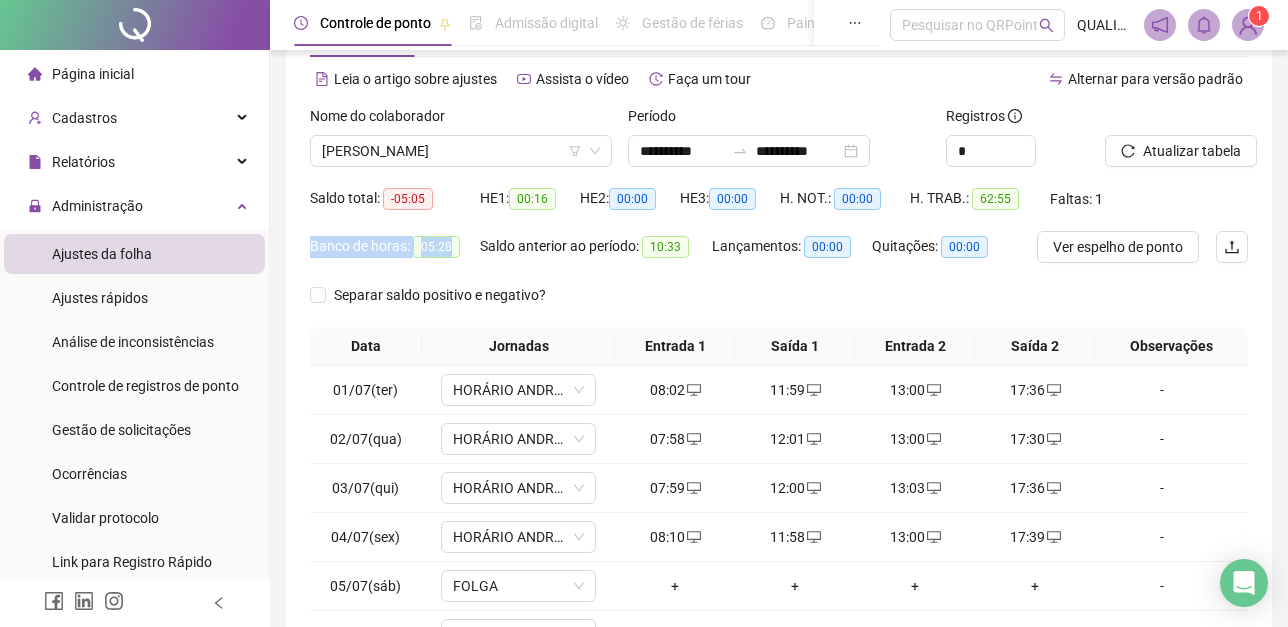 drag, startPoint x: 460, startPoint y: 270, endPoint x: 410, endPoint y: 231, distance: 63.411354 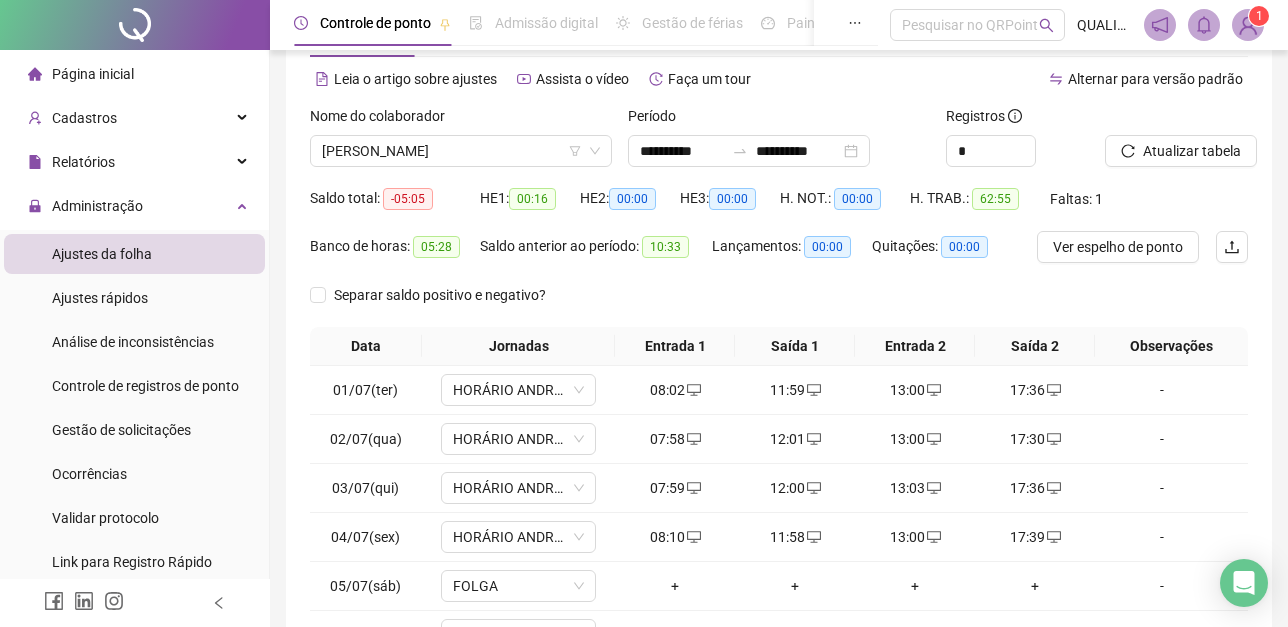 click on "Separar saldo positivo e negativo?" at bounding box center (779, 303) 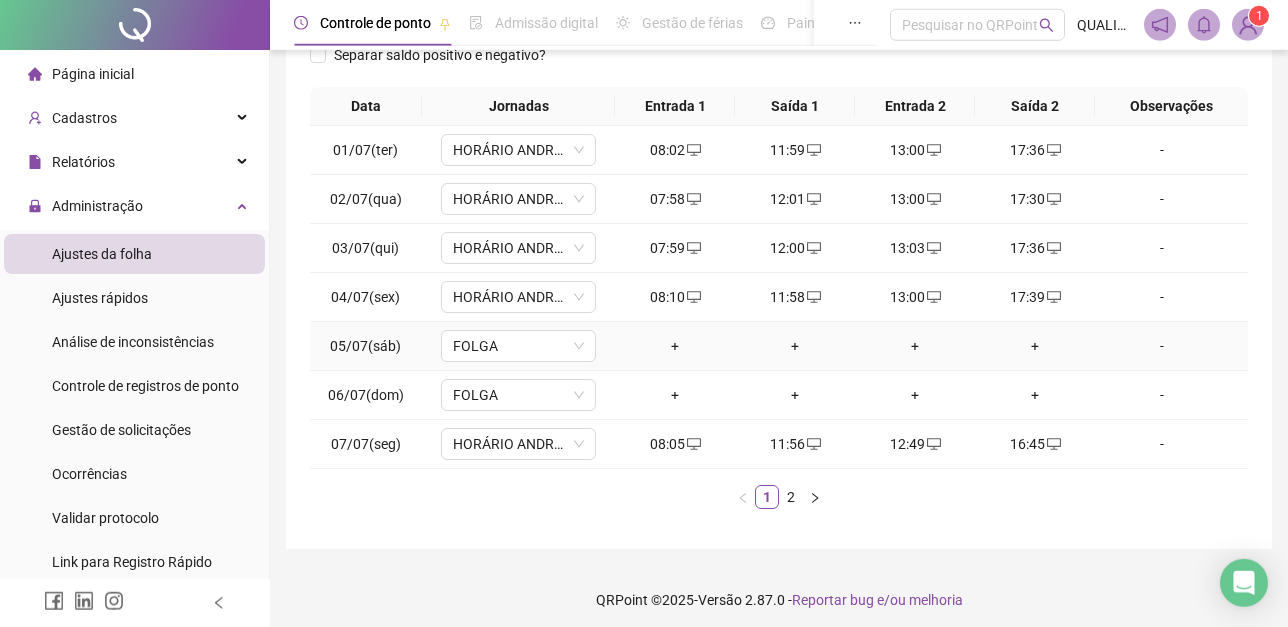 scroll, scrollTop: 327, scrollLeft: 0, axis: vertical 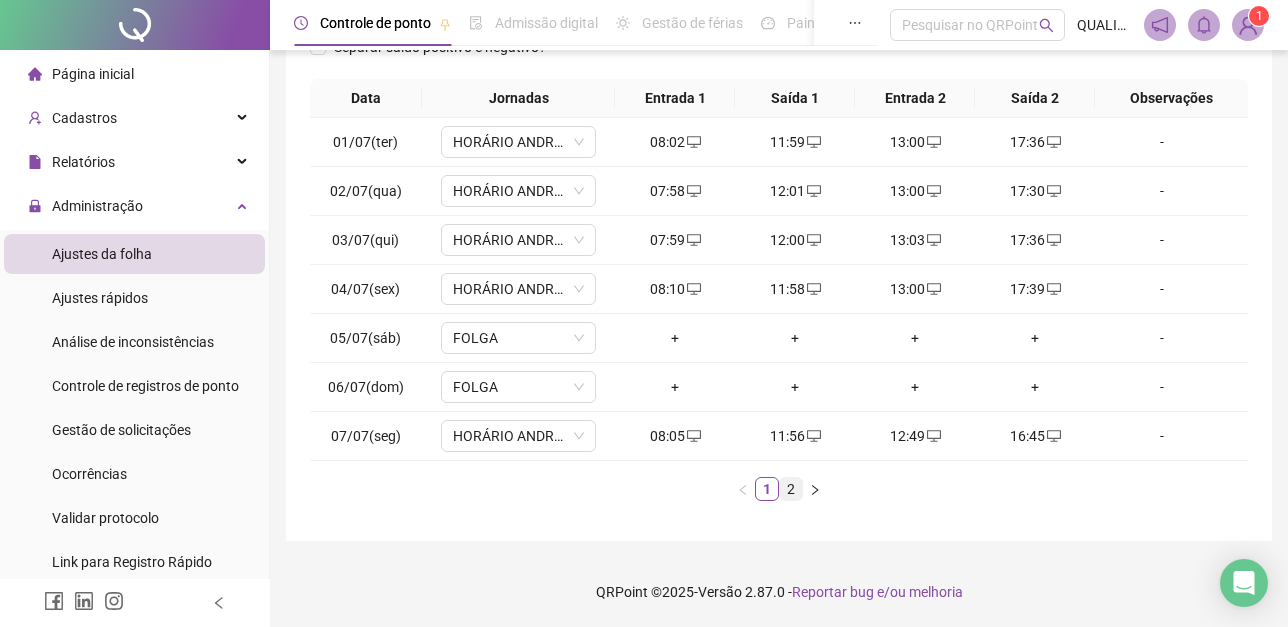 click on "2" at bounding box center (791, 489) 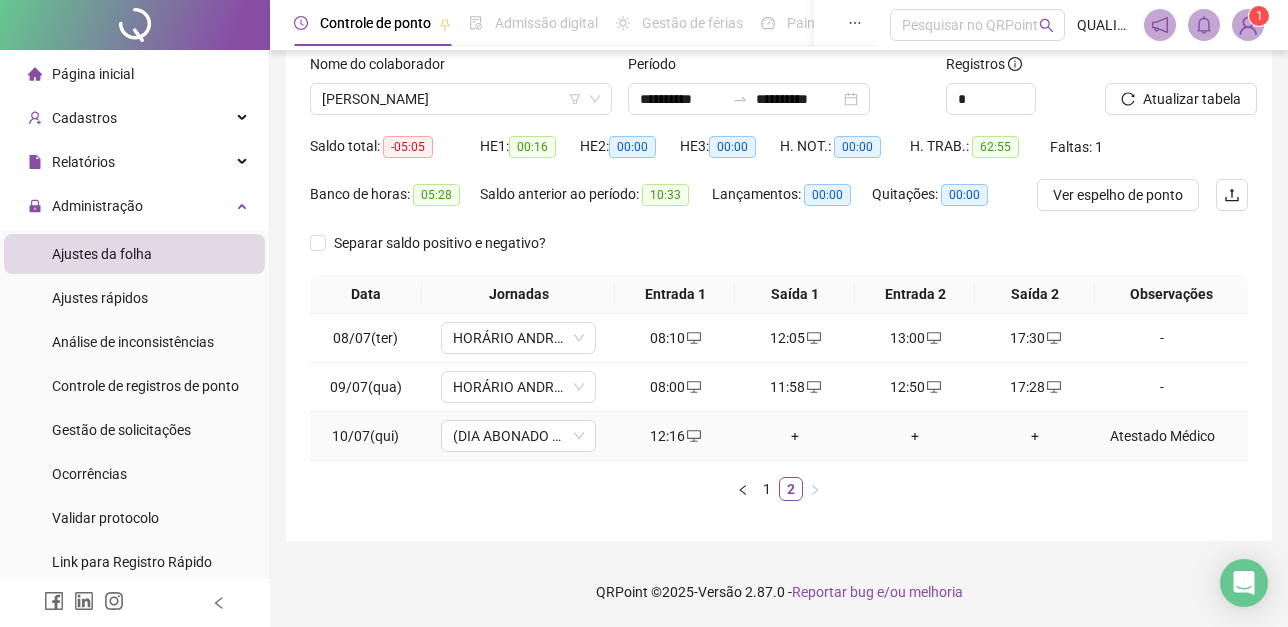 scroll, scrollTop: 131, scrollLeft: 0, axis: vertical 